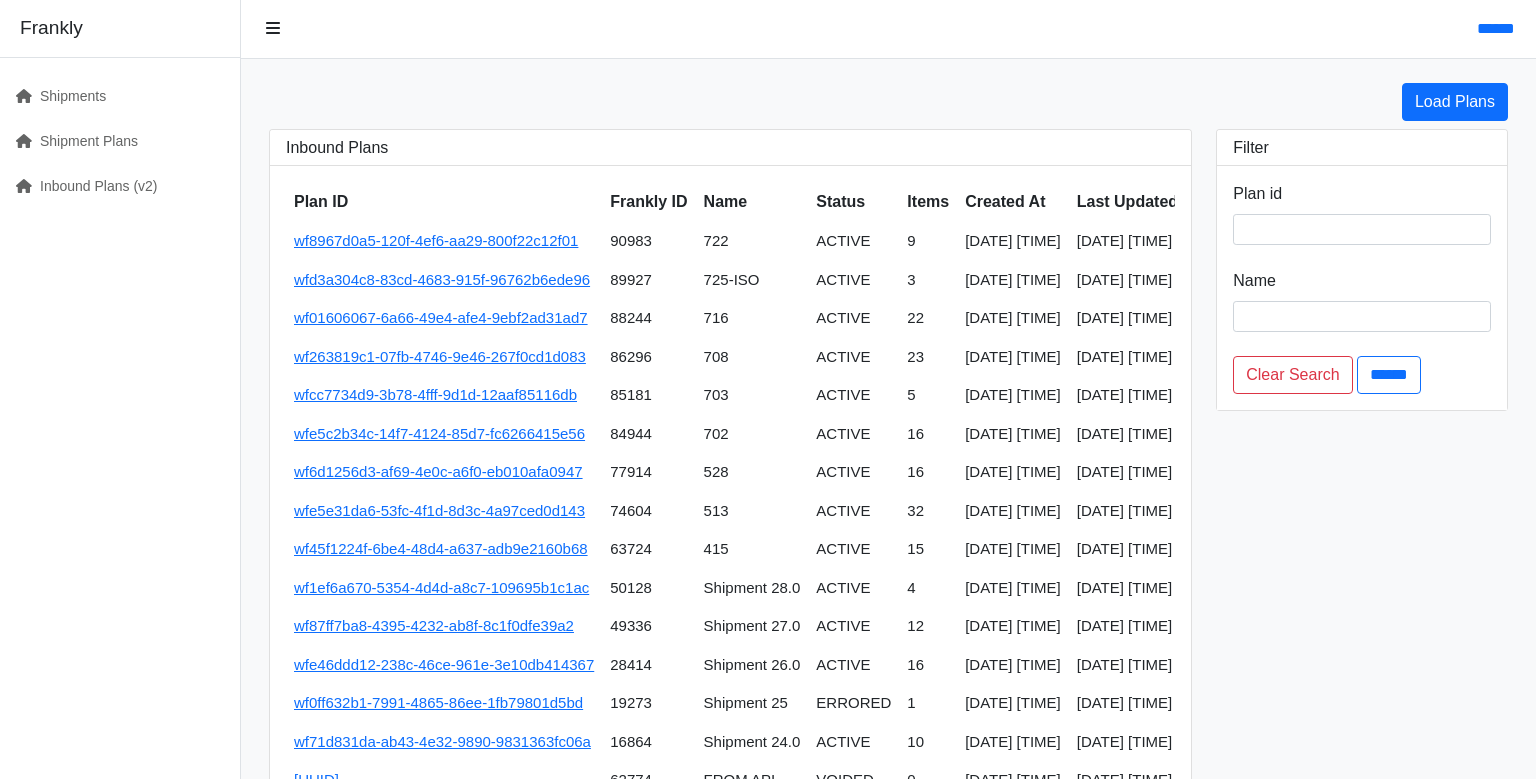 scroll, scrollTop: 0, scrollLeft: 0, axis: both 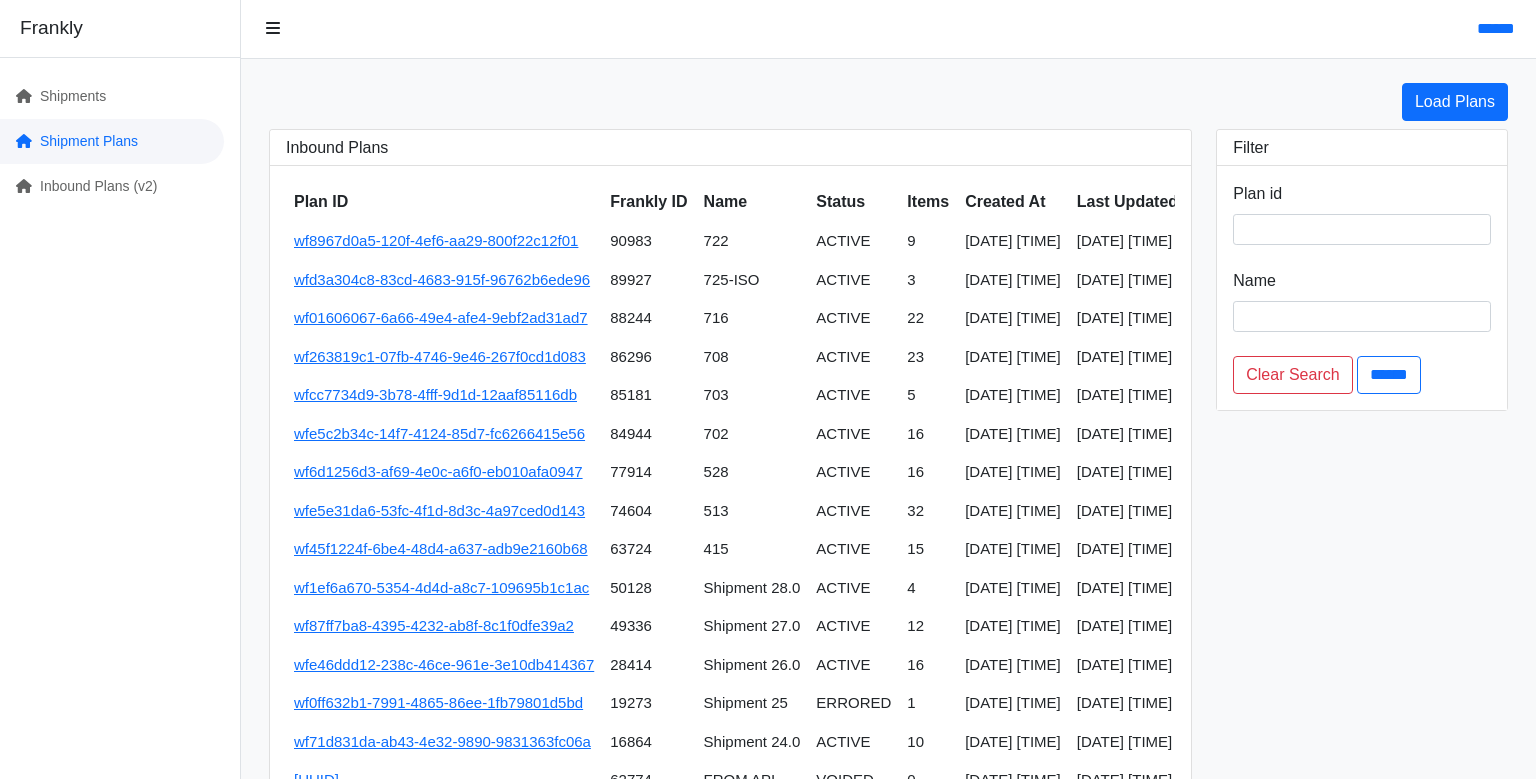 click on "Shipment Plans" at bounding box center (112, 141) 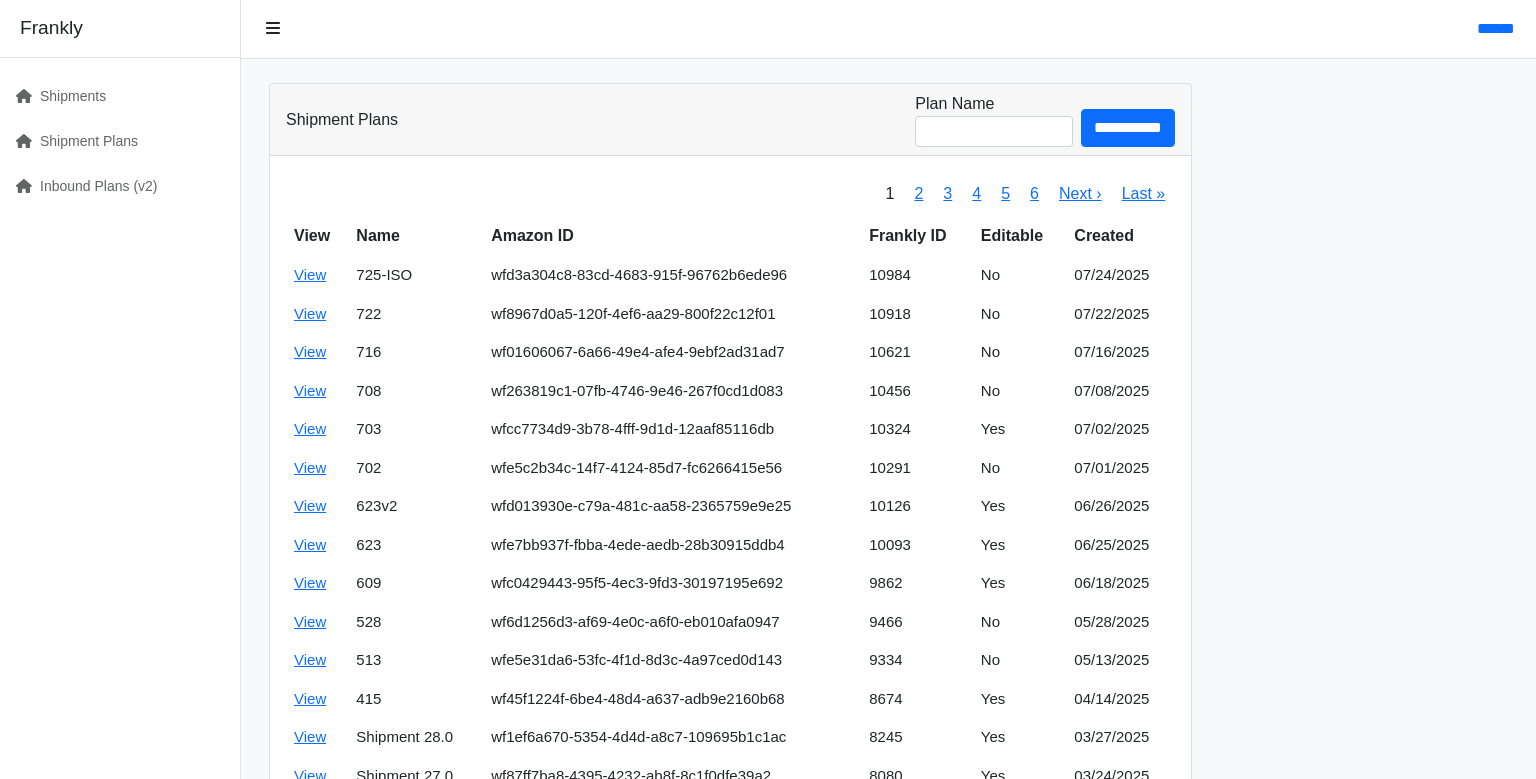 scroll, scrollTop: 0, scrollLeft: 0, axis: both 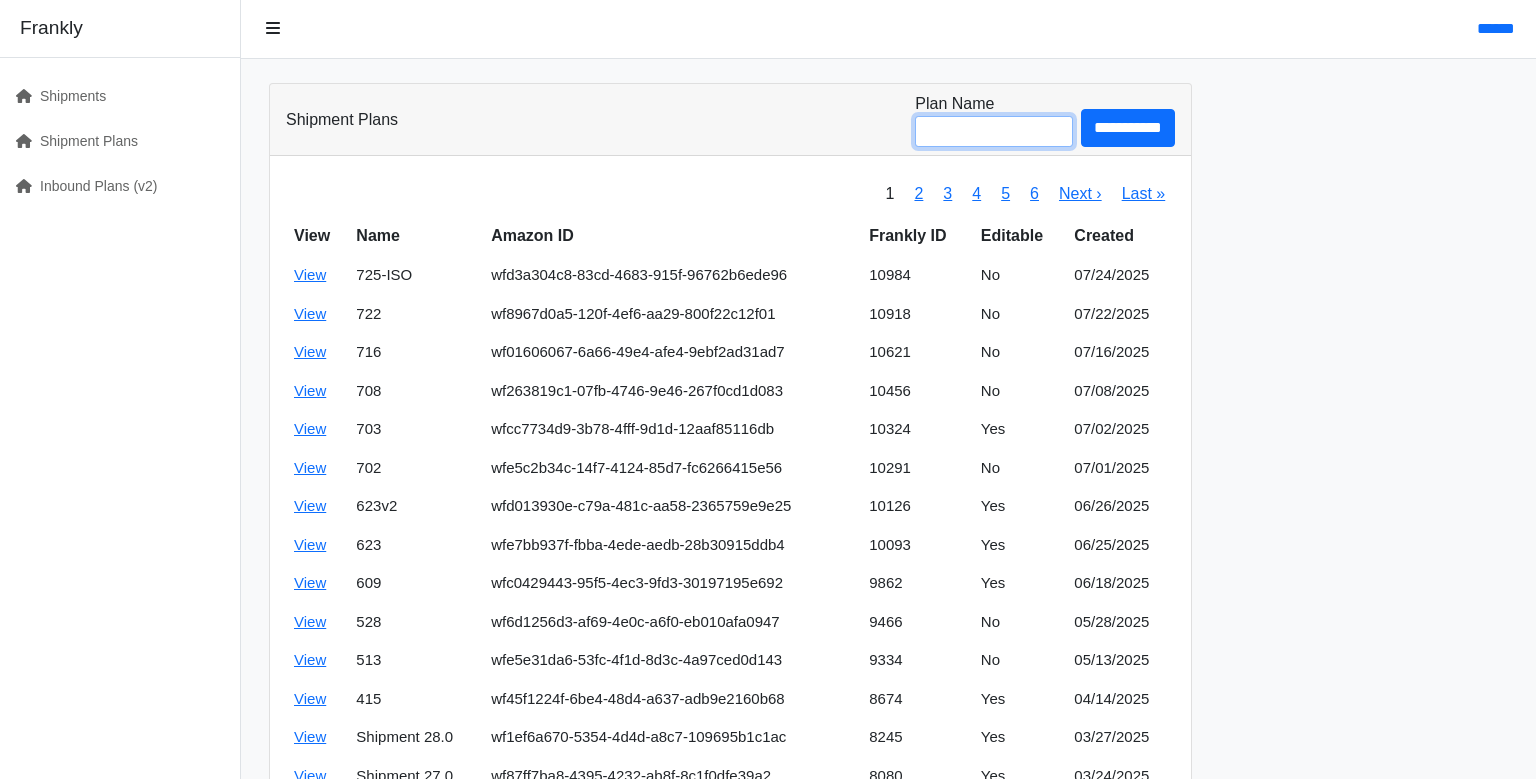 click on "Plan Name" at bounding box center (994, 131) 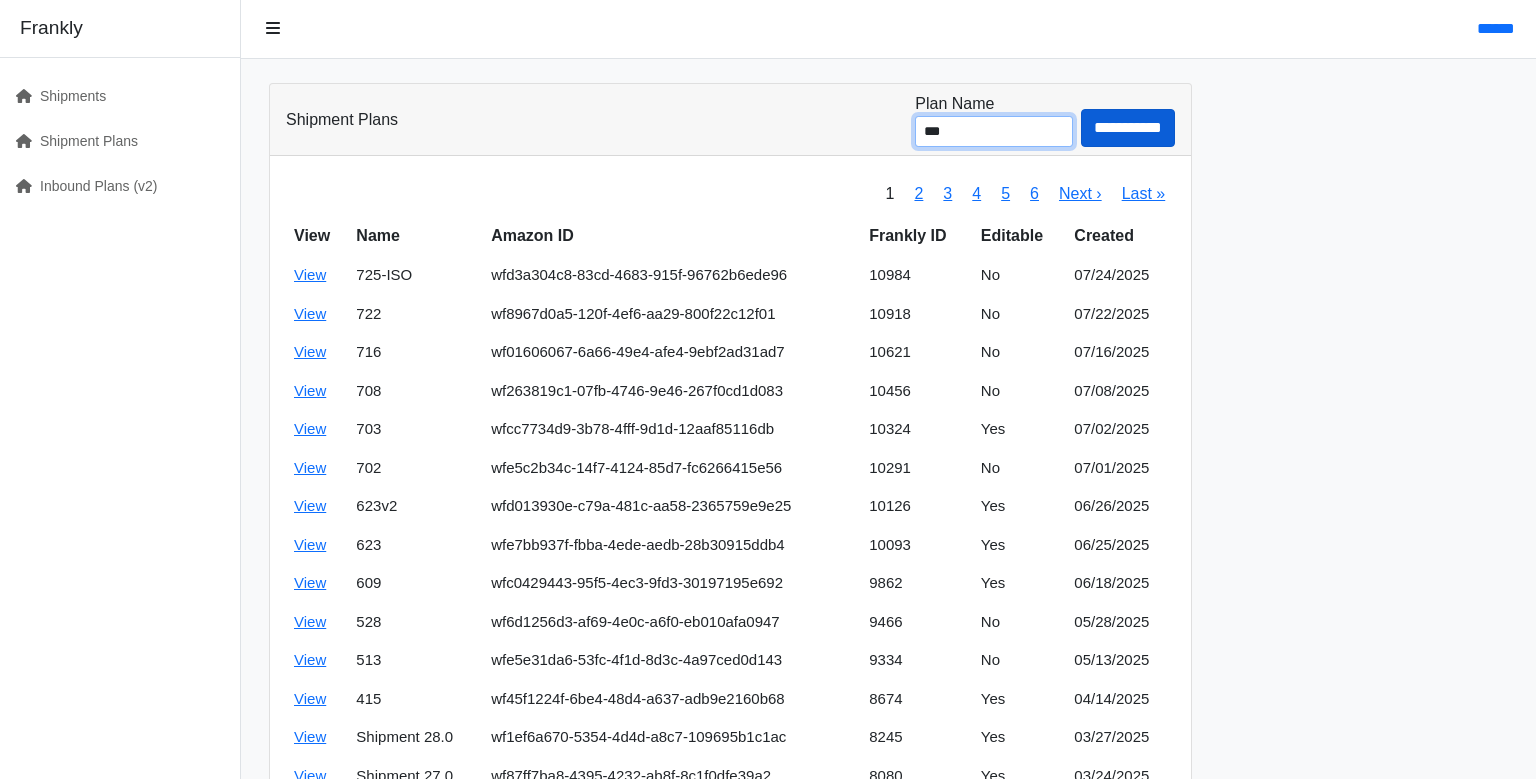 type on "***" 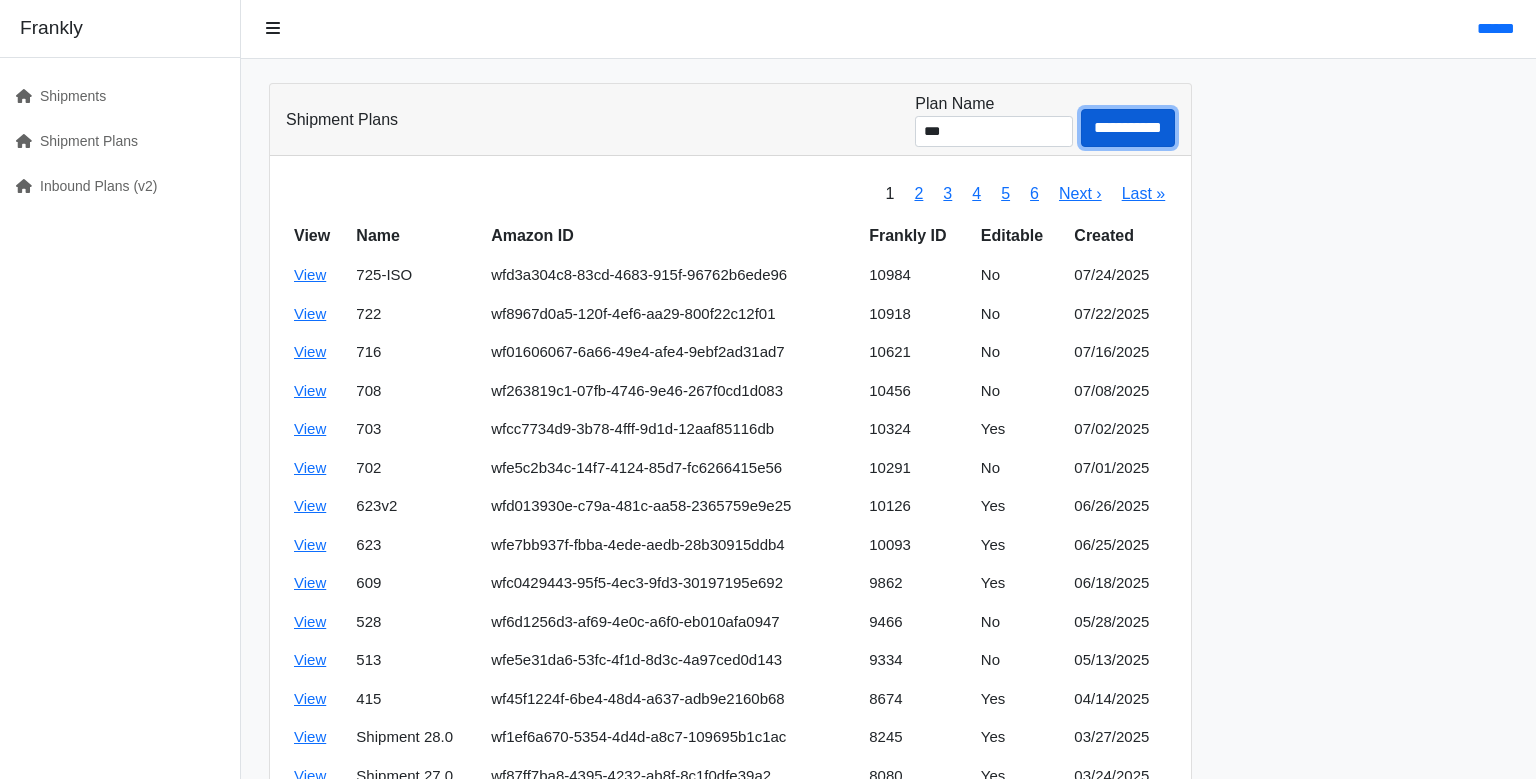 click on "**********" at bounding box center [1128, 128] 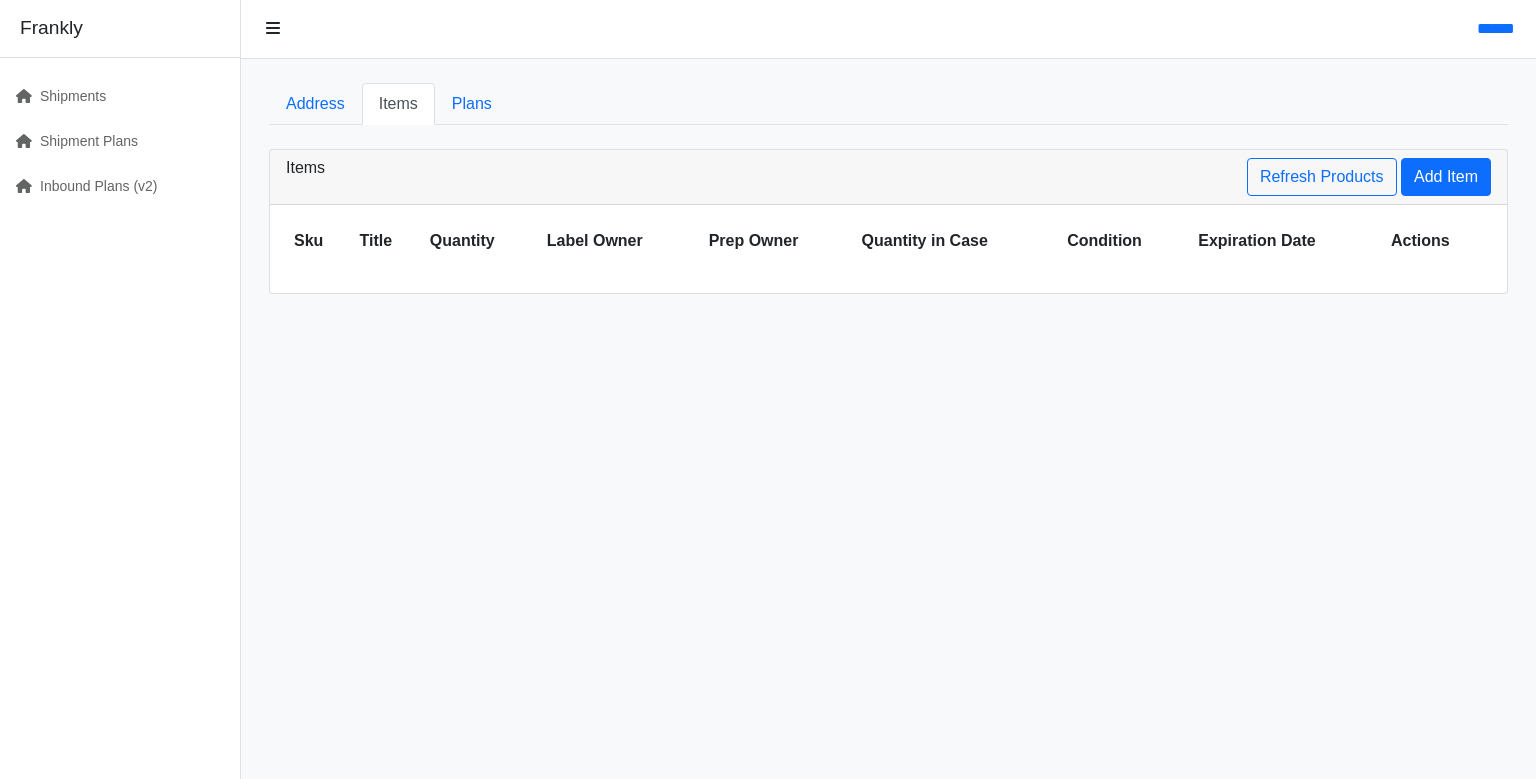 scroll, scrollTop: 0, scrollLeft: 0, axis: both 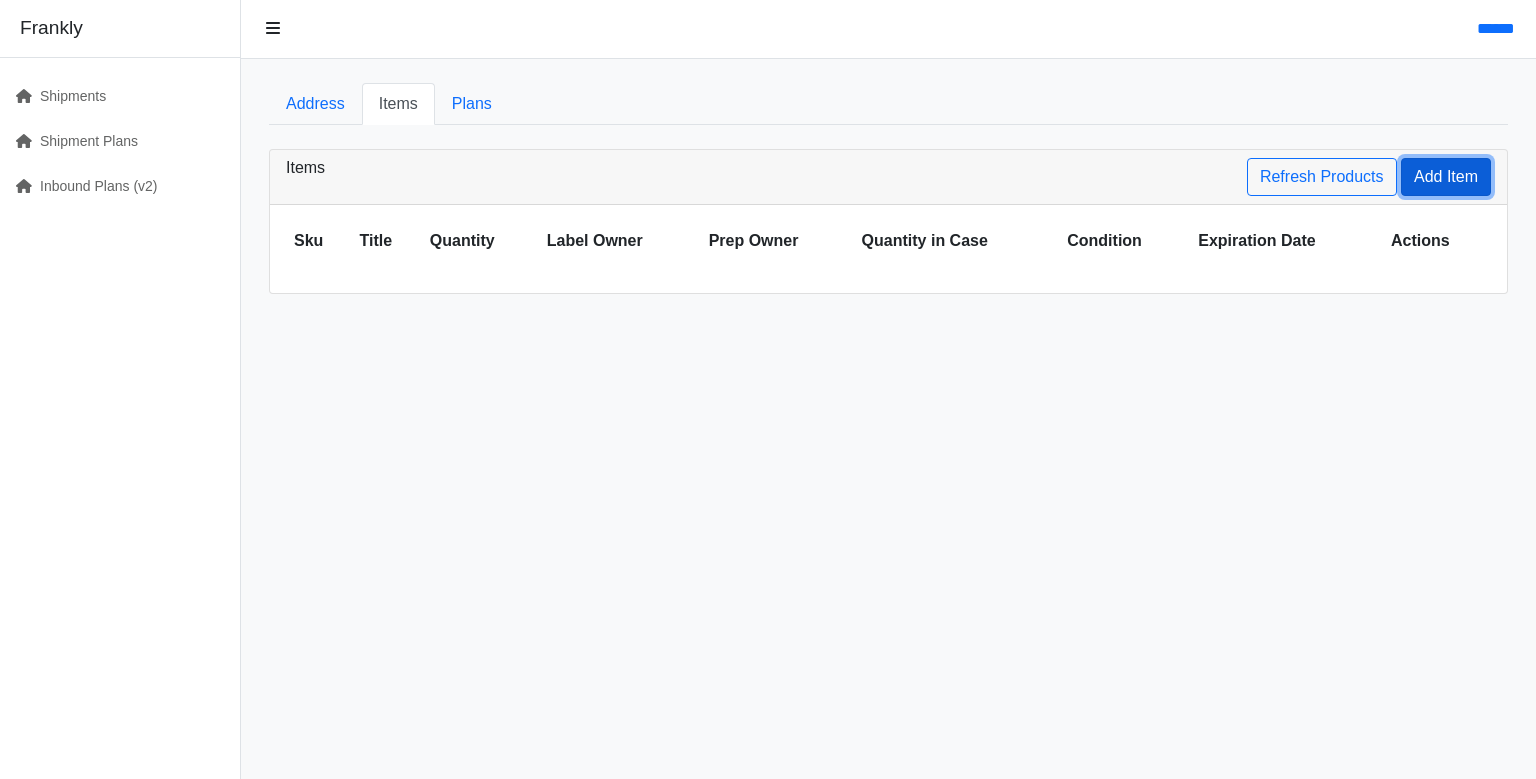 click on "Add Item" at bounding box center [1446, 177] 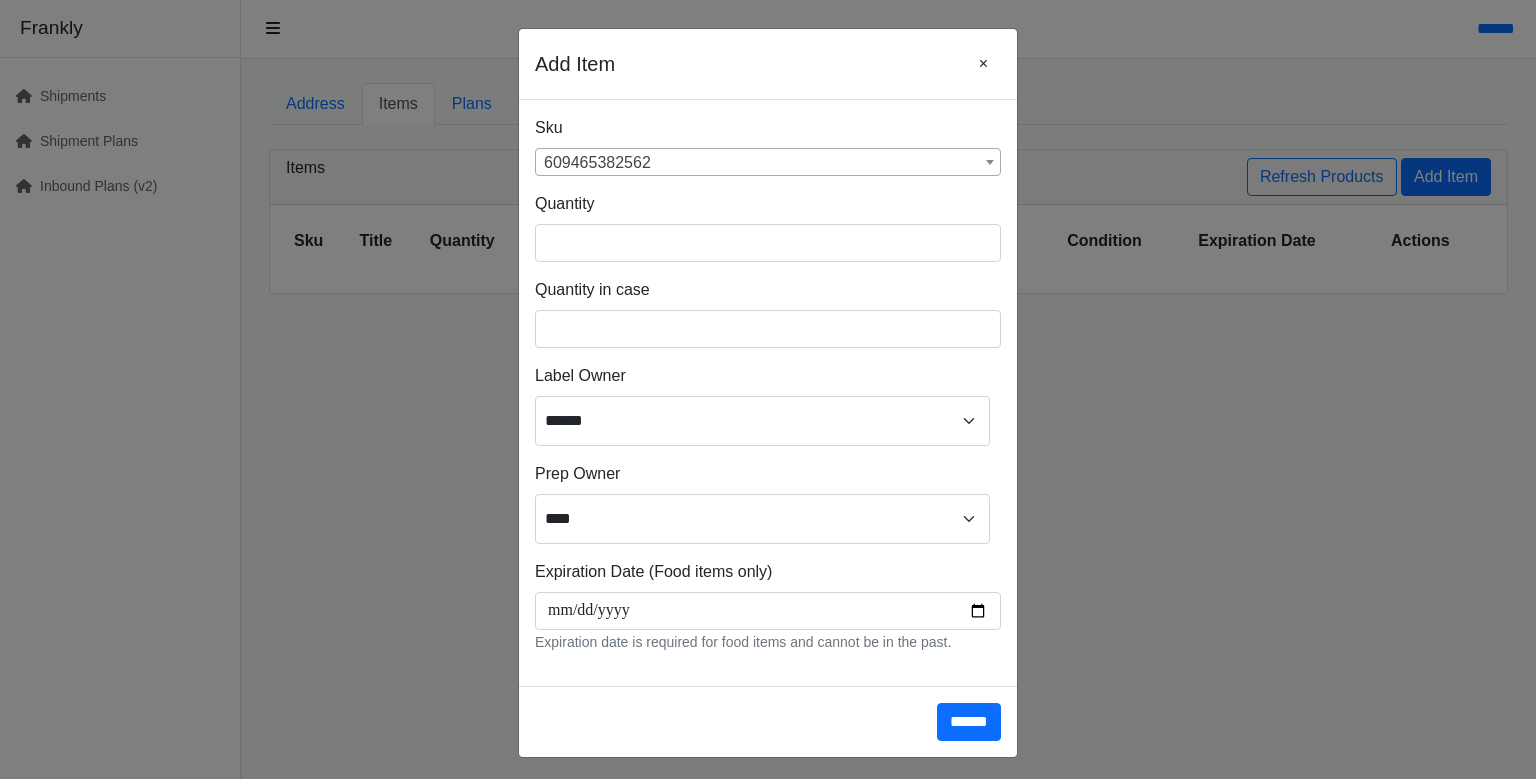 click on "609465382562" at bounding box center (768, 163) 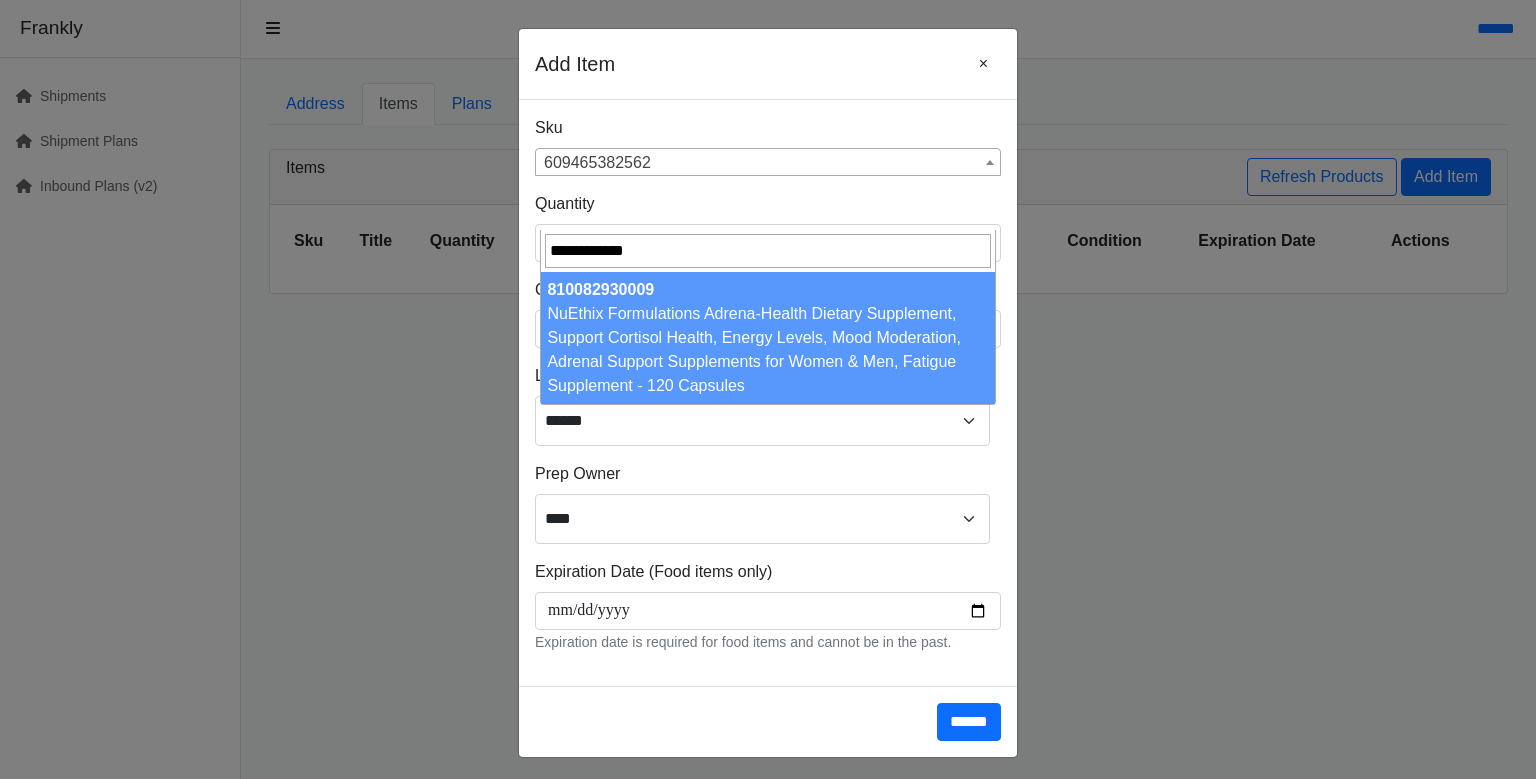 type on "**********" 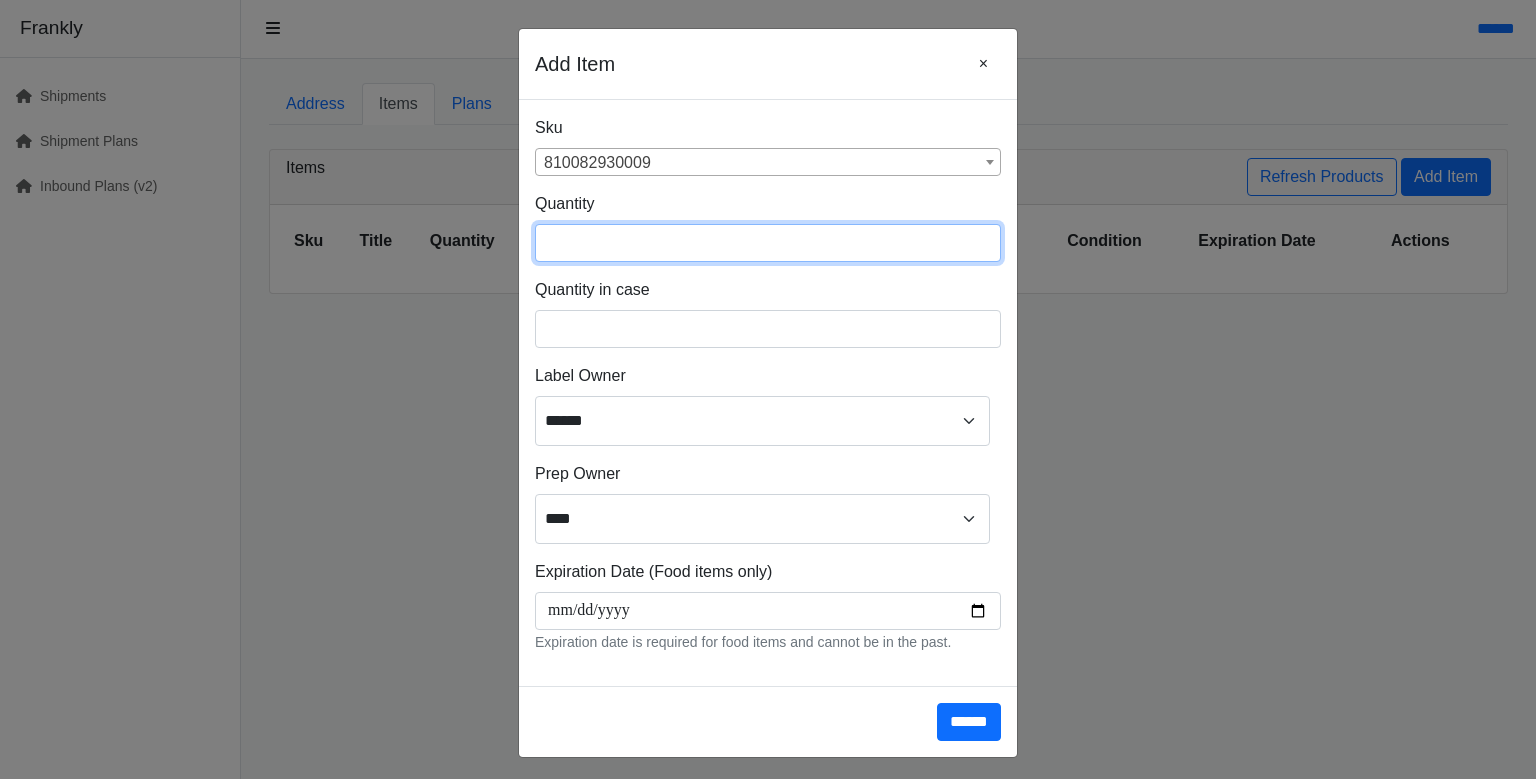 click at bounding box center (768, 243) 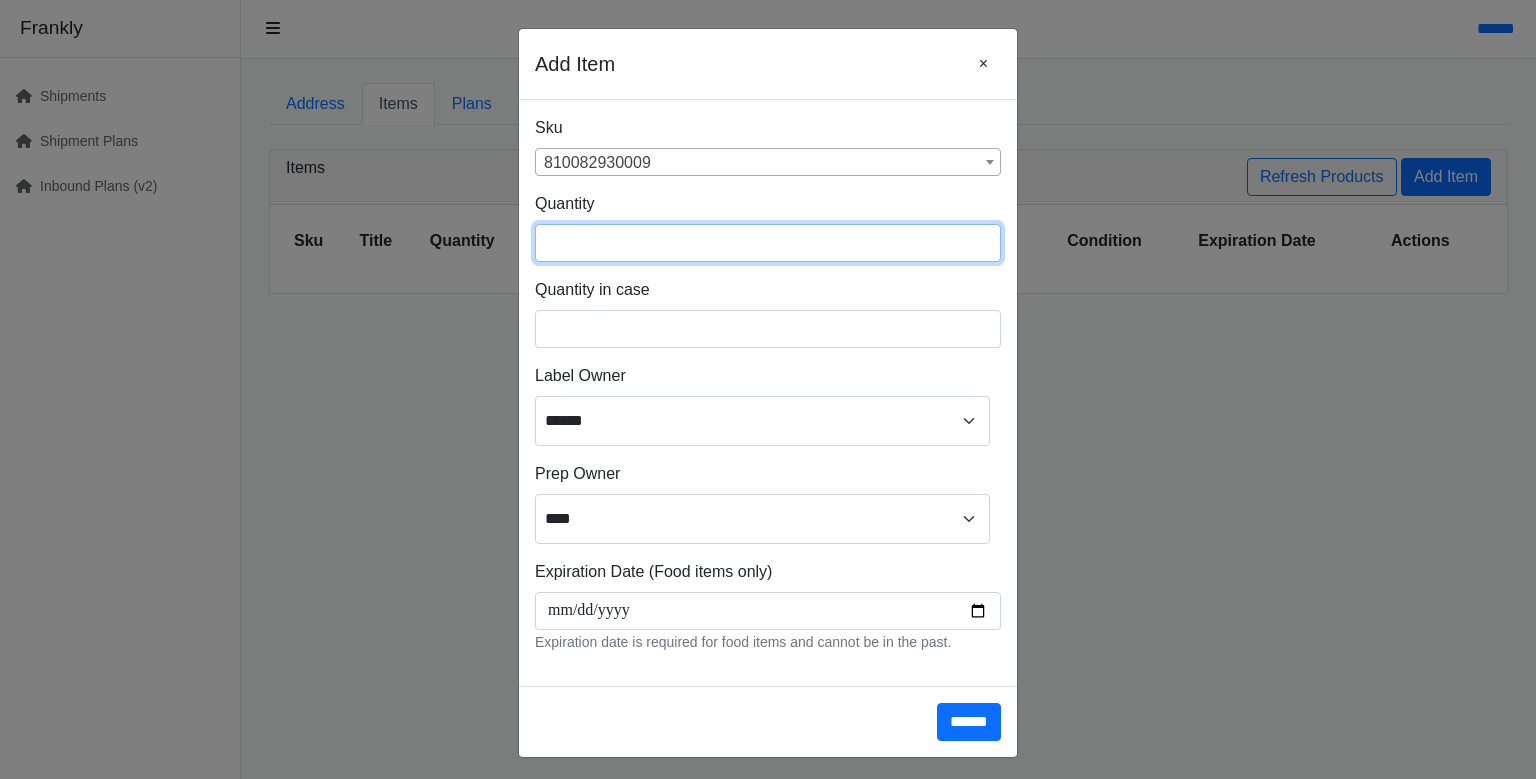 type on "**" 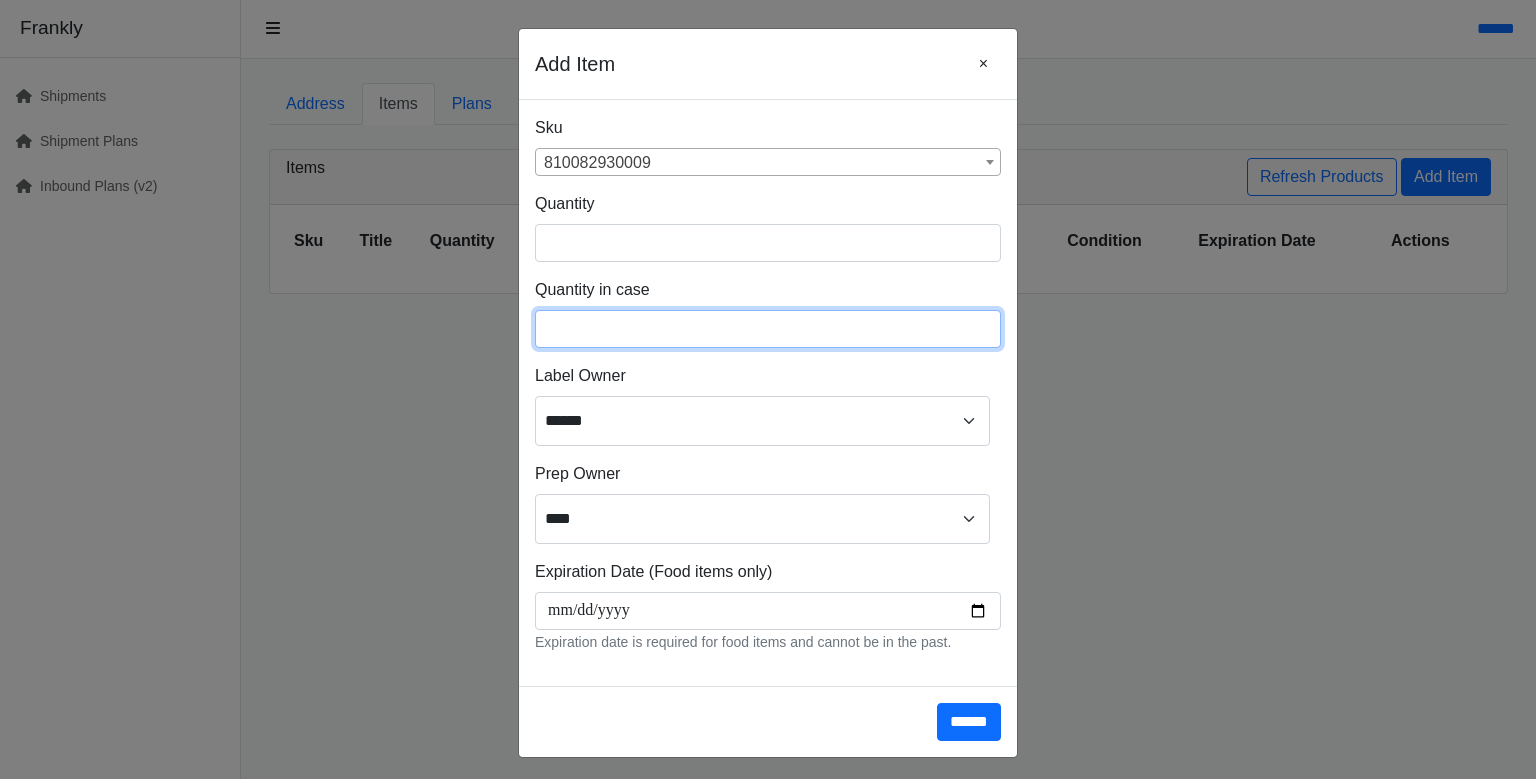 click at bounding box center (768, 329) 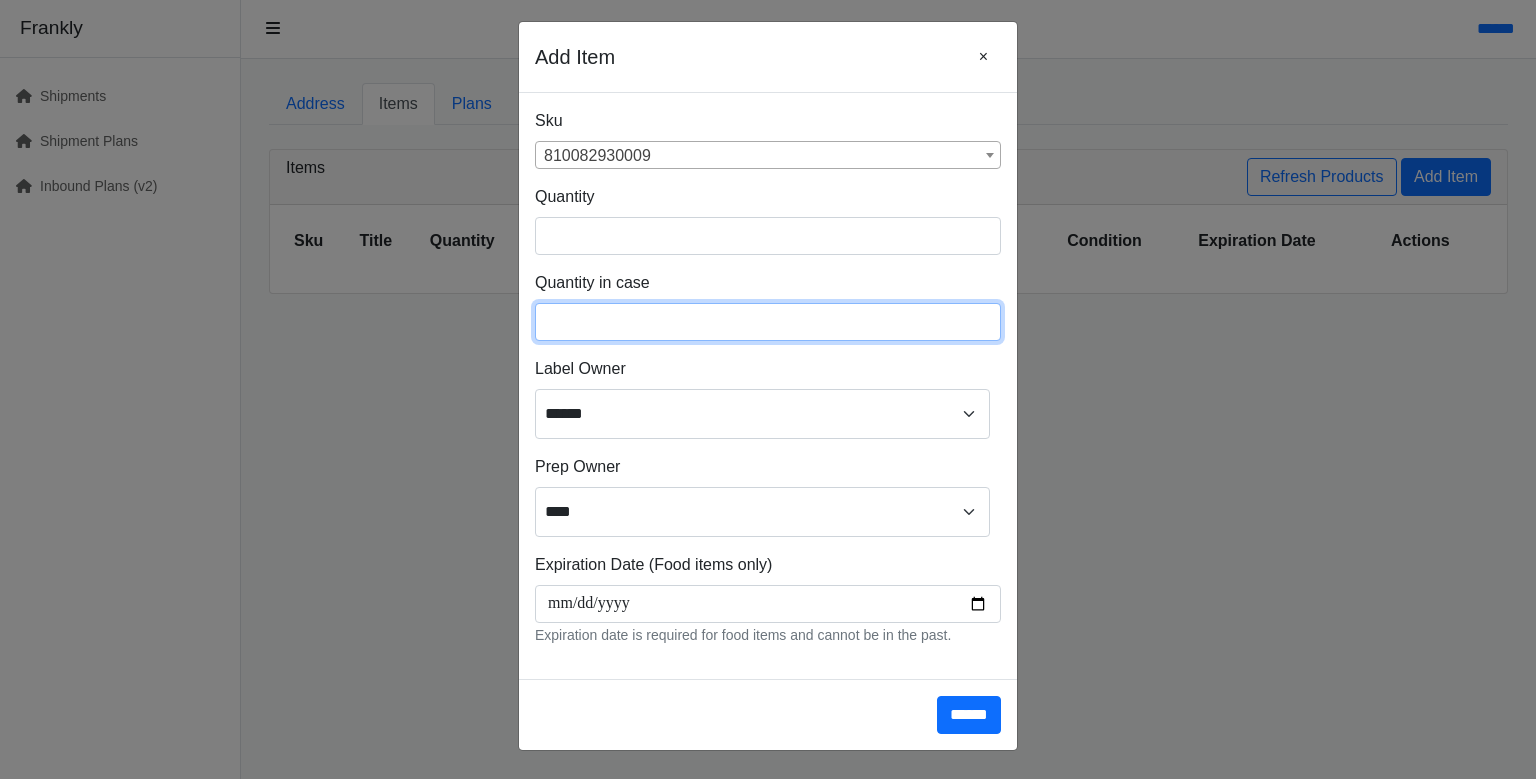 scroll, scrollTop: 266, scrollLeft: 0, axis: vertical 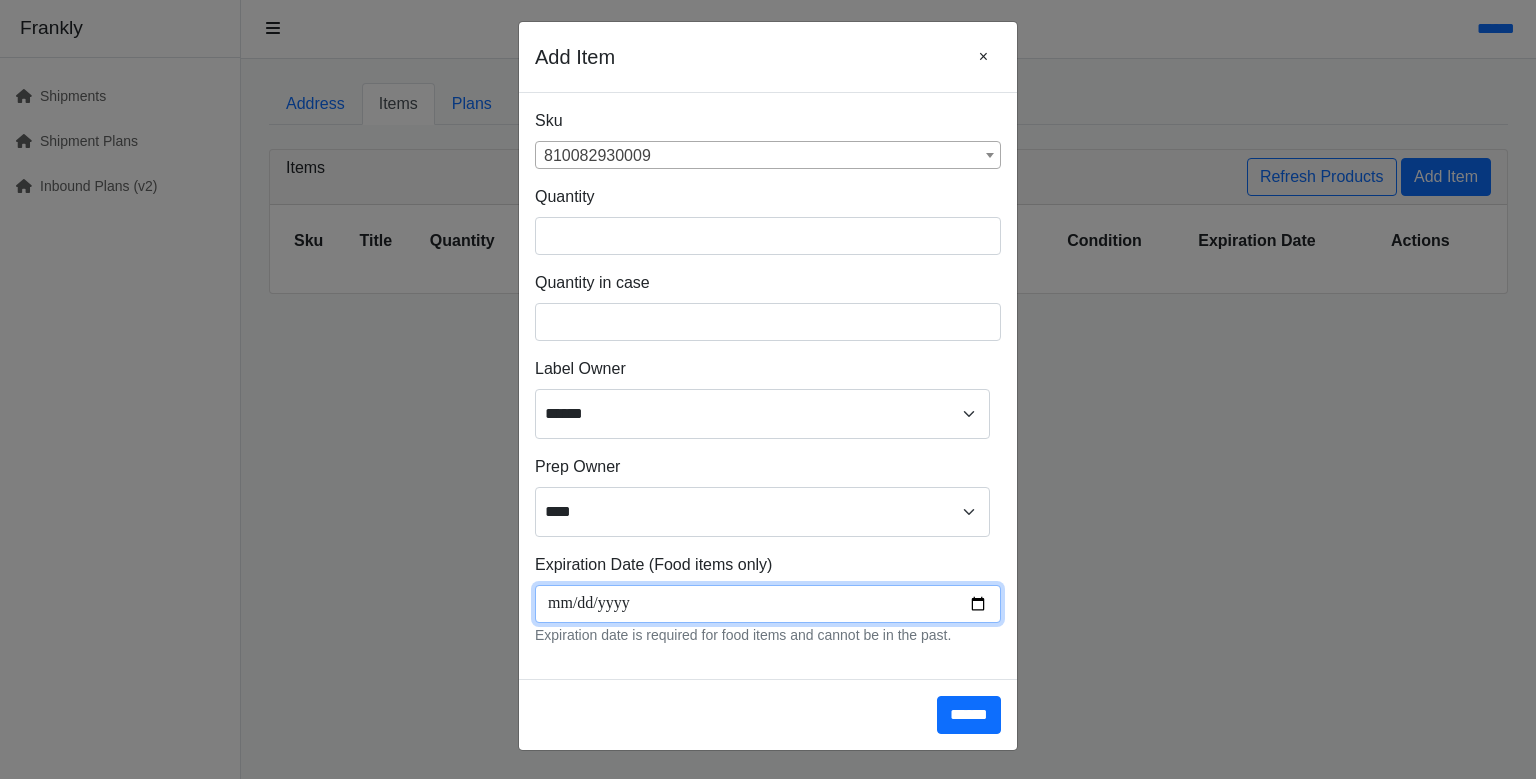 click at bounding box center (768, 604) 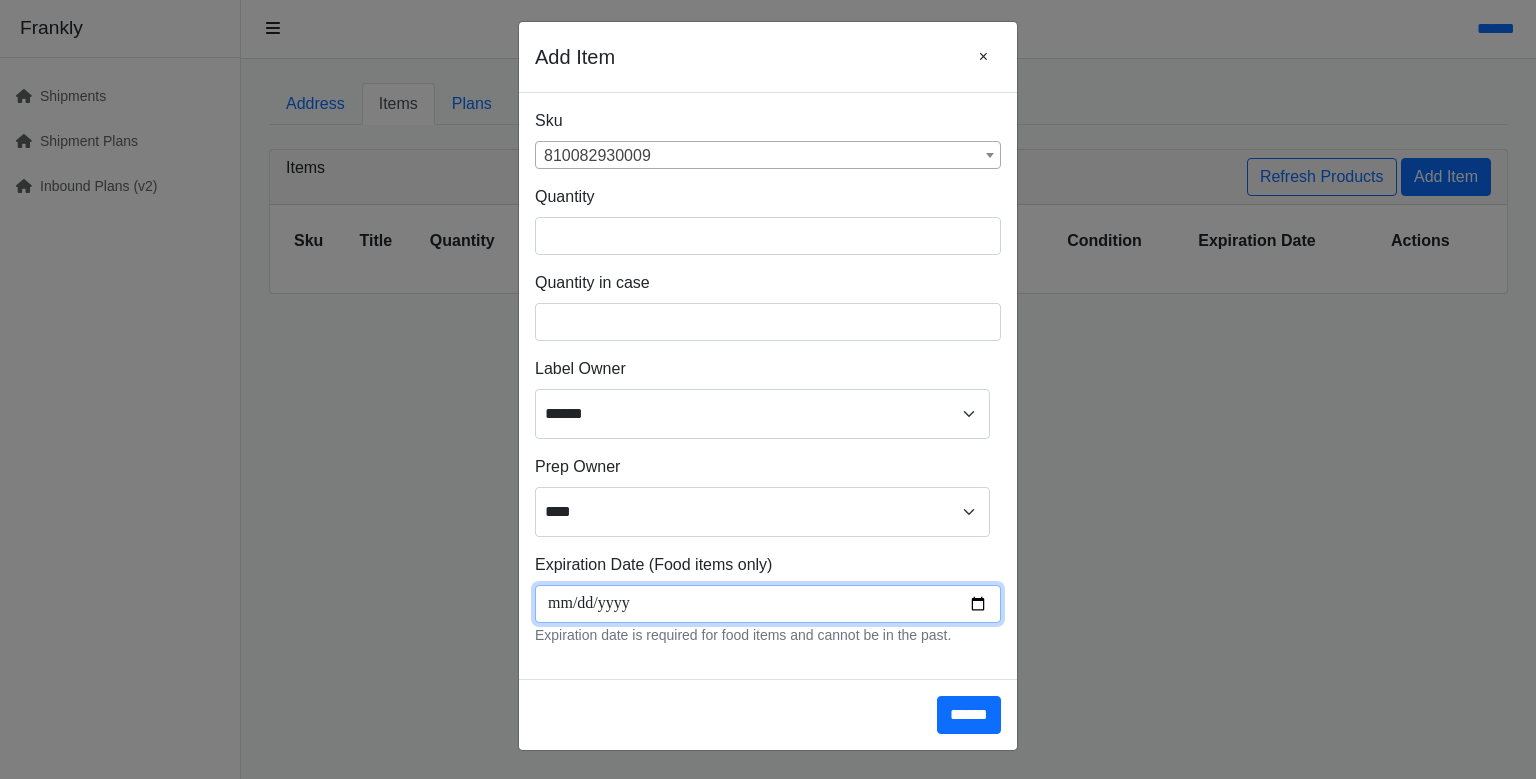click at bounding box center [768, 604] 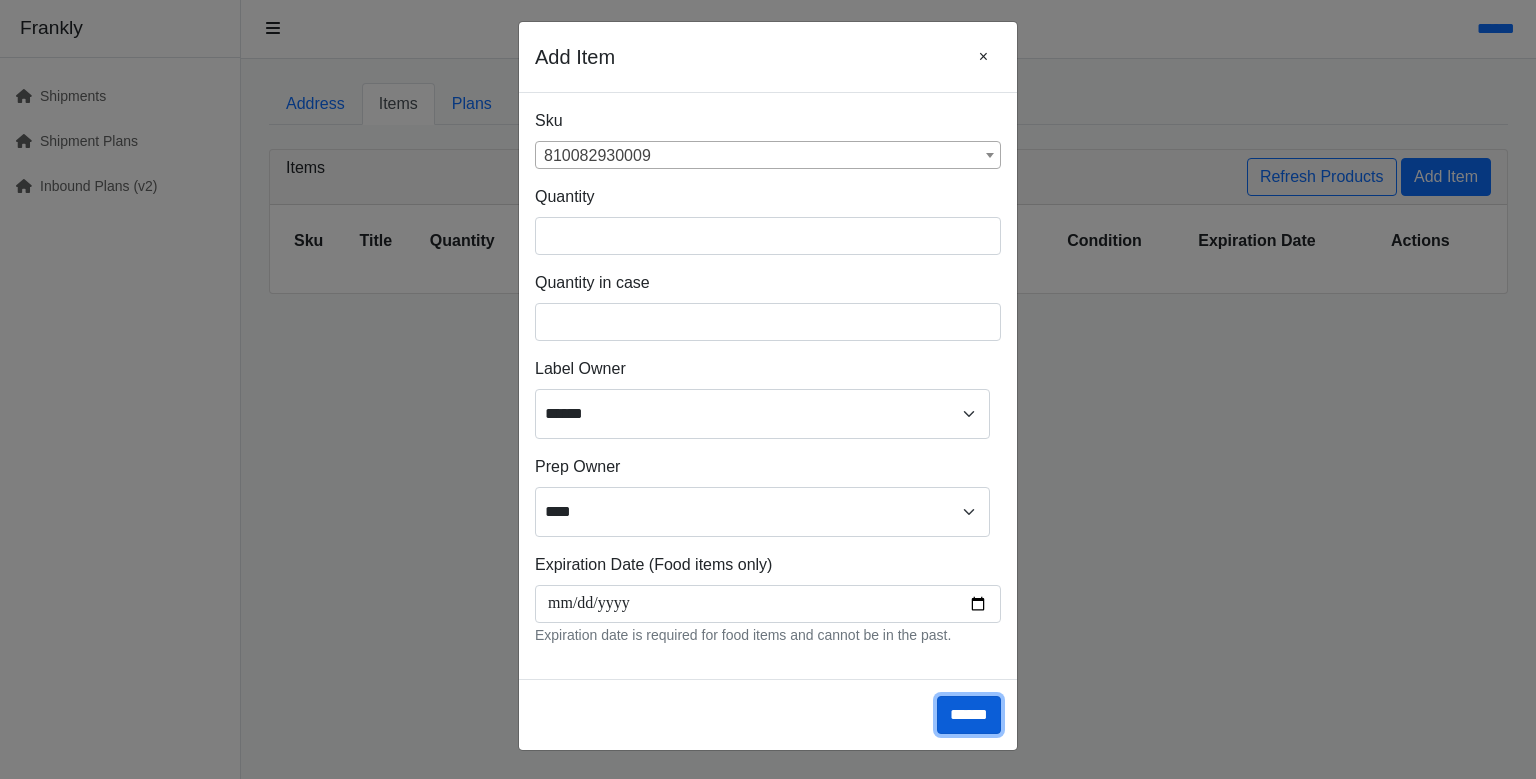 click on "******" at bounding box center (969, 715) 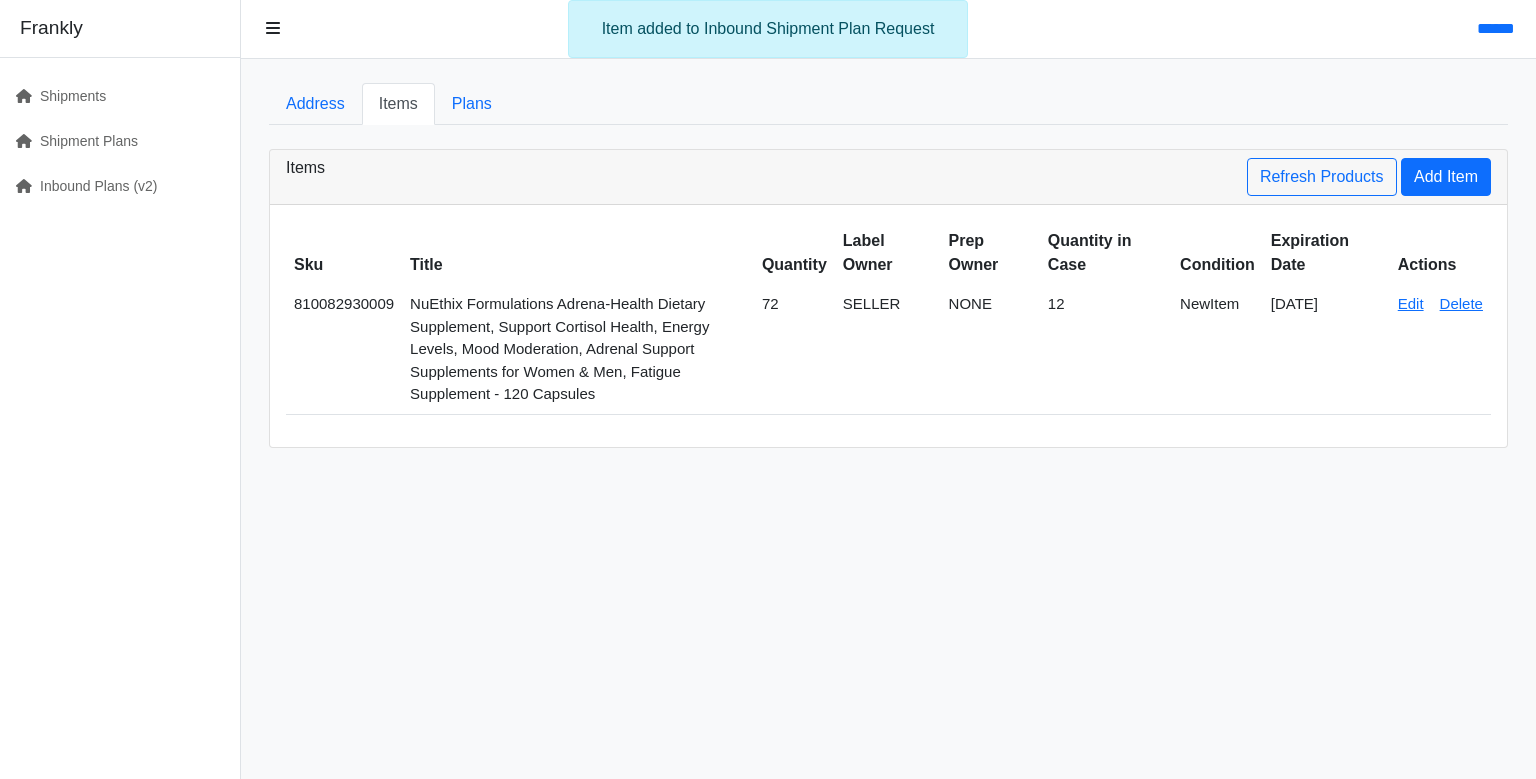 scroll, scrollTop: 0, scrollLeft: 0, axis: both 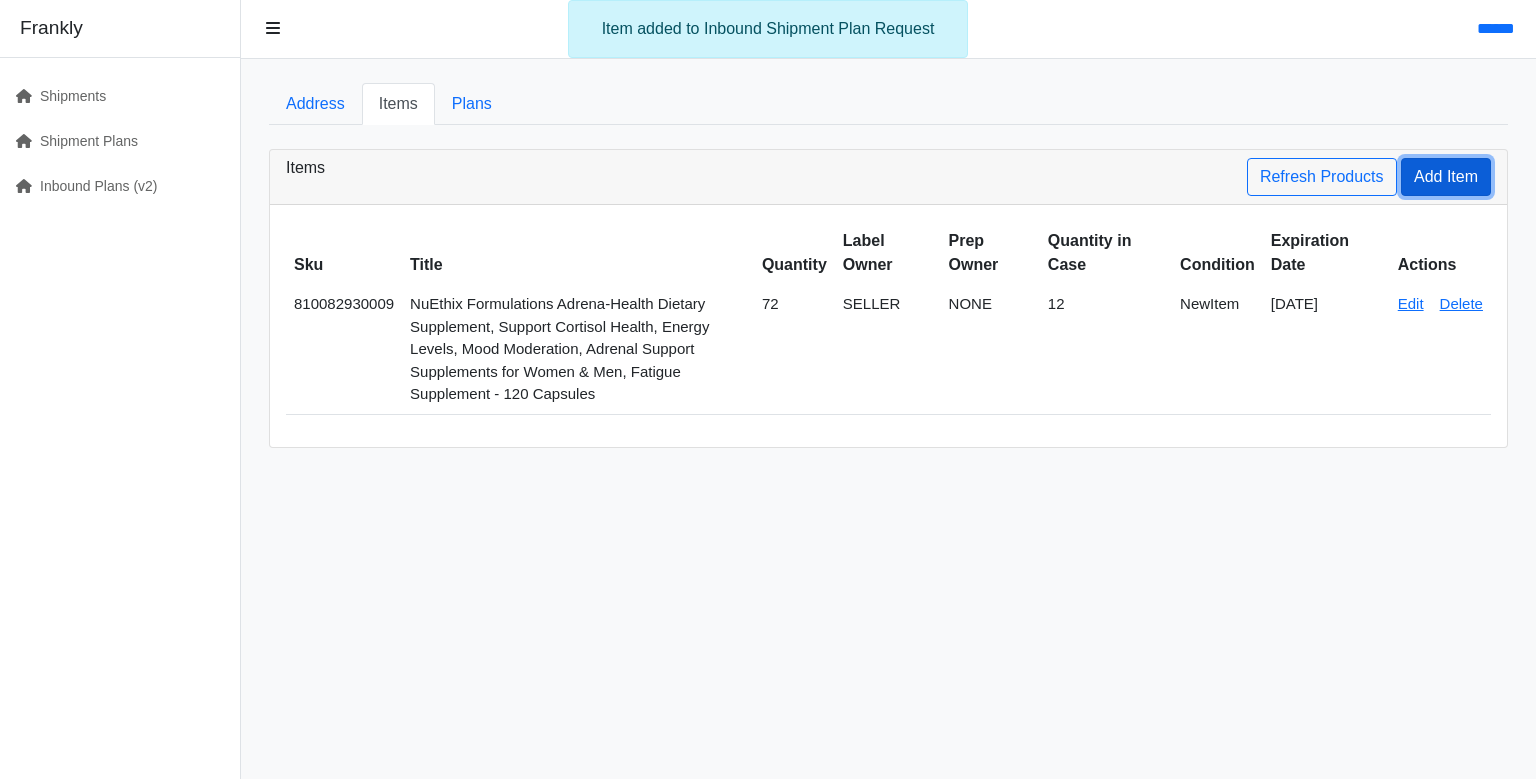 drag, startPoint x: 1425, startPoint y: 233, endPoint x: 1023, endPoint y: 249, distance: 402.31827 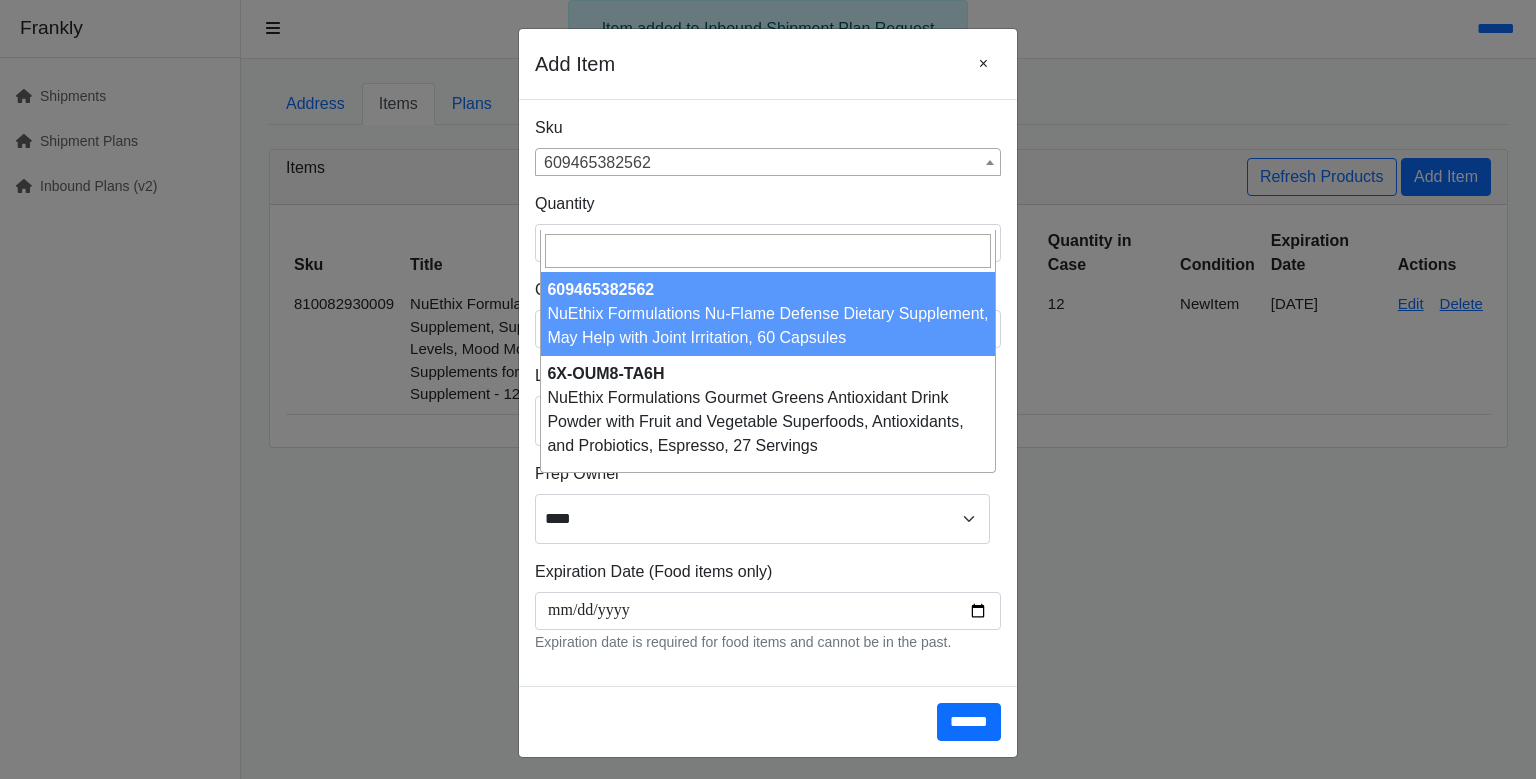 click on "**********" at bounding box center [768, 389] 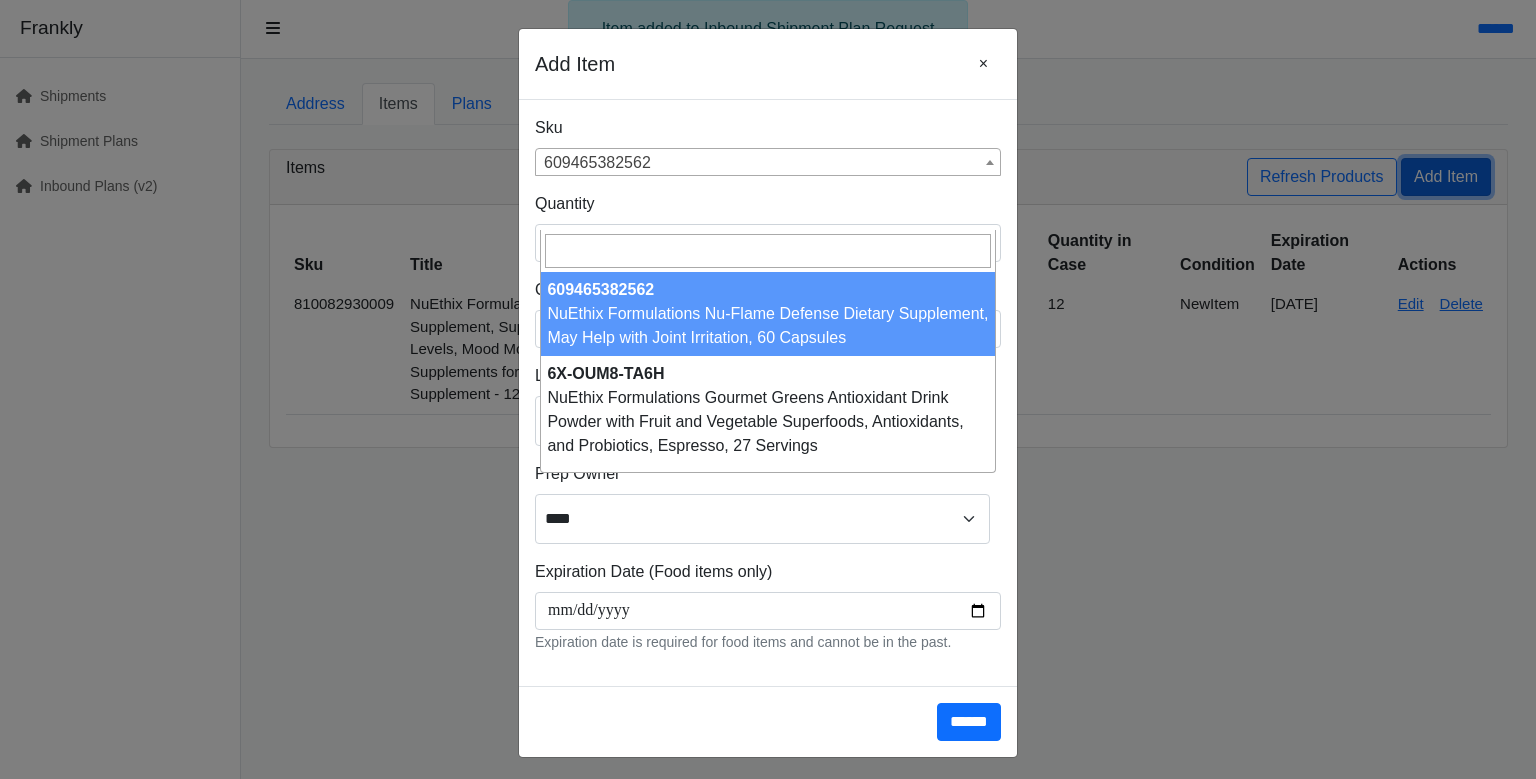 type 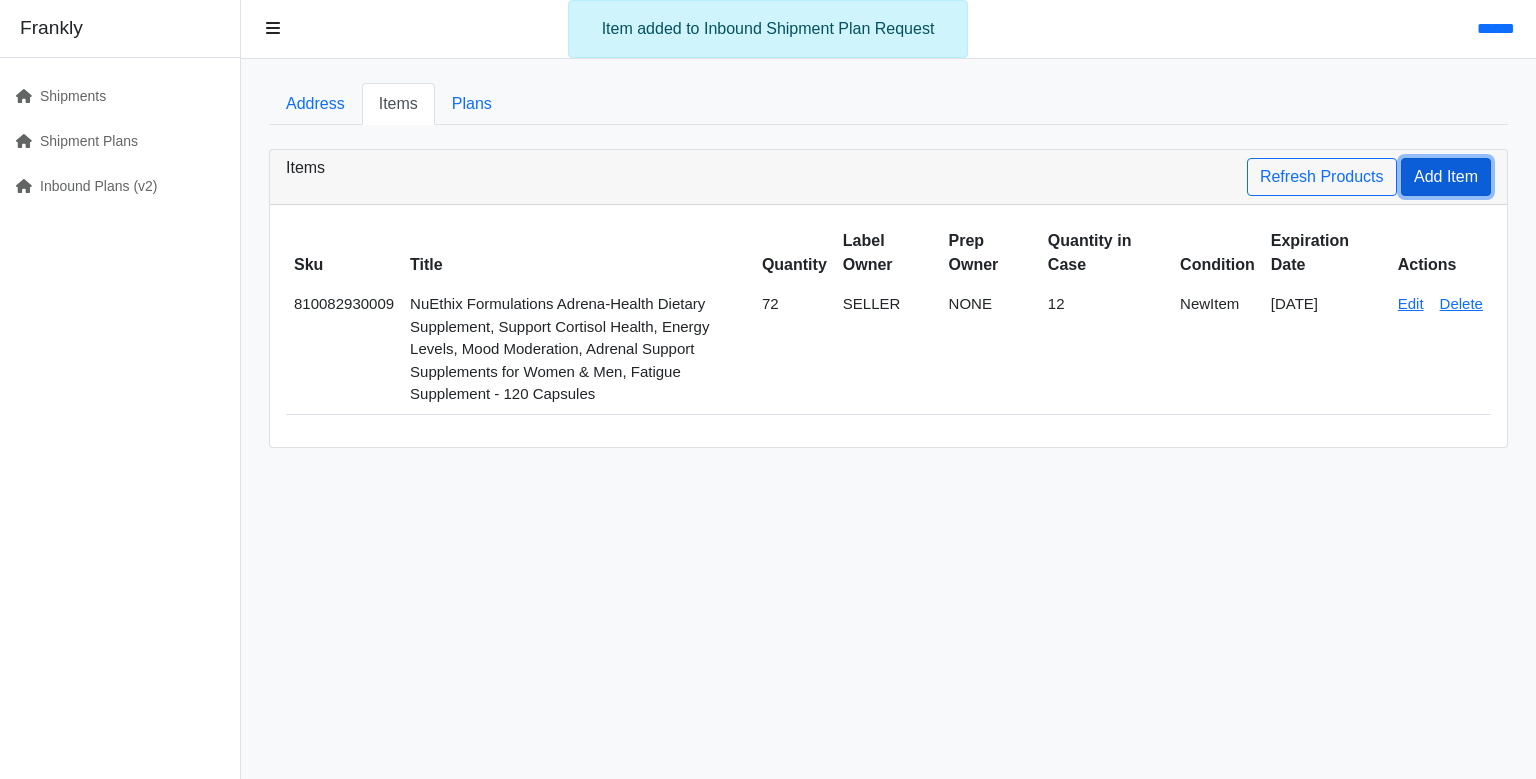 click on "Add Item" at bounding box center (1446, 177) 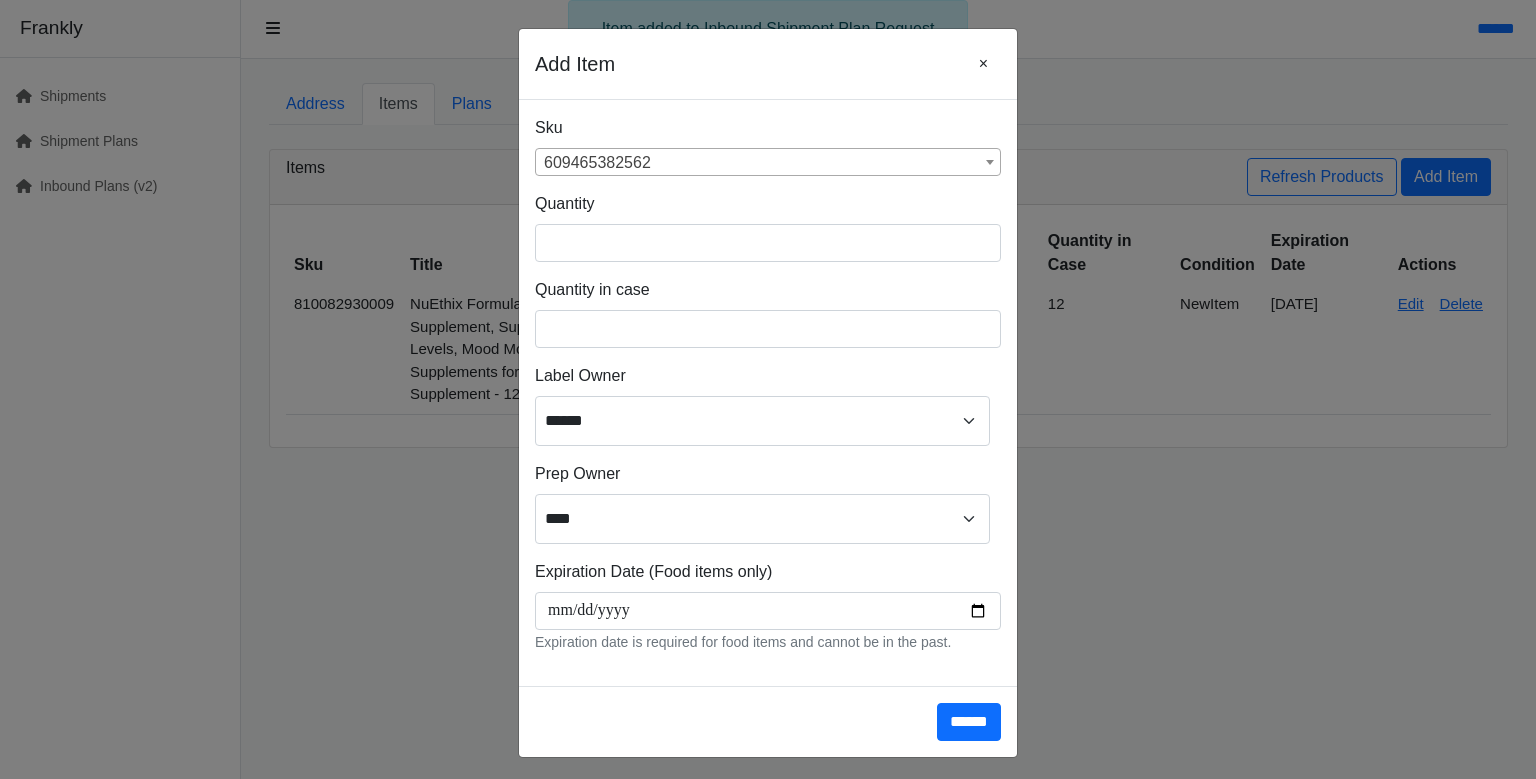 click on "609465382562" at bounding box center [768, 163] 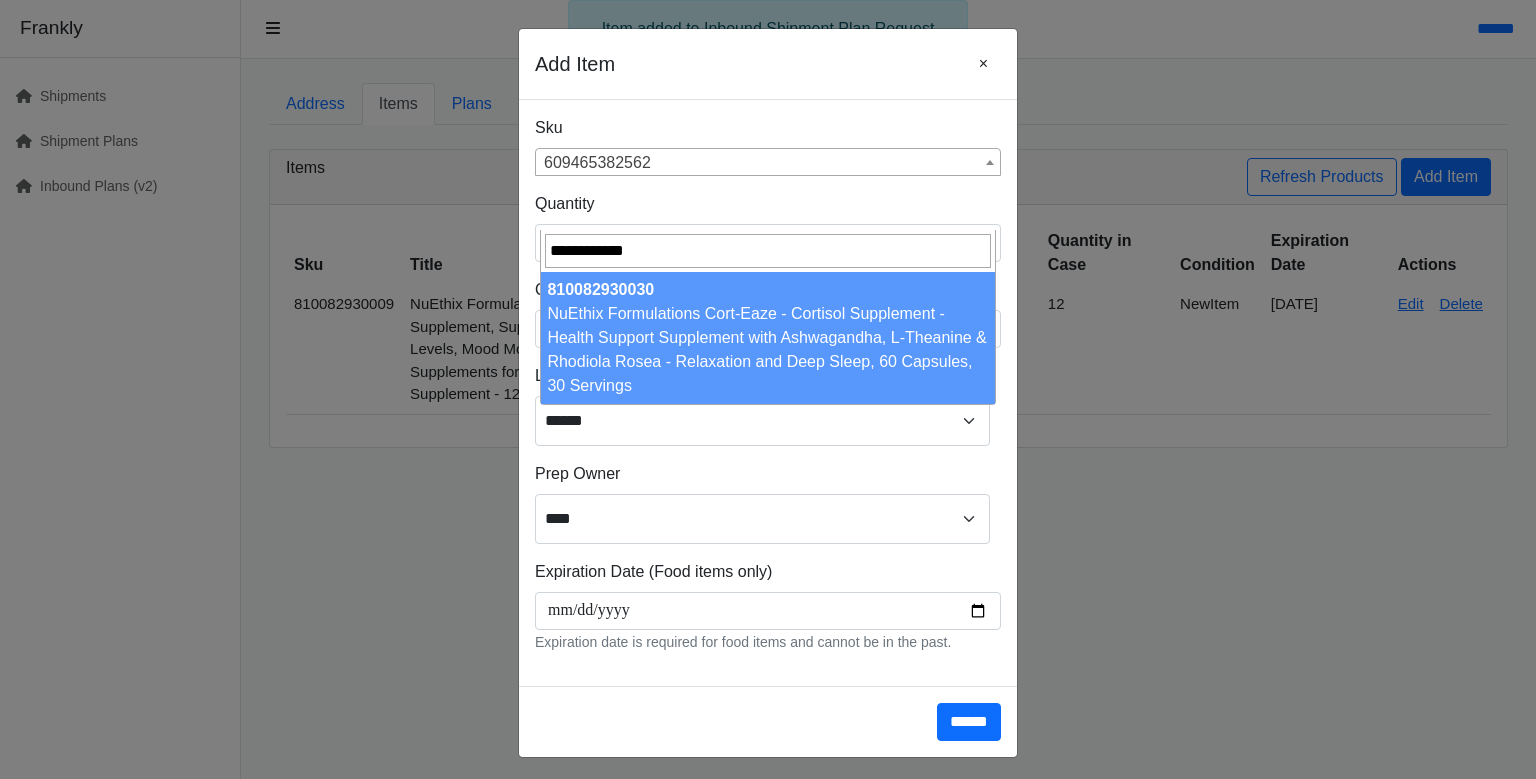 type on "**********" 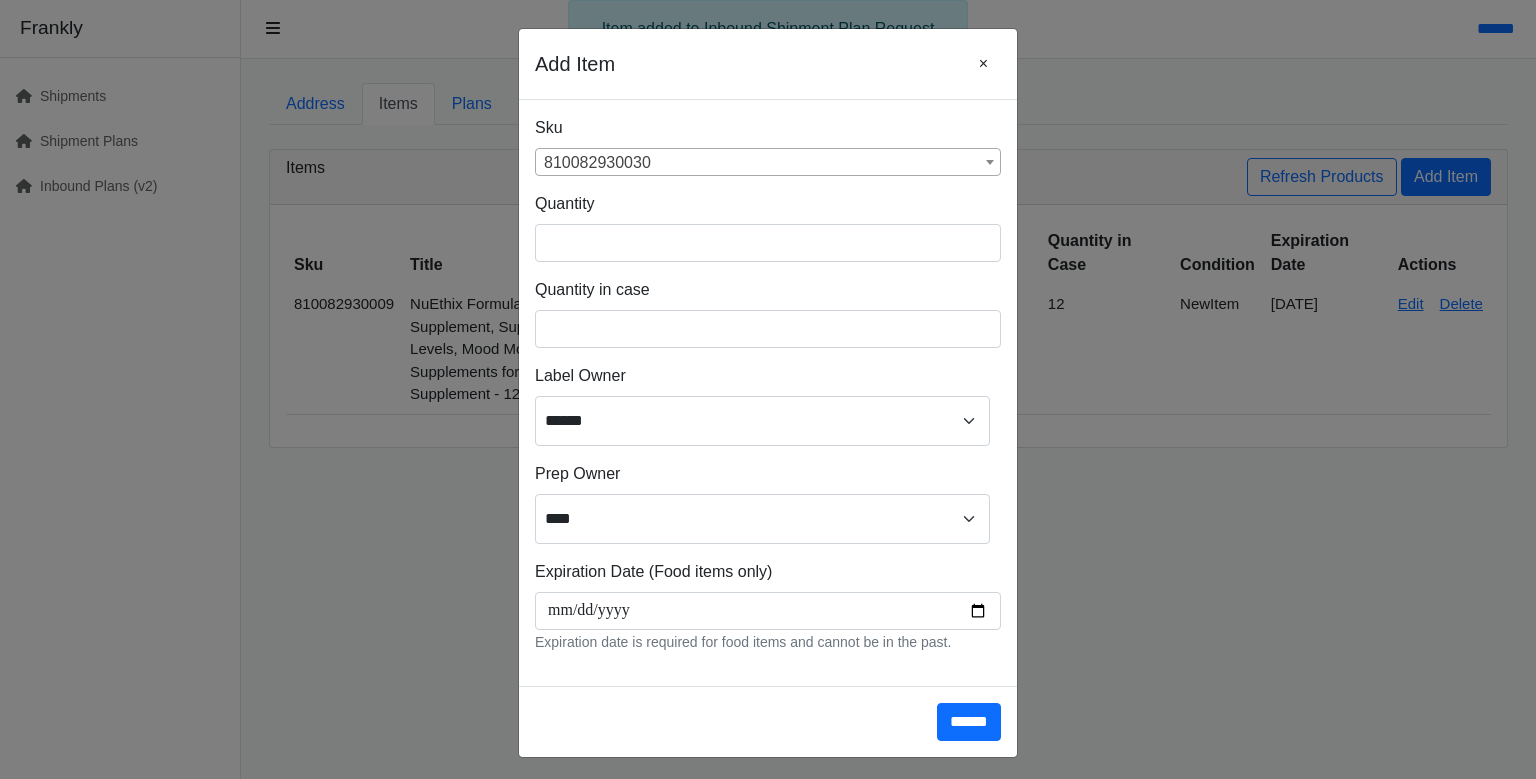 select on "**********" 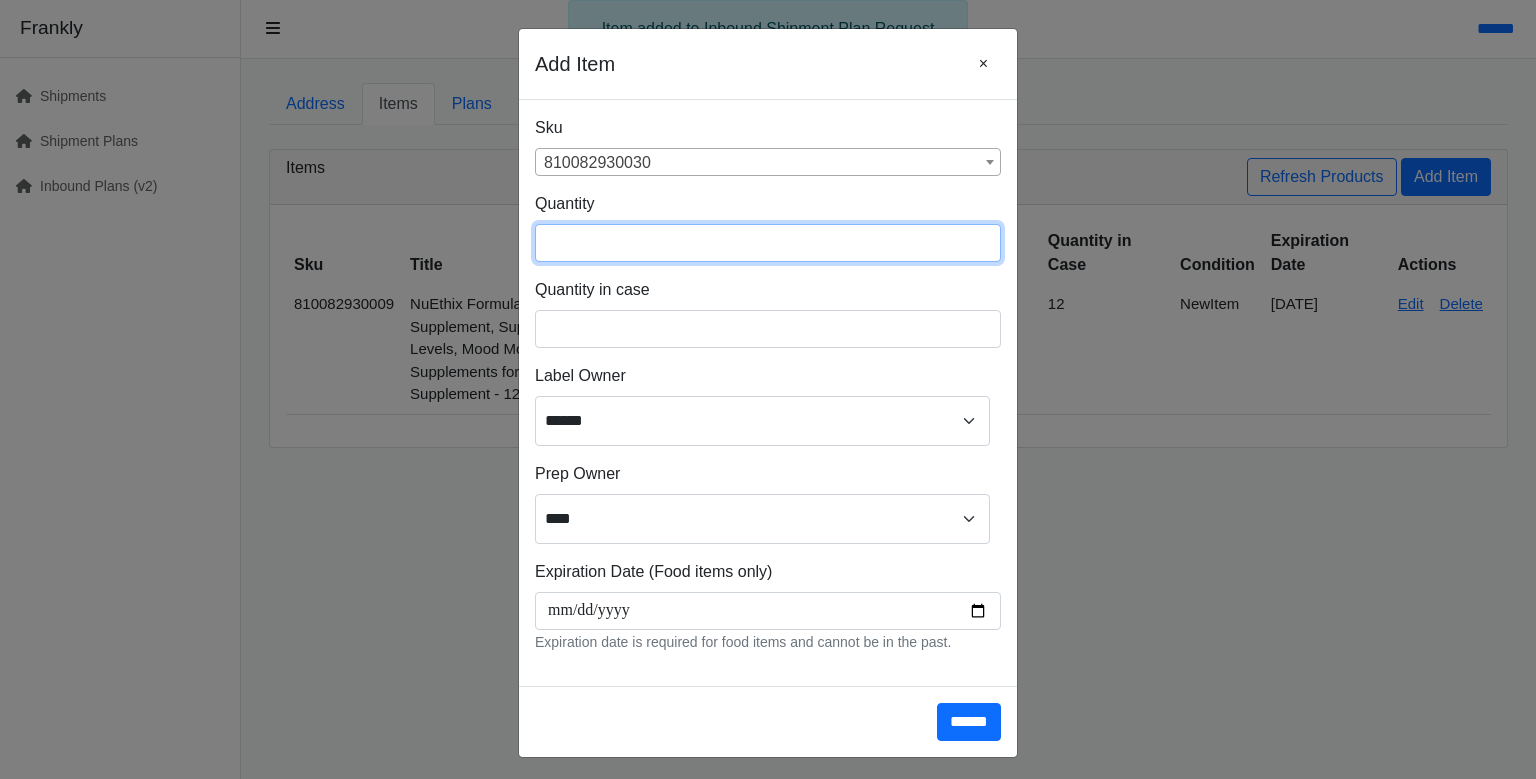 click on "*" at bounding box center (768, 243) 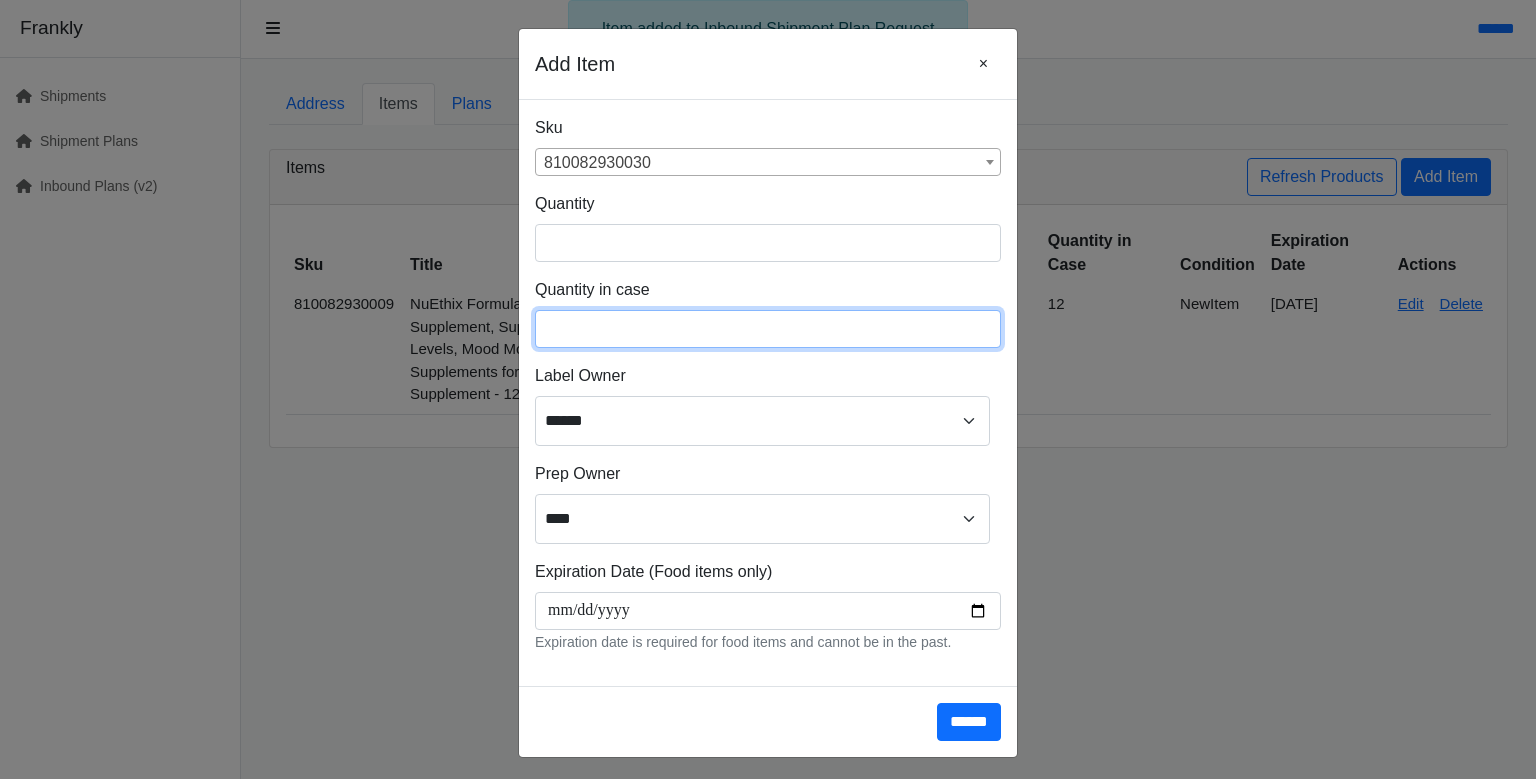 click at bounding box center [768, 329] 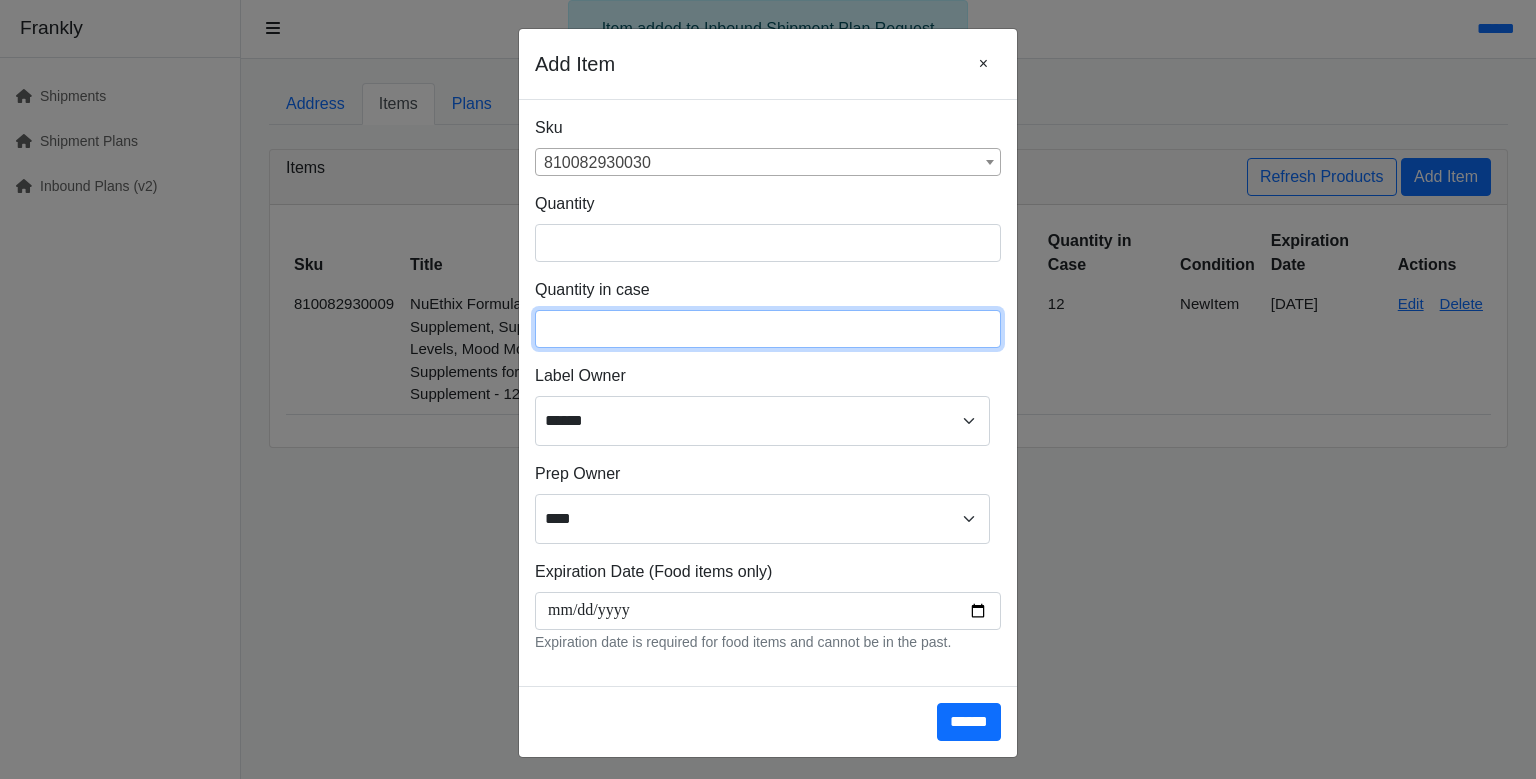 scroll, scrollTop: 266, scrollLeft: 0, axis: vertical 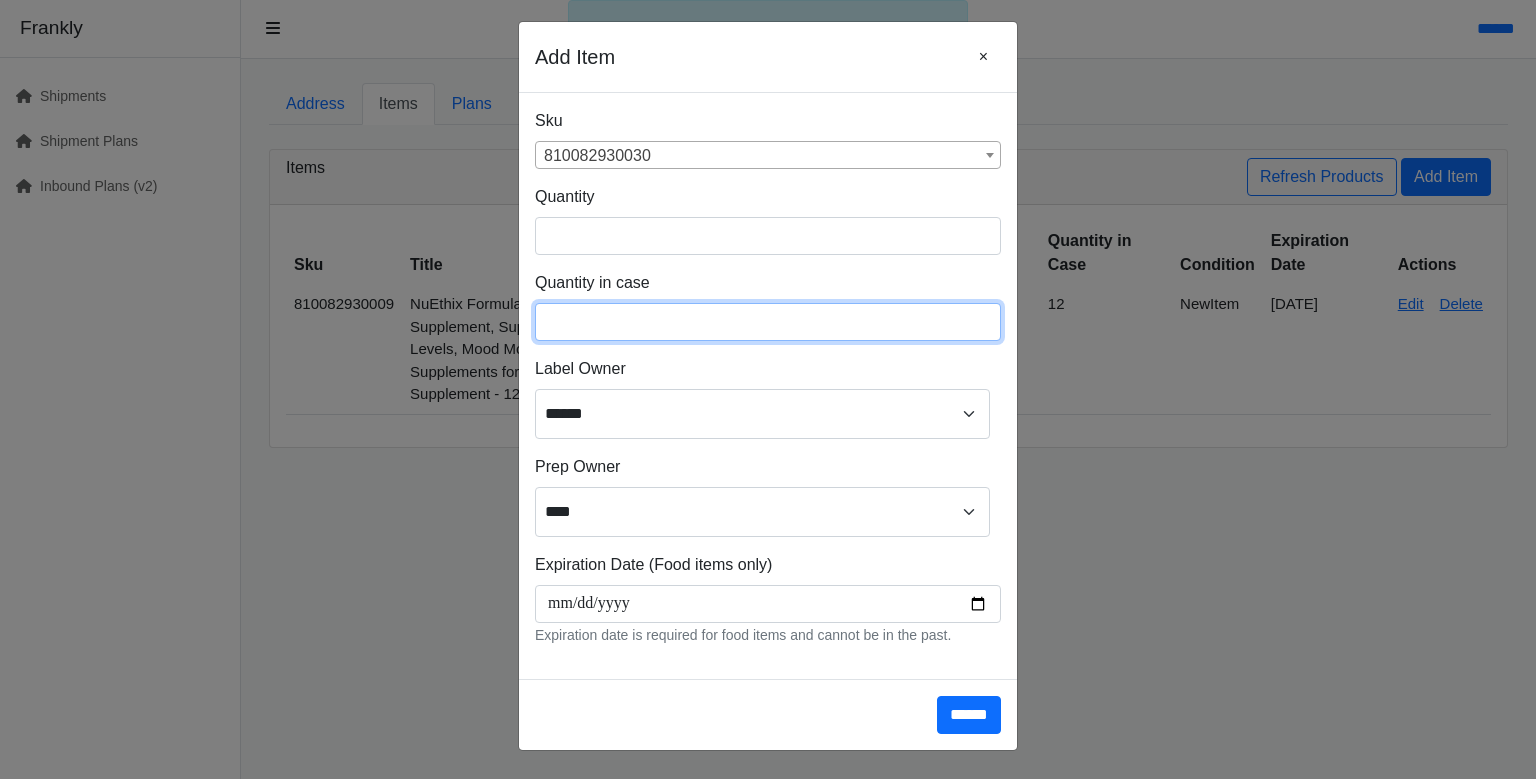 type on "**" 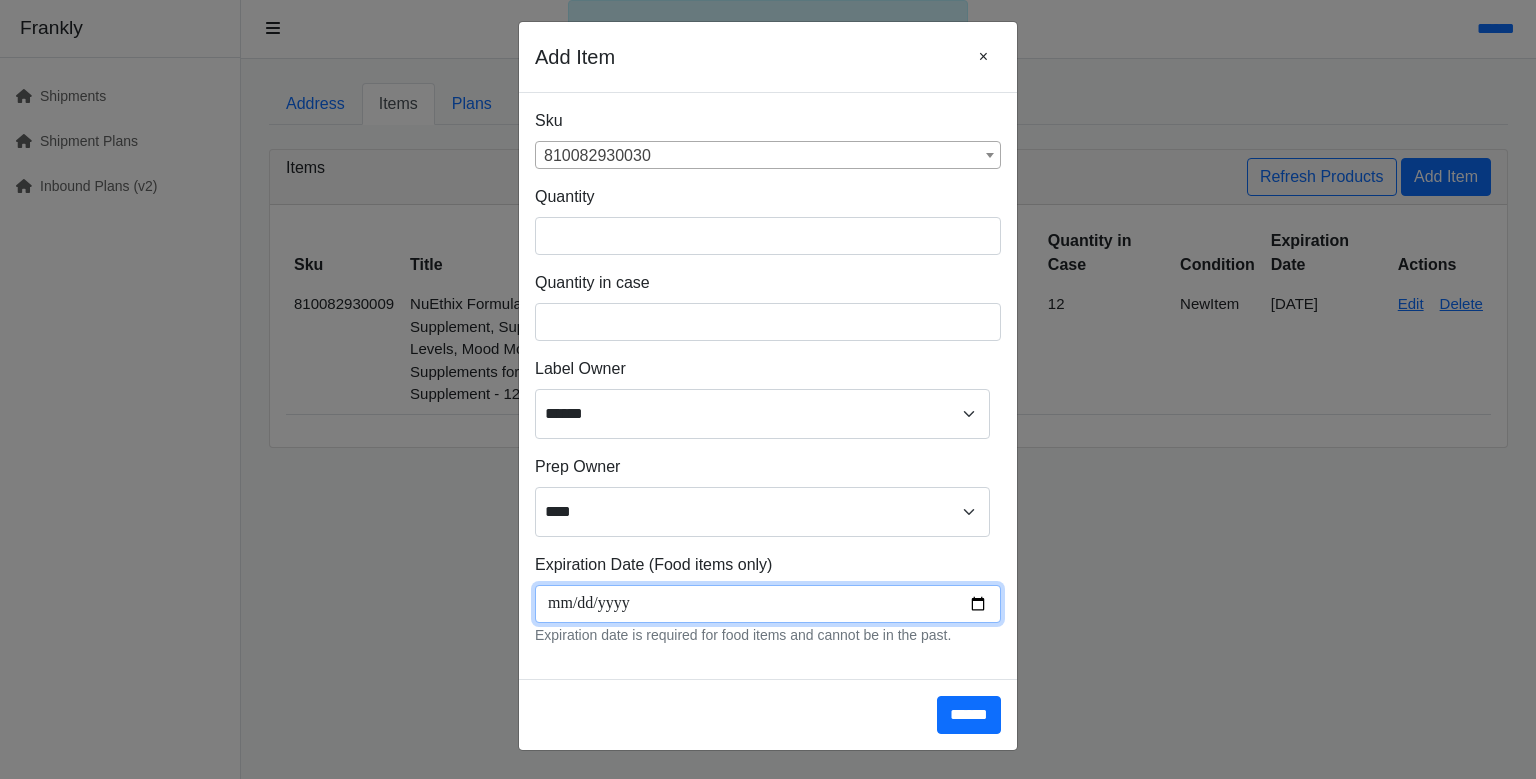click at bounding box center (768, 604) 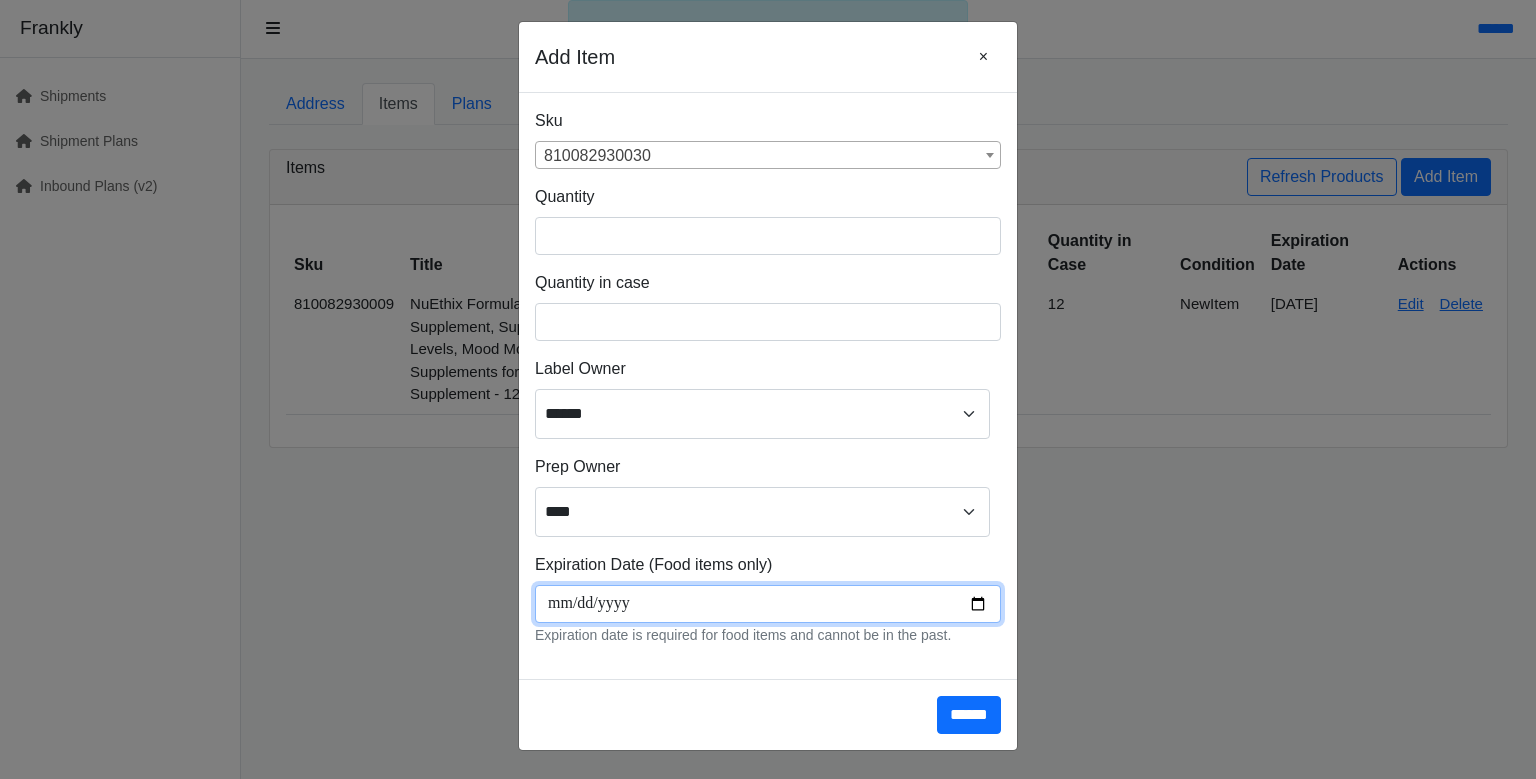click at bounding box center [768, 604] 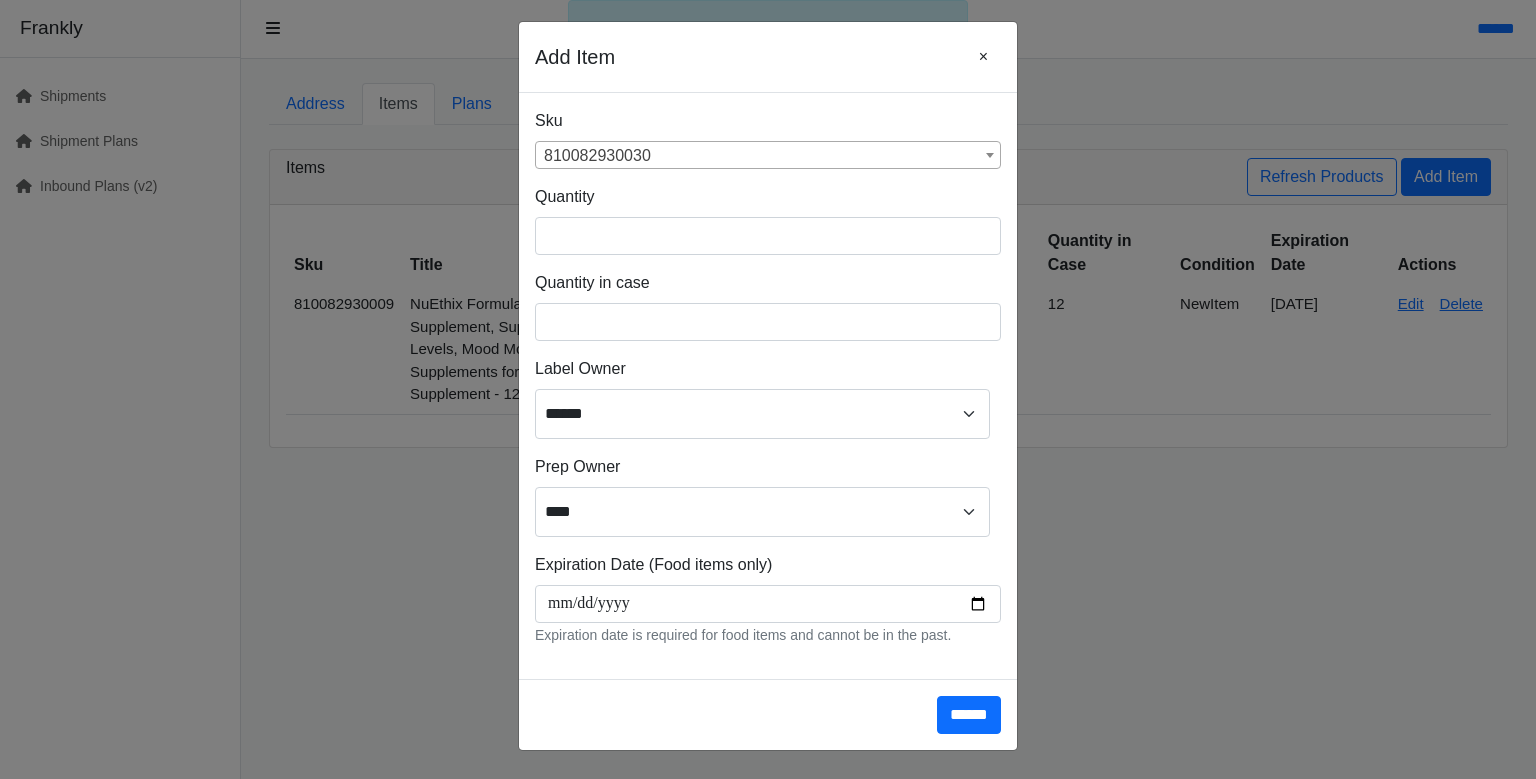 click on "Expiration Date (Food items only)
Expiration date is required for food items and cannot be in the past." at bounding box center (768, 600) 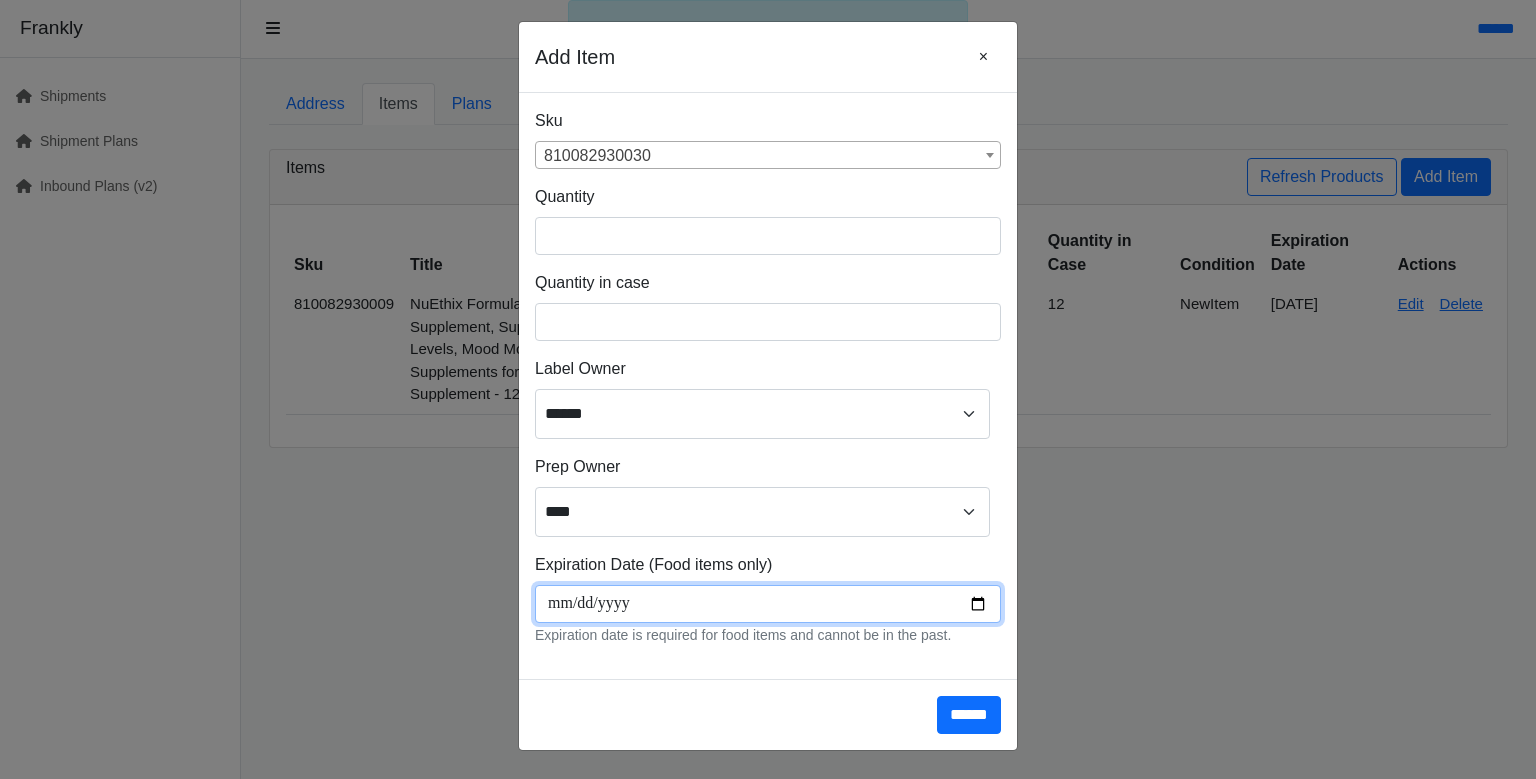 click at bounding box center [768, 604] 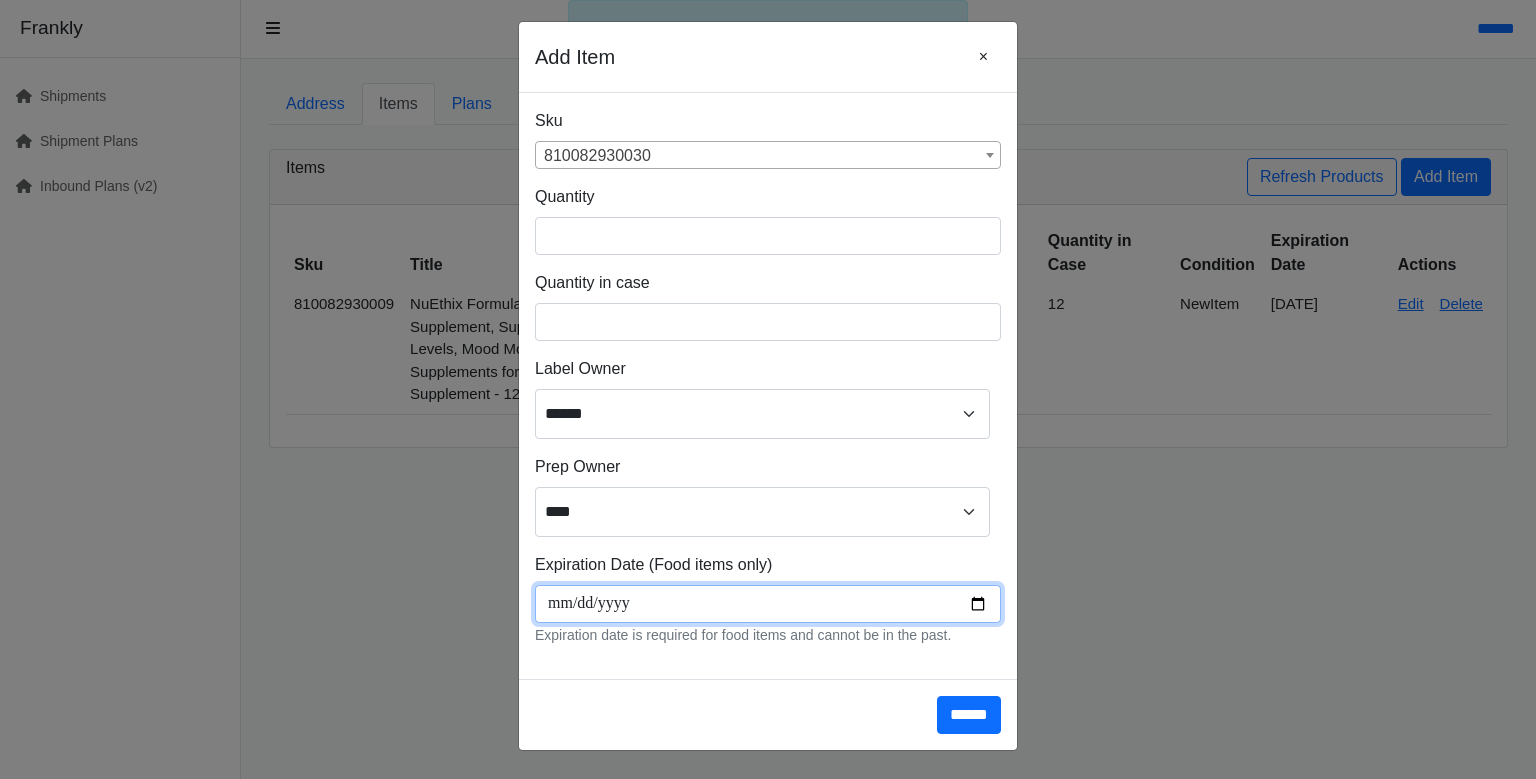 click at bounding box center (768, 604) 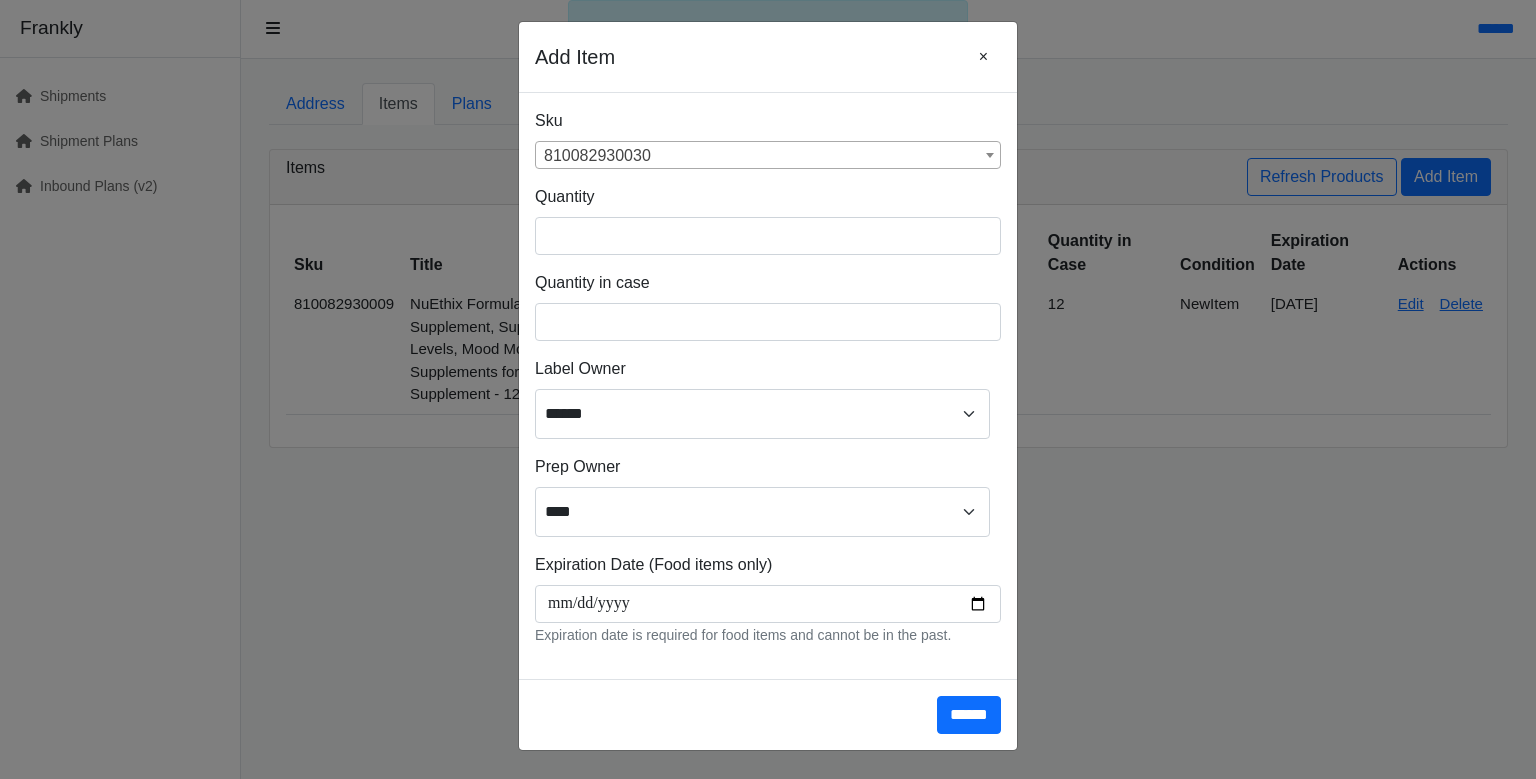 click on "**********" at bounding box center [768, 386] 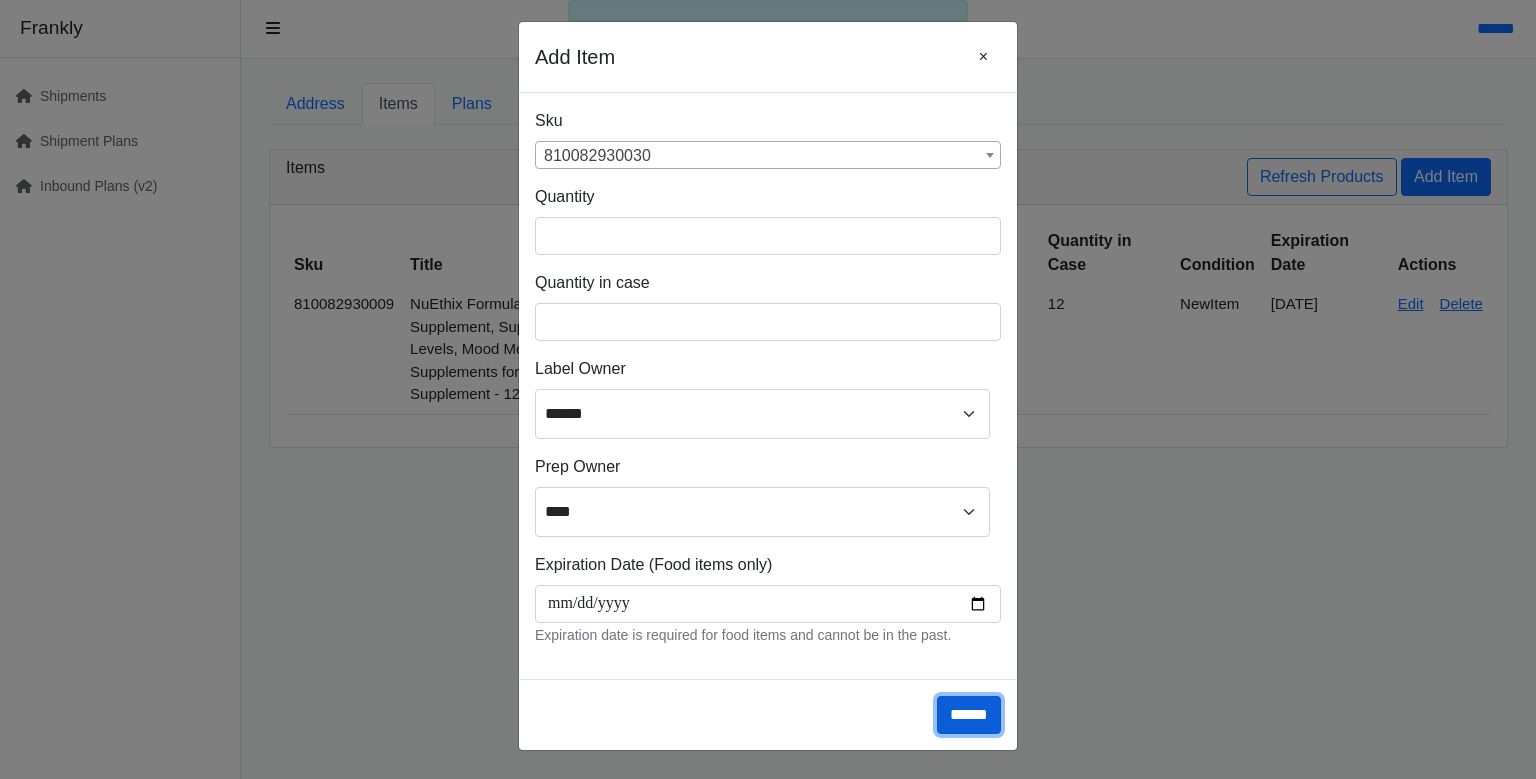 click on "******" at bounding box center [969, 715] 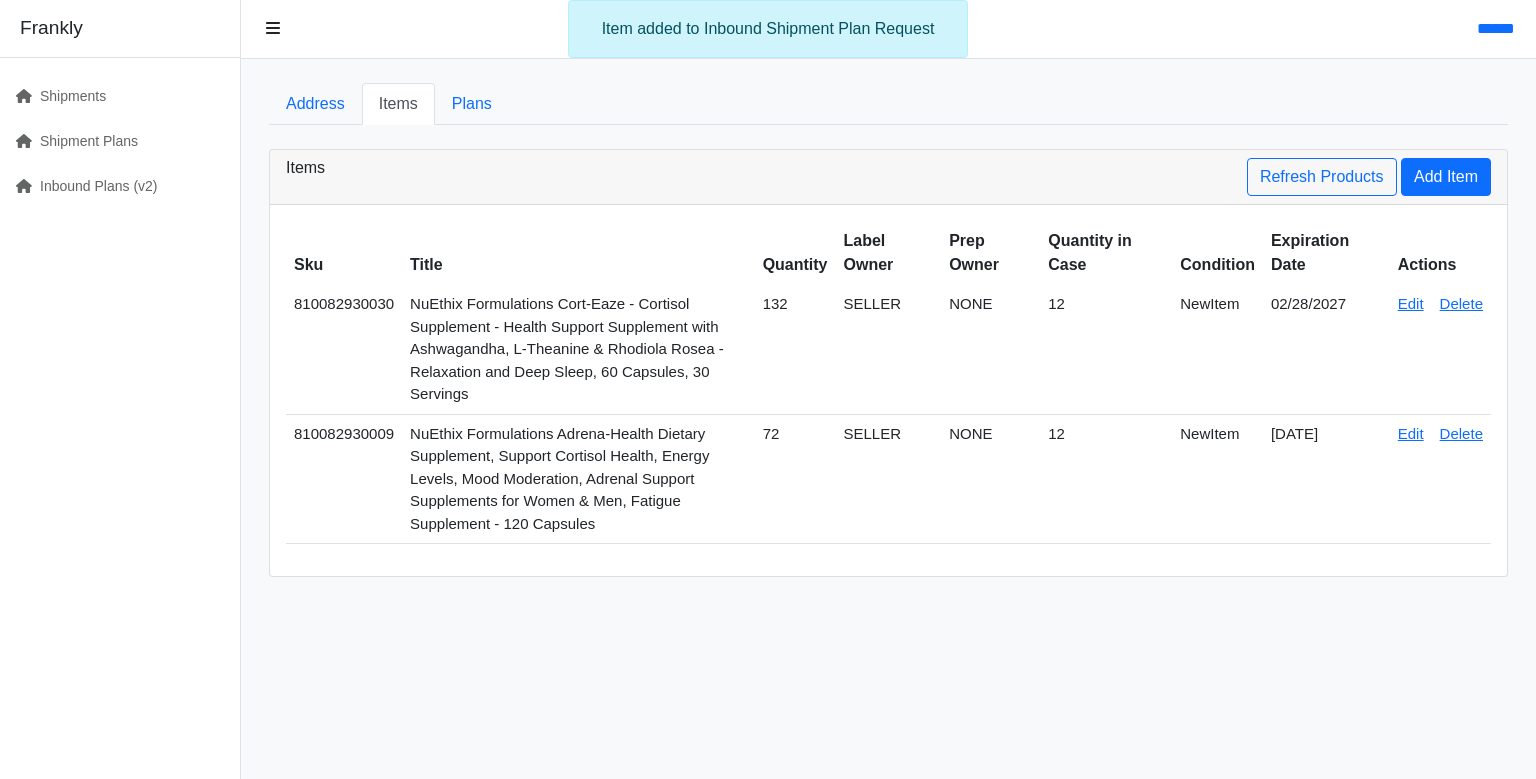 scroll, scrollTop: 0, scrollLeft: 0, axis: both 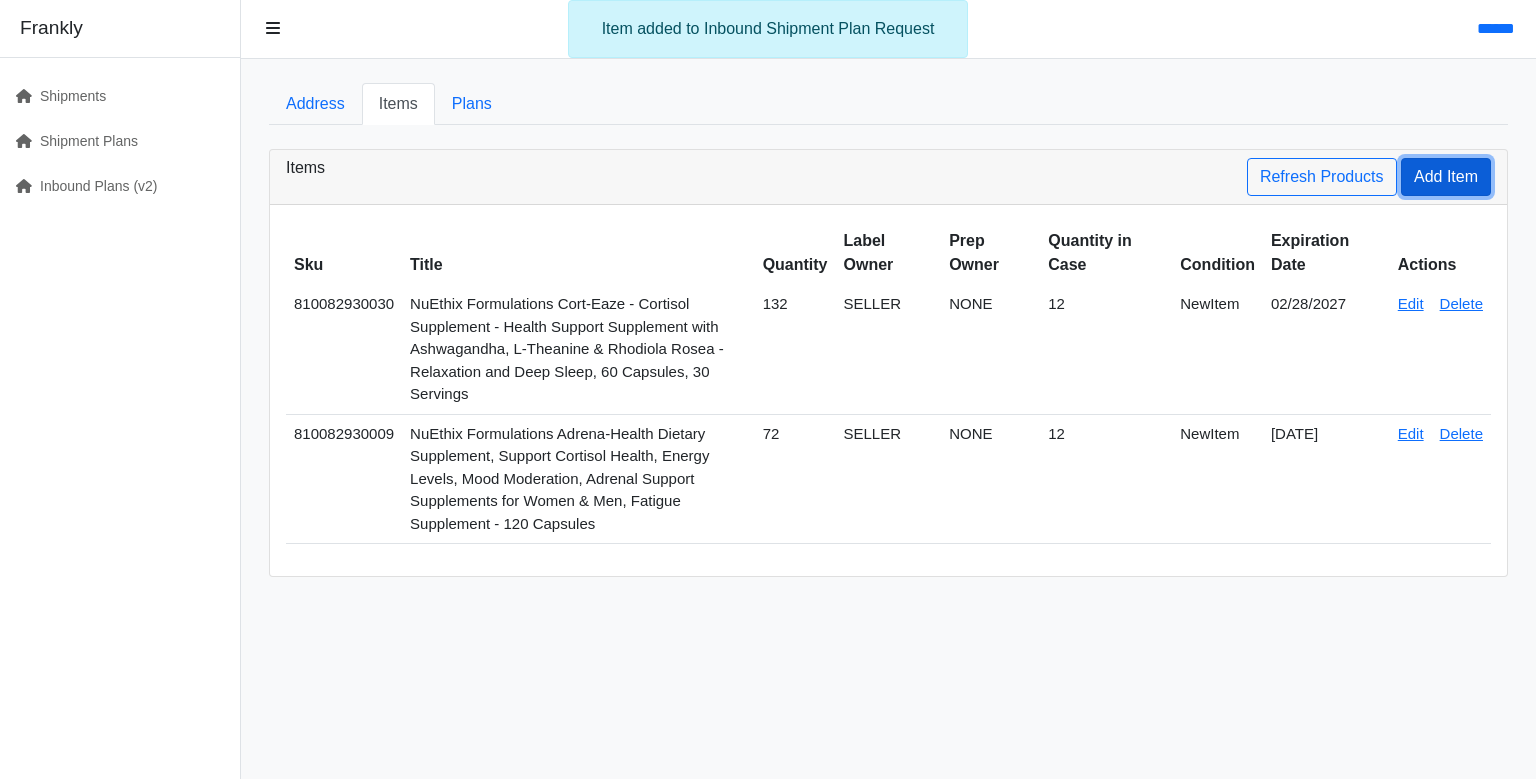 click on "Add Item" at bounding box center [1446, 177] 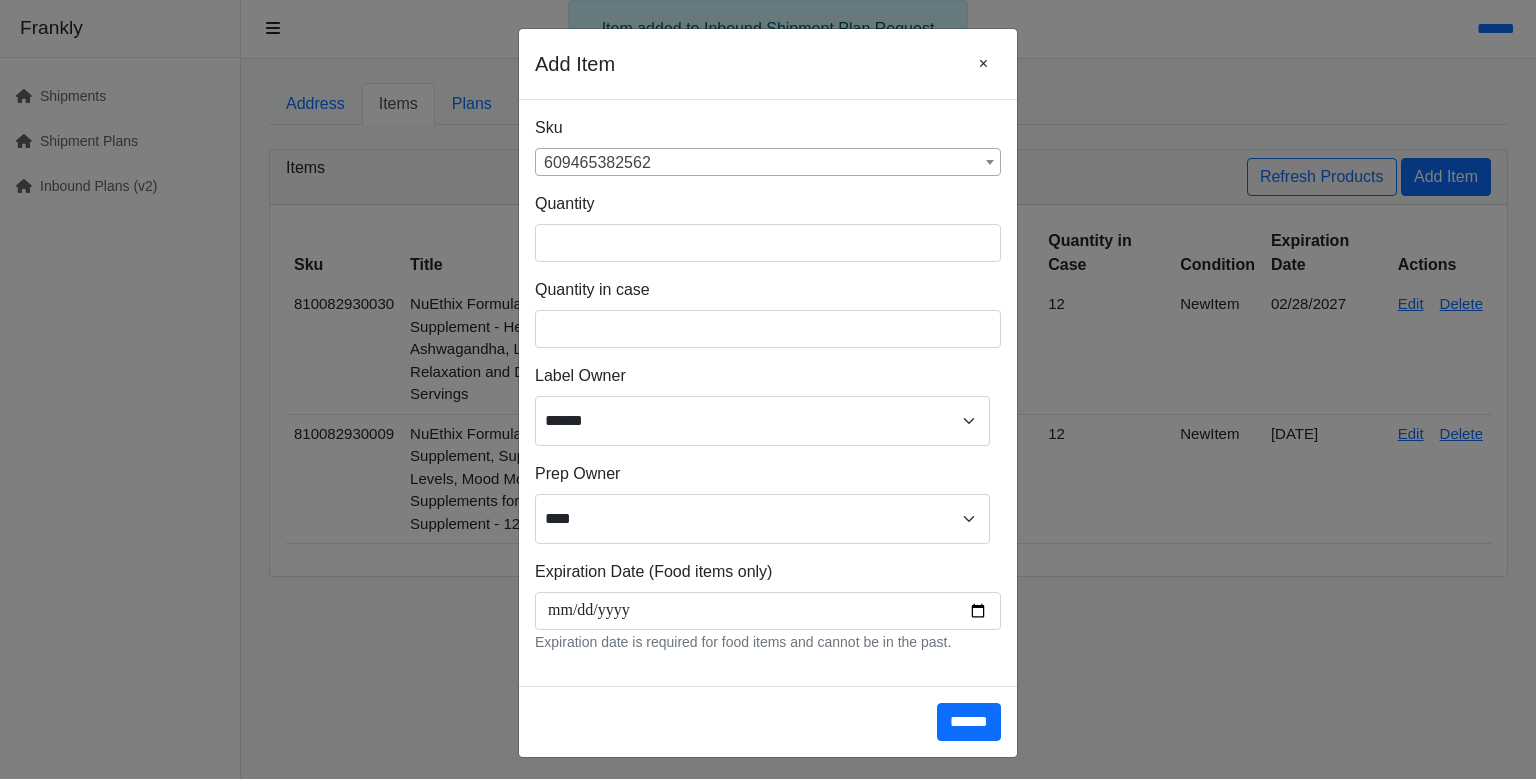 click on "609465382562" at bounding box center (768, 163) 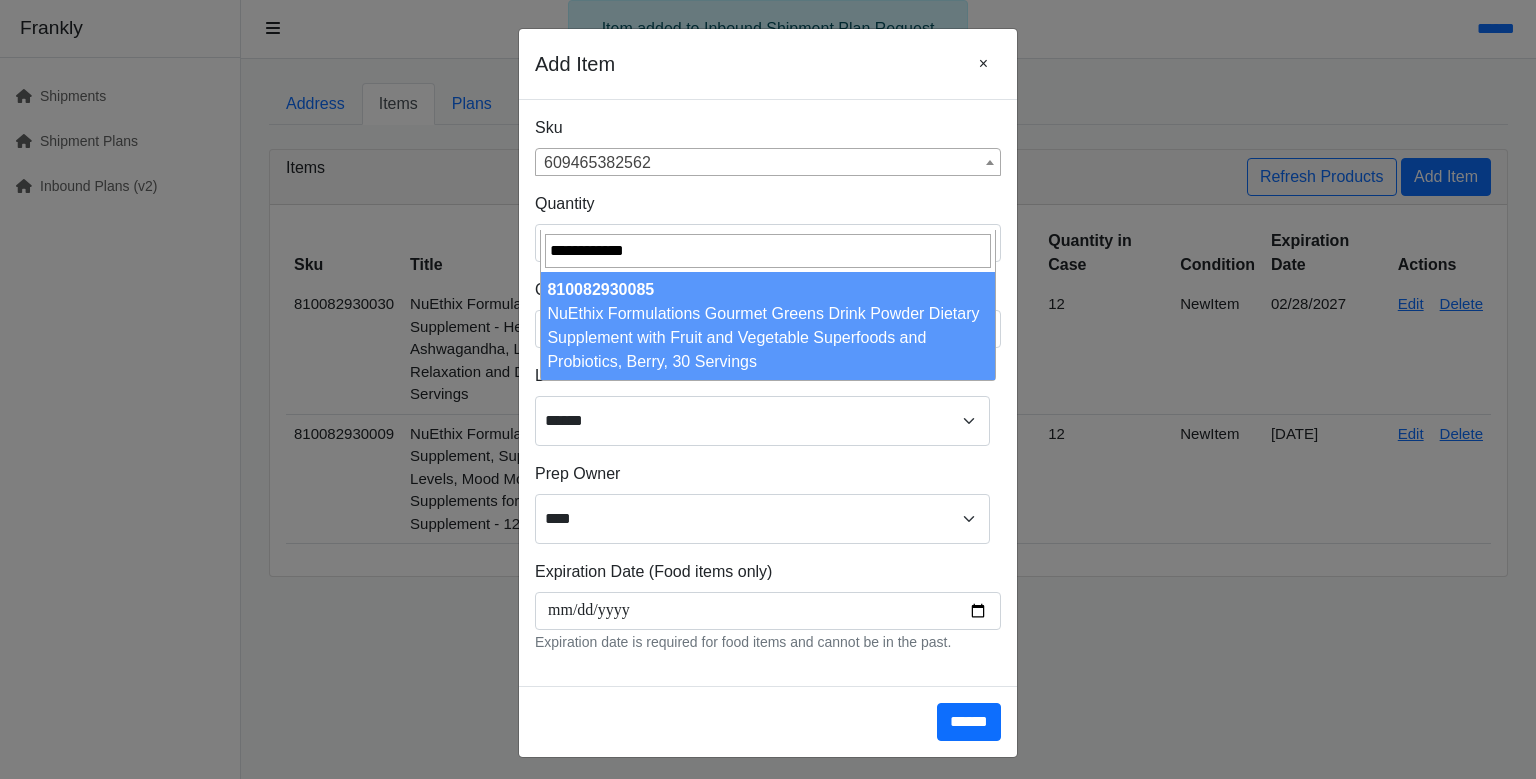 type on "**********" 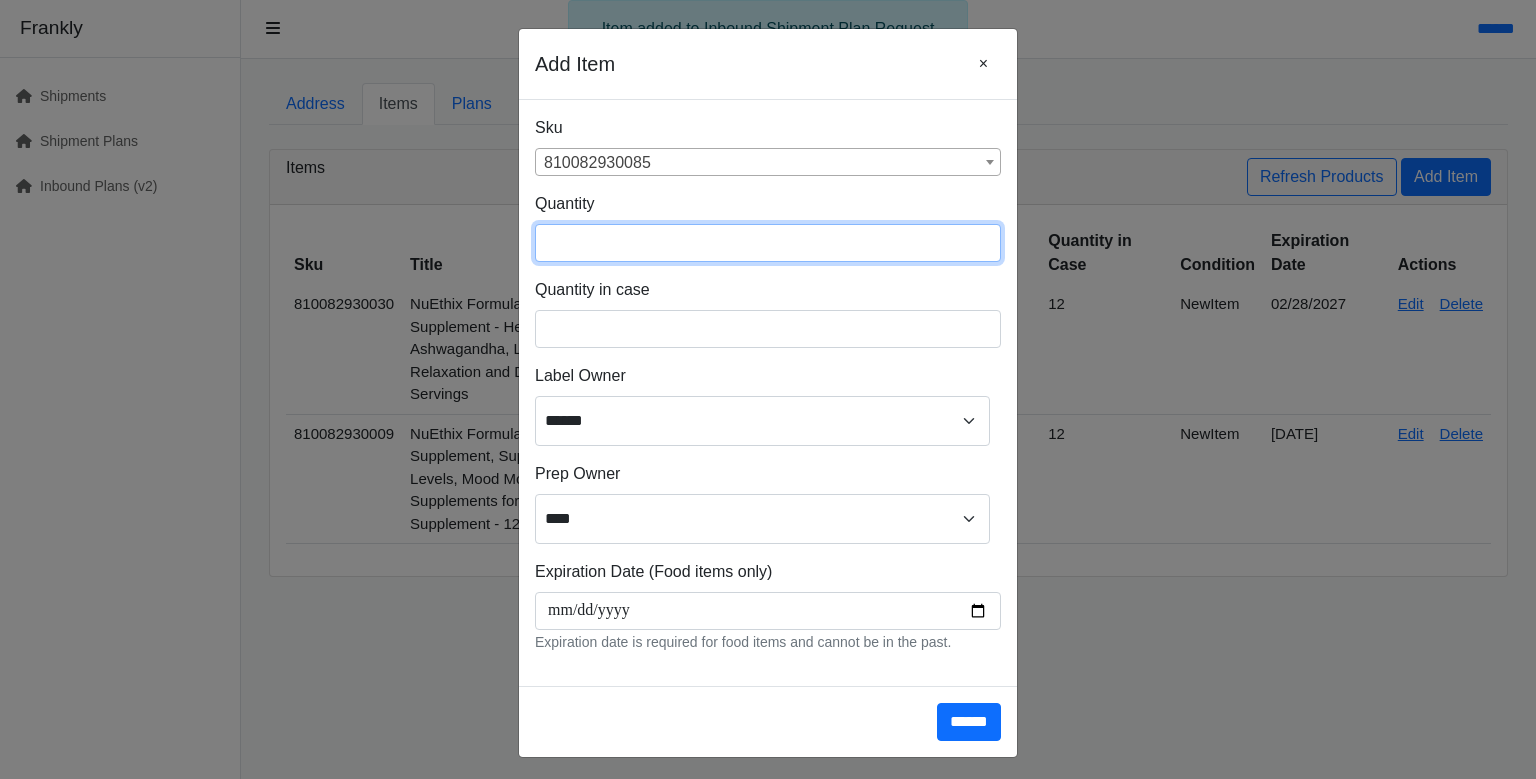 click at bounding box center (768, 243) 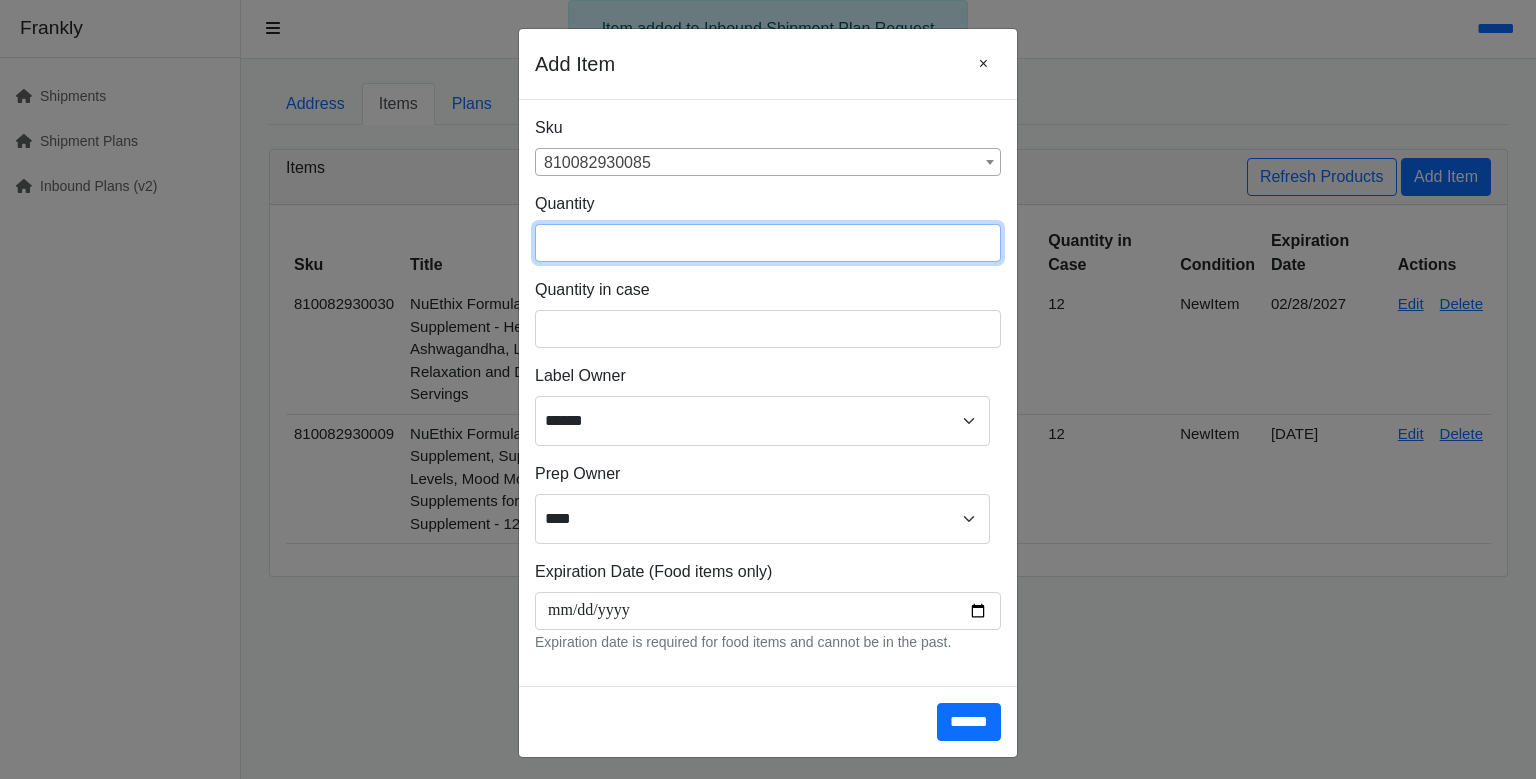 type on "**" 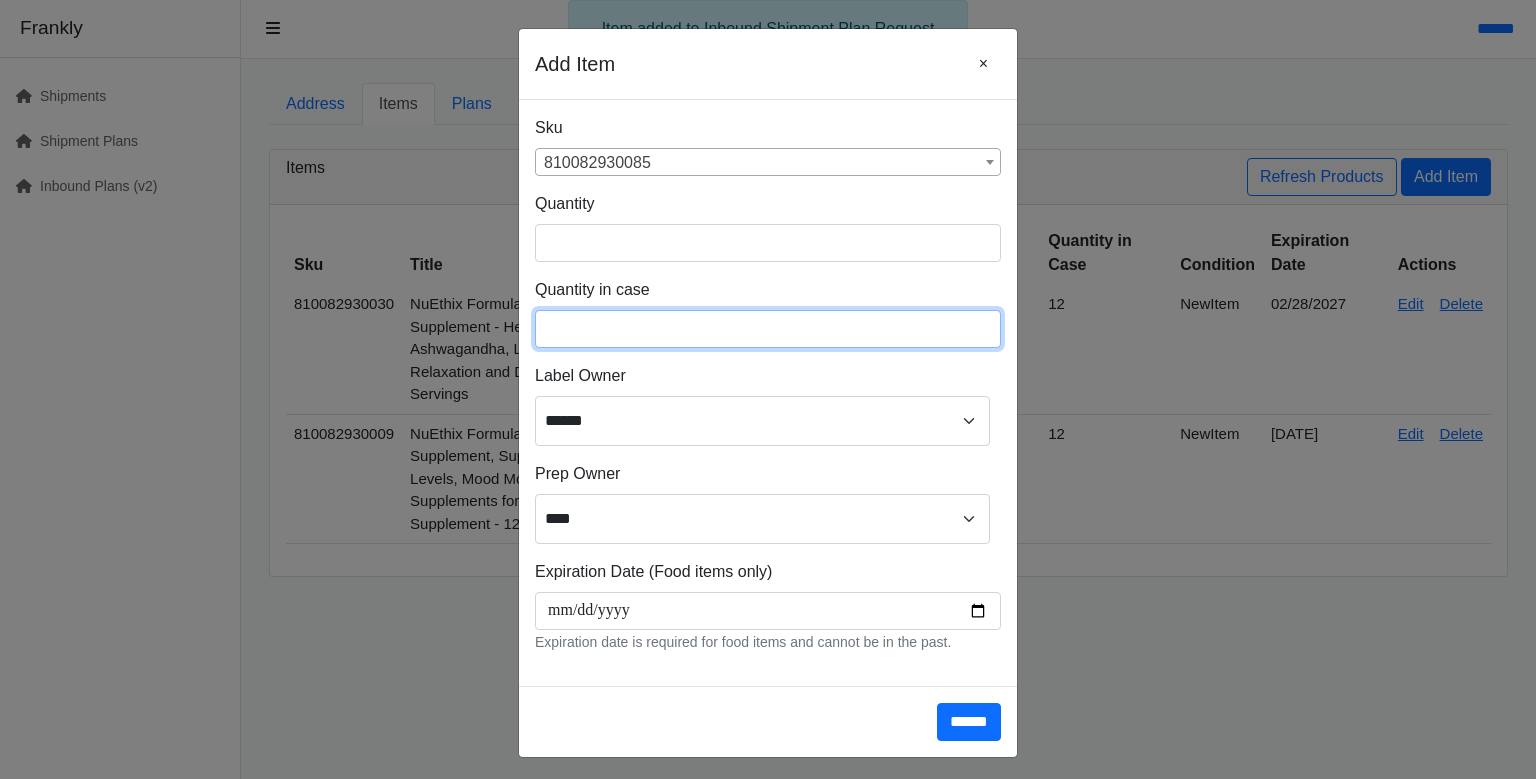 click at bounding box center (768, 329) 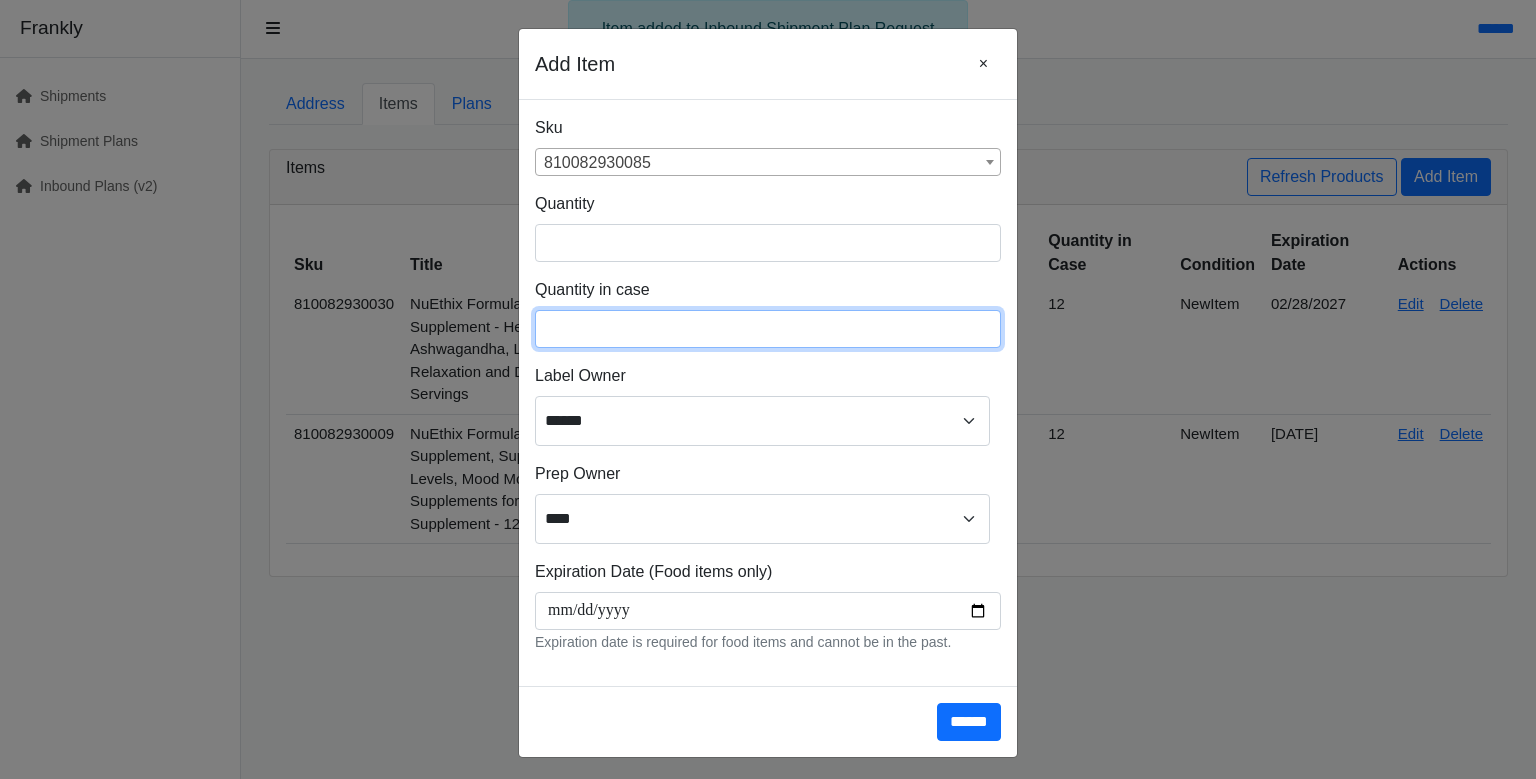type on "**" 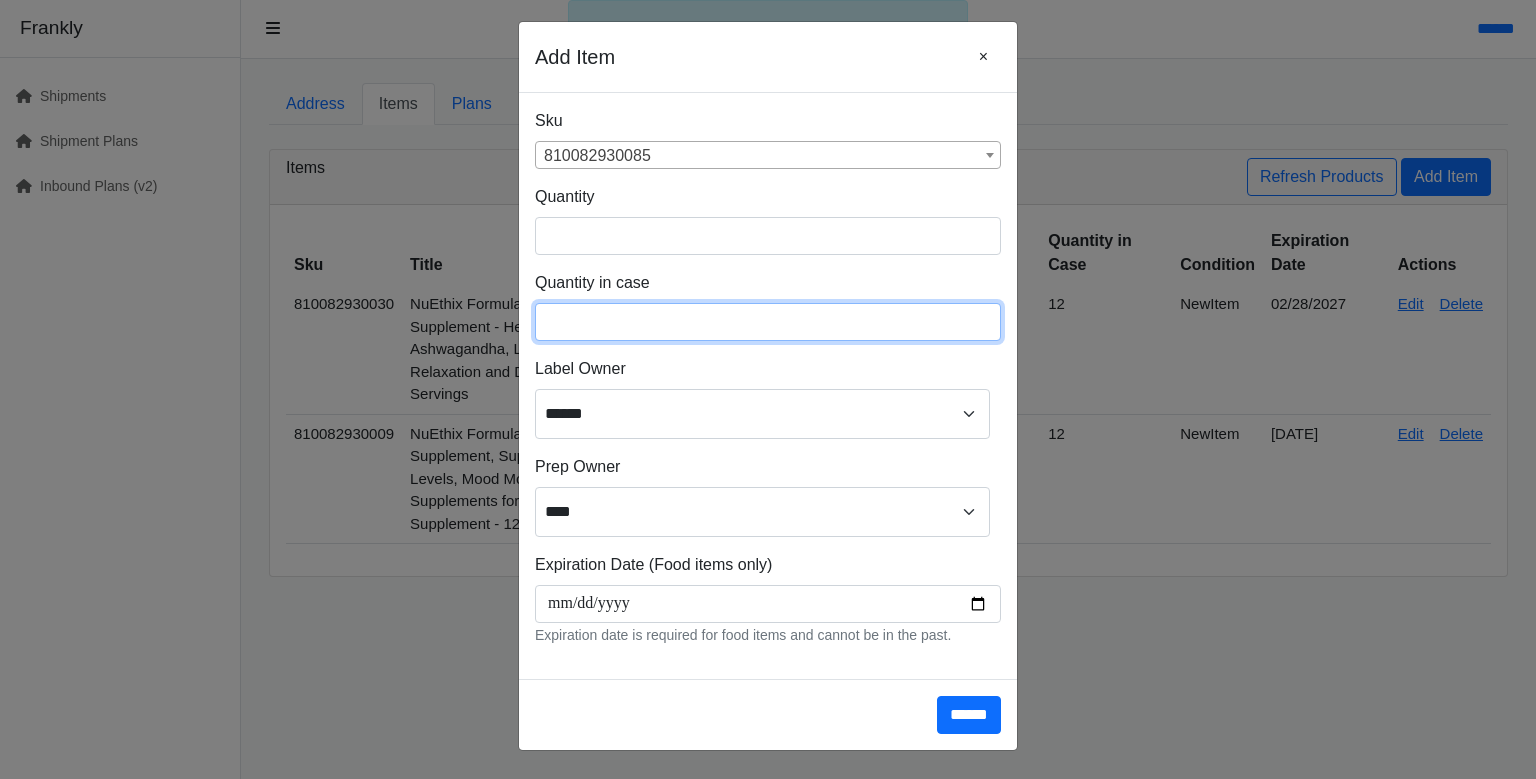 scroll, scrollTop: 266, scrollLeft: 0, axis: vertical 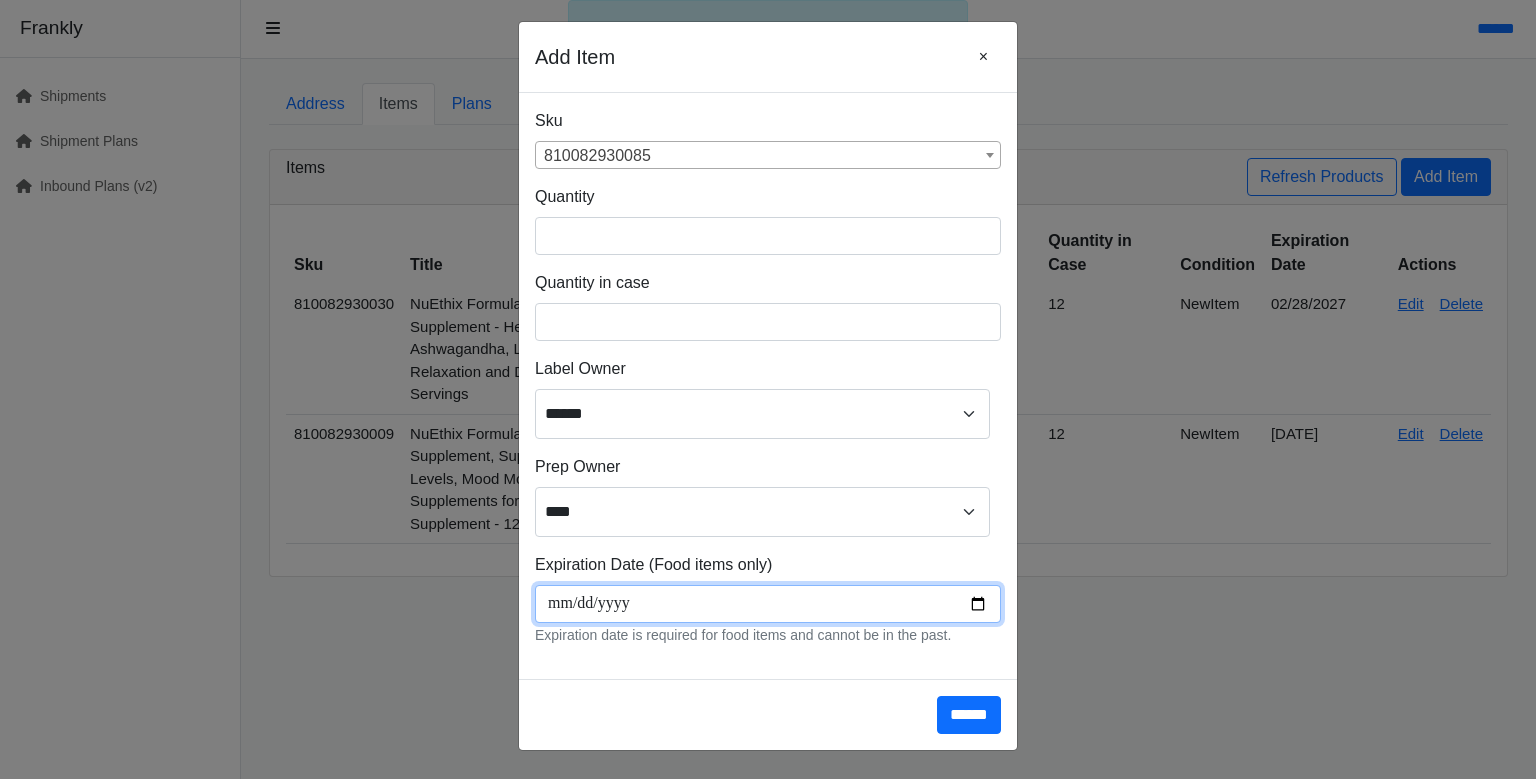 click at bounding box center (768, 604) 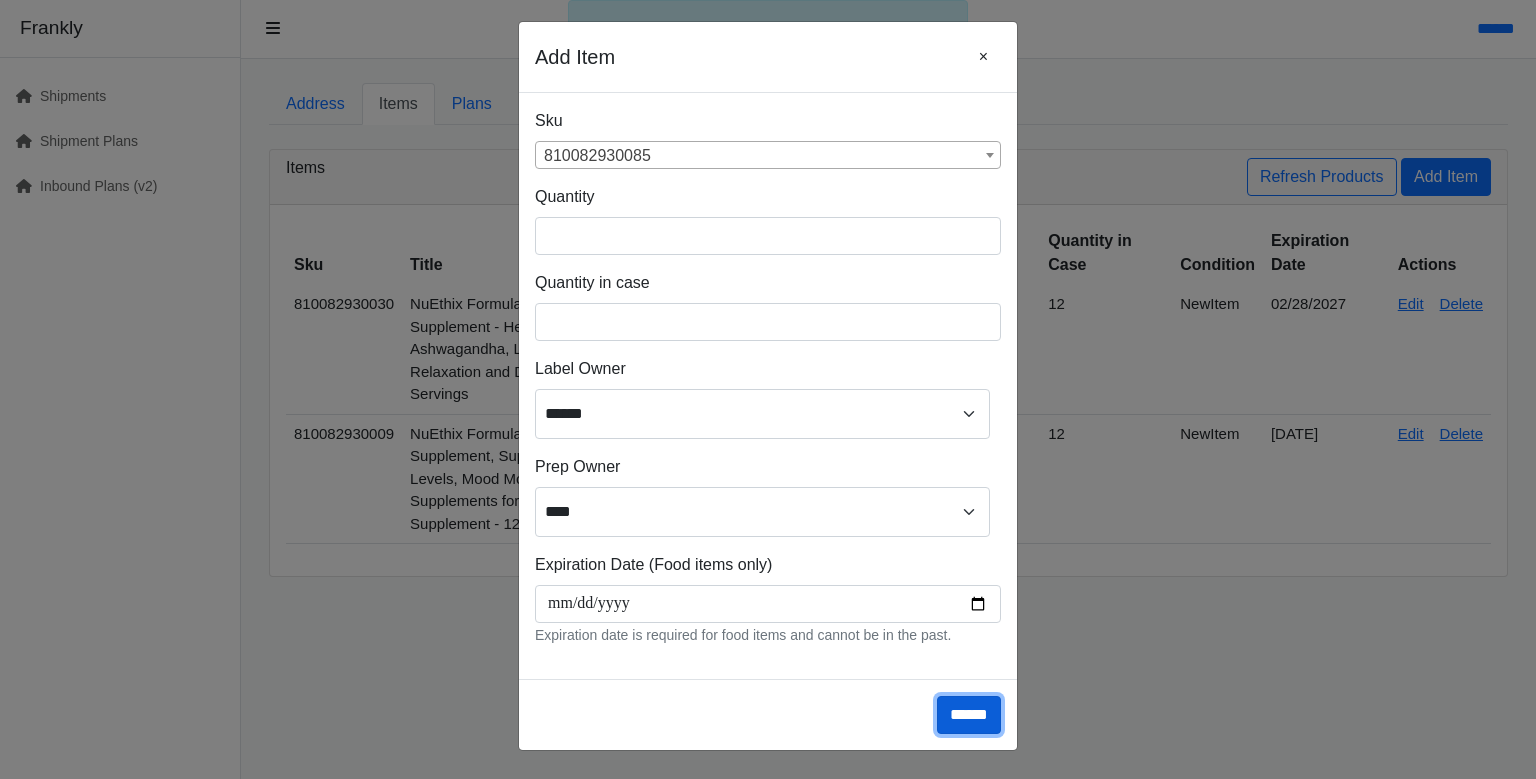 click on "******" at bounding box center (969, 715) 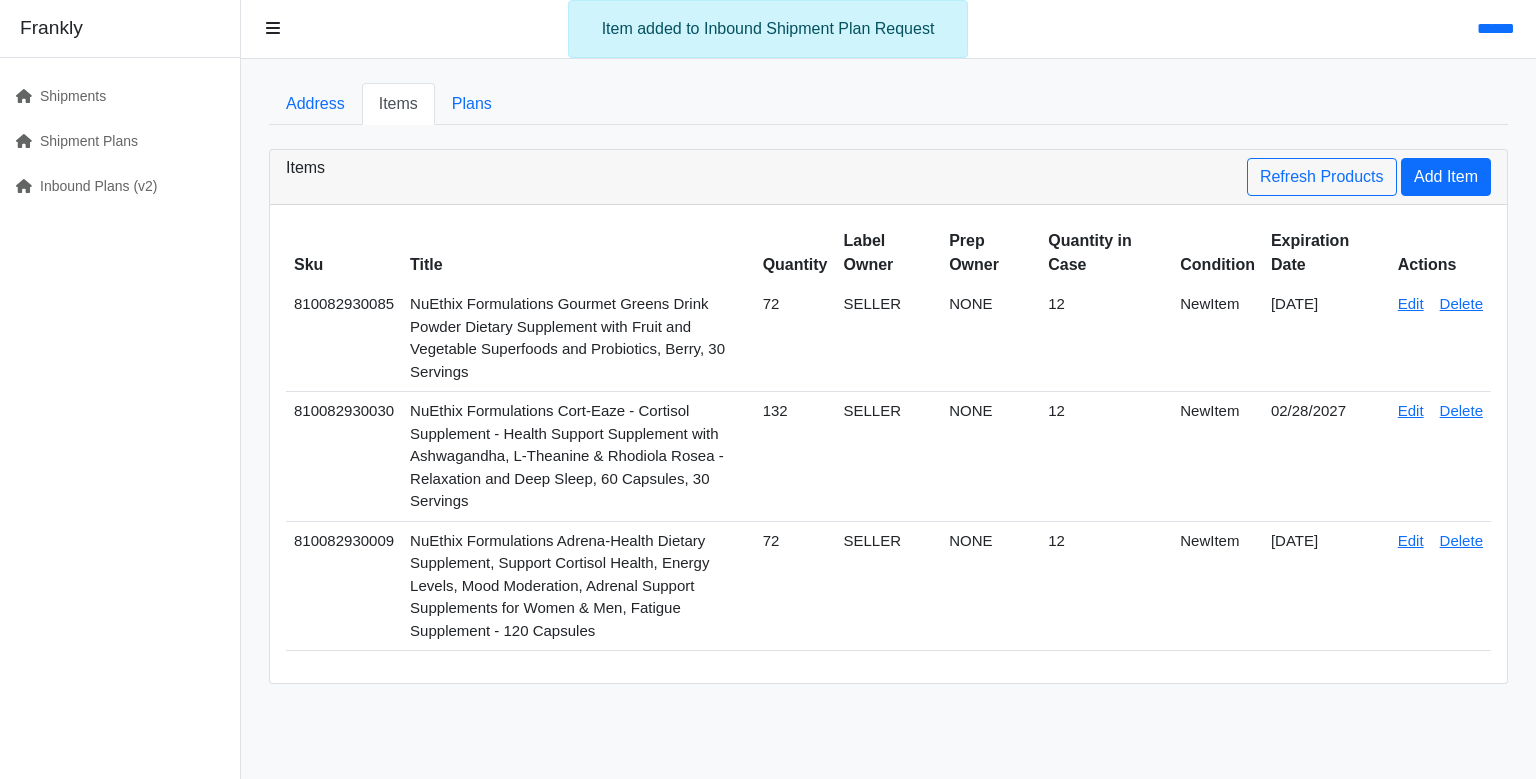scroll, scrollTop: 0, scrollLeft: 0, axis: both 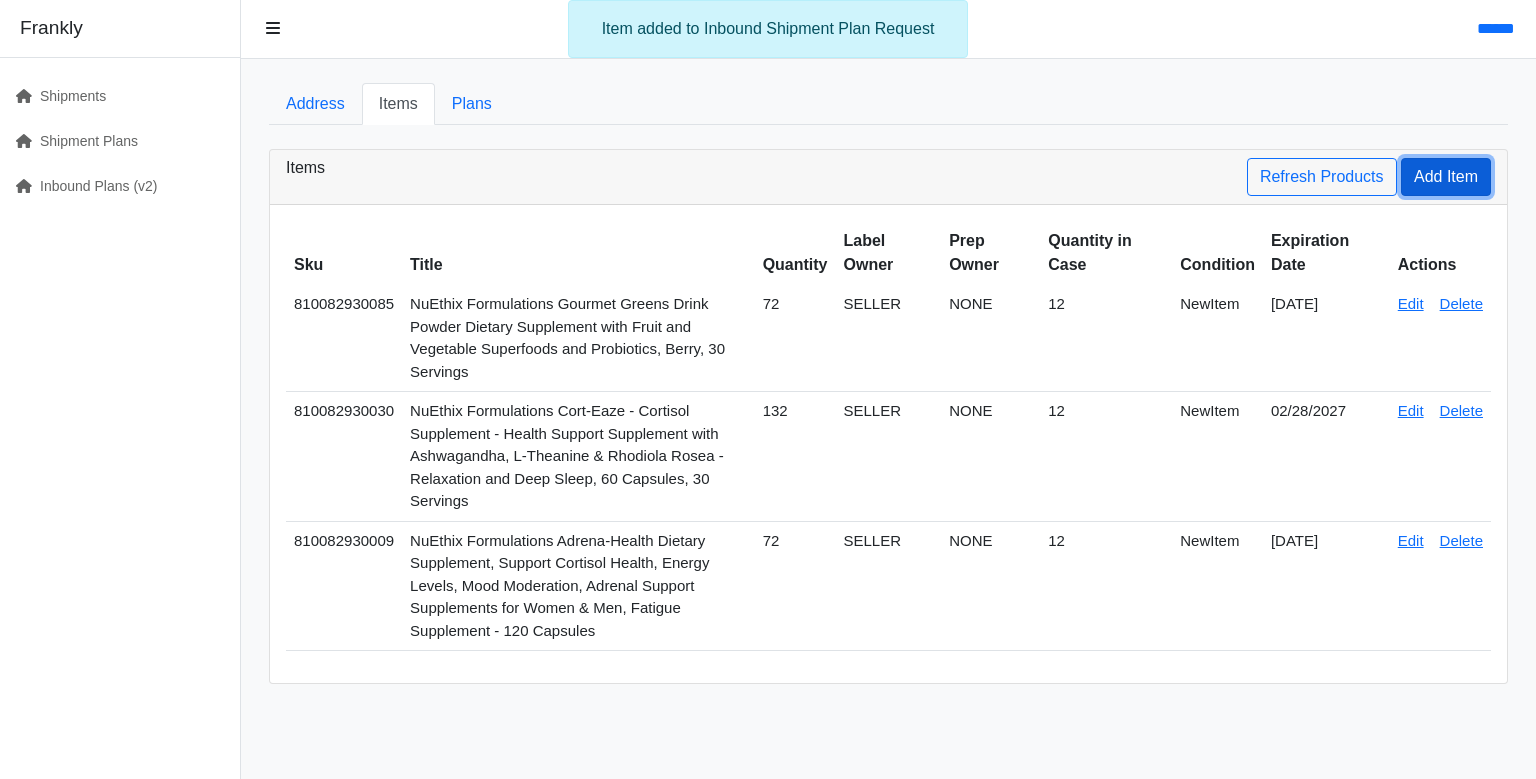 click on "Add Item" at bounding box center [1446, 177] 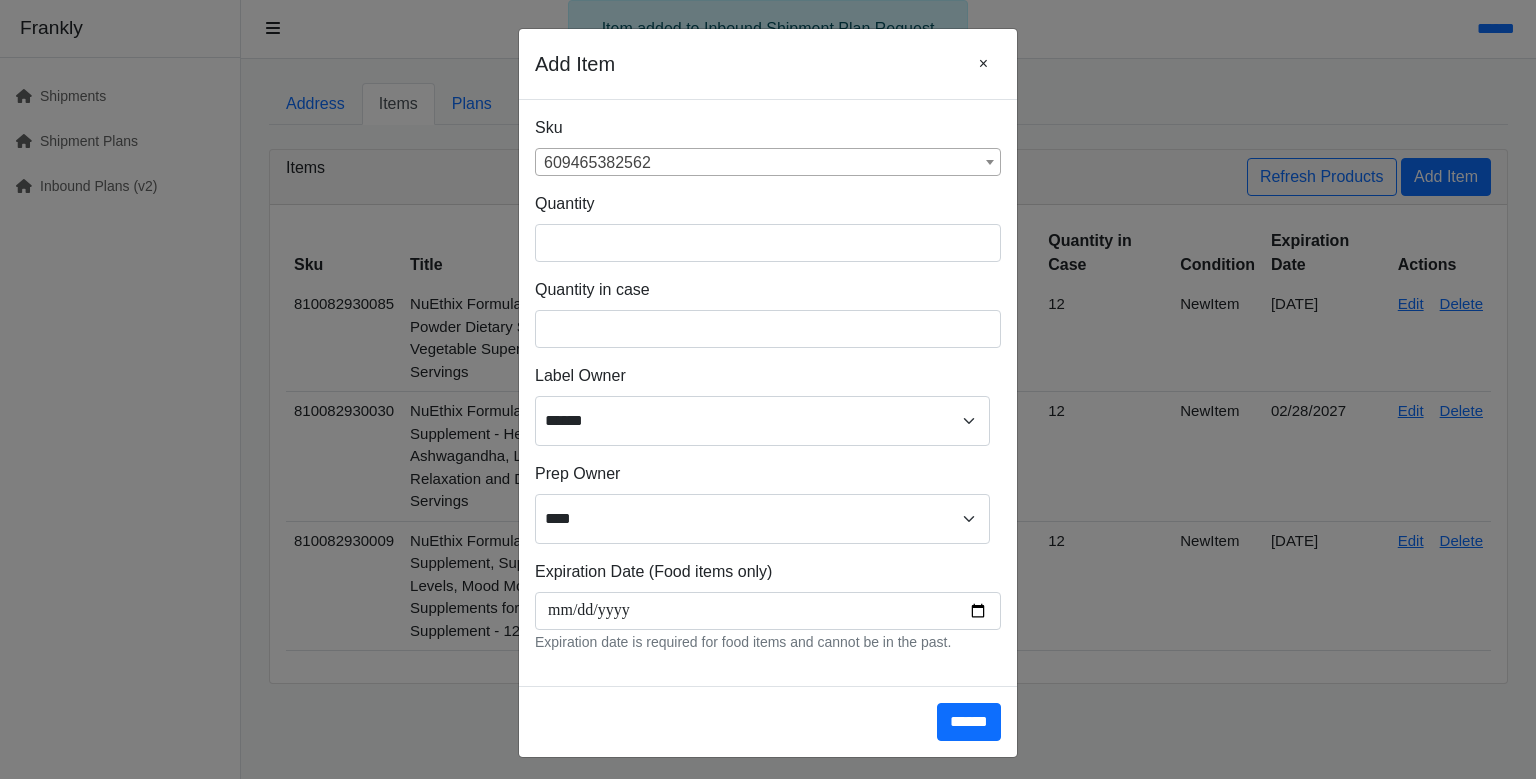 drag, startPoint x: 640, startPoint y: 203, endPoint x: 648, endPoint y: 218, distance: 17 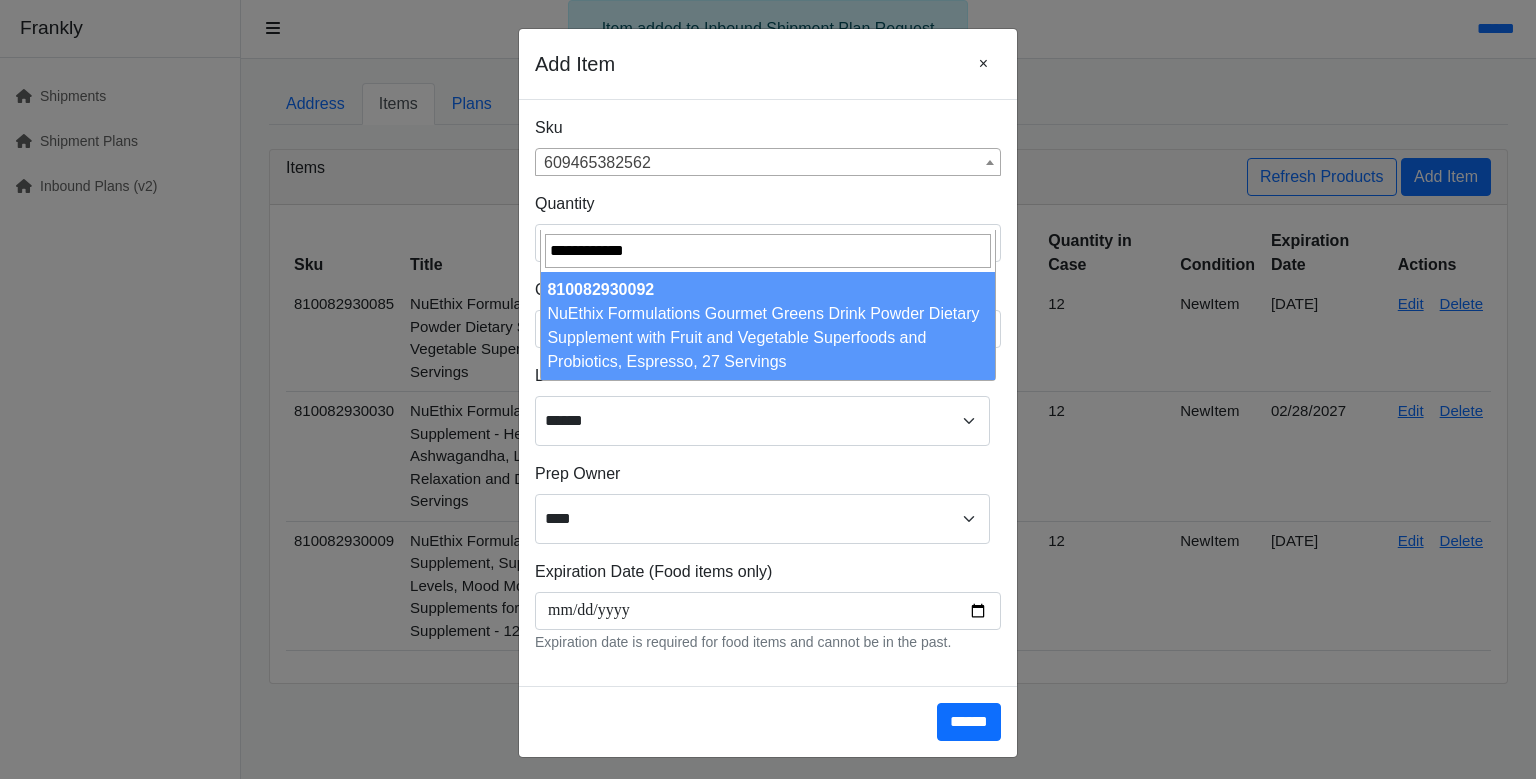 type on "**********" 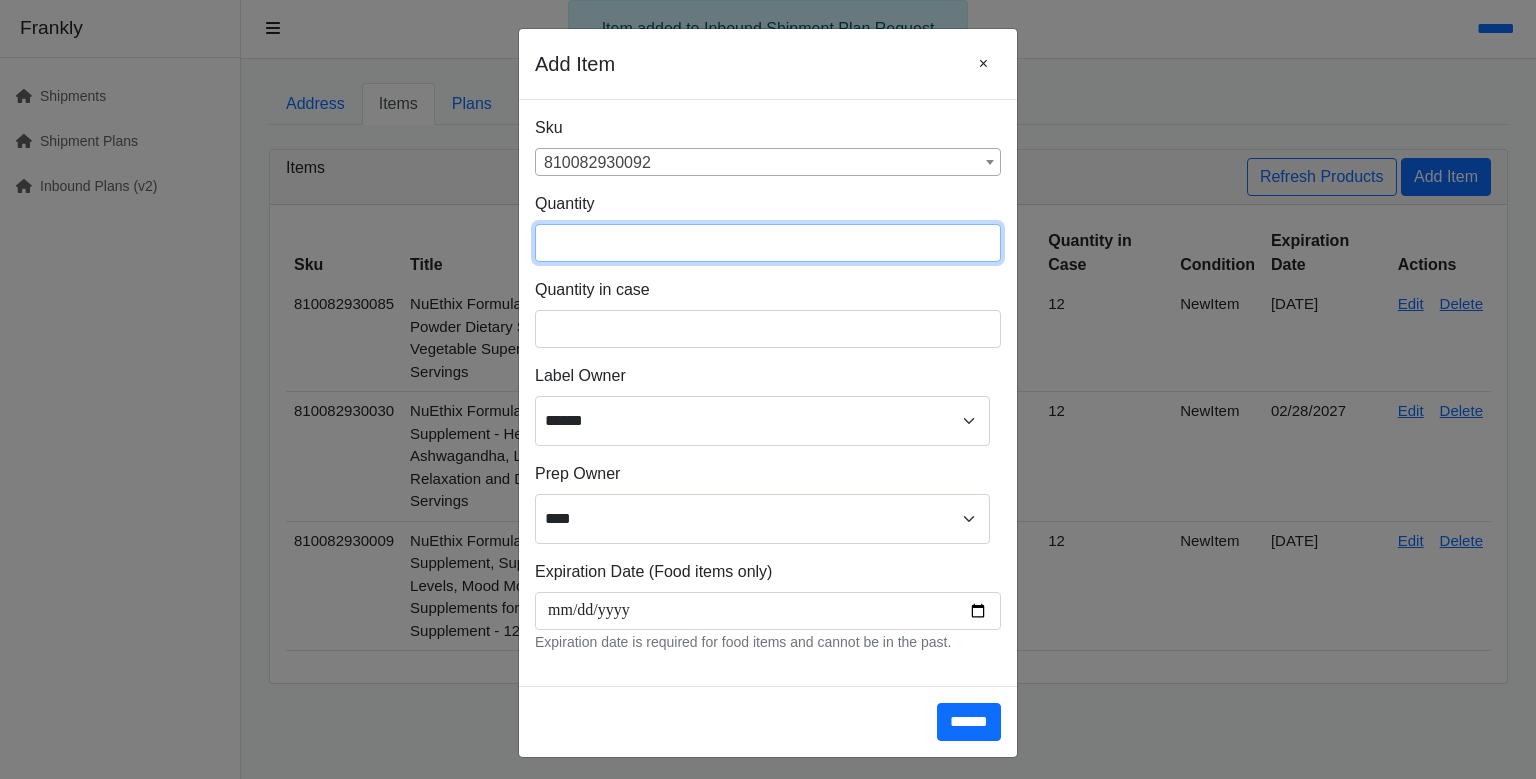 click at bounding box center (768, 243) 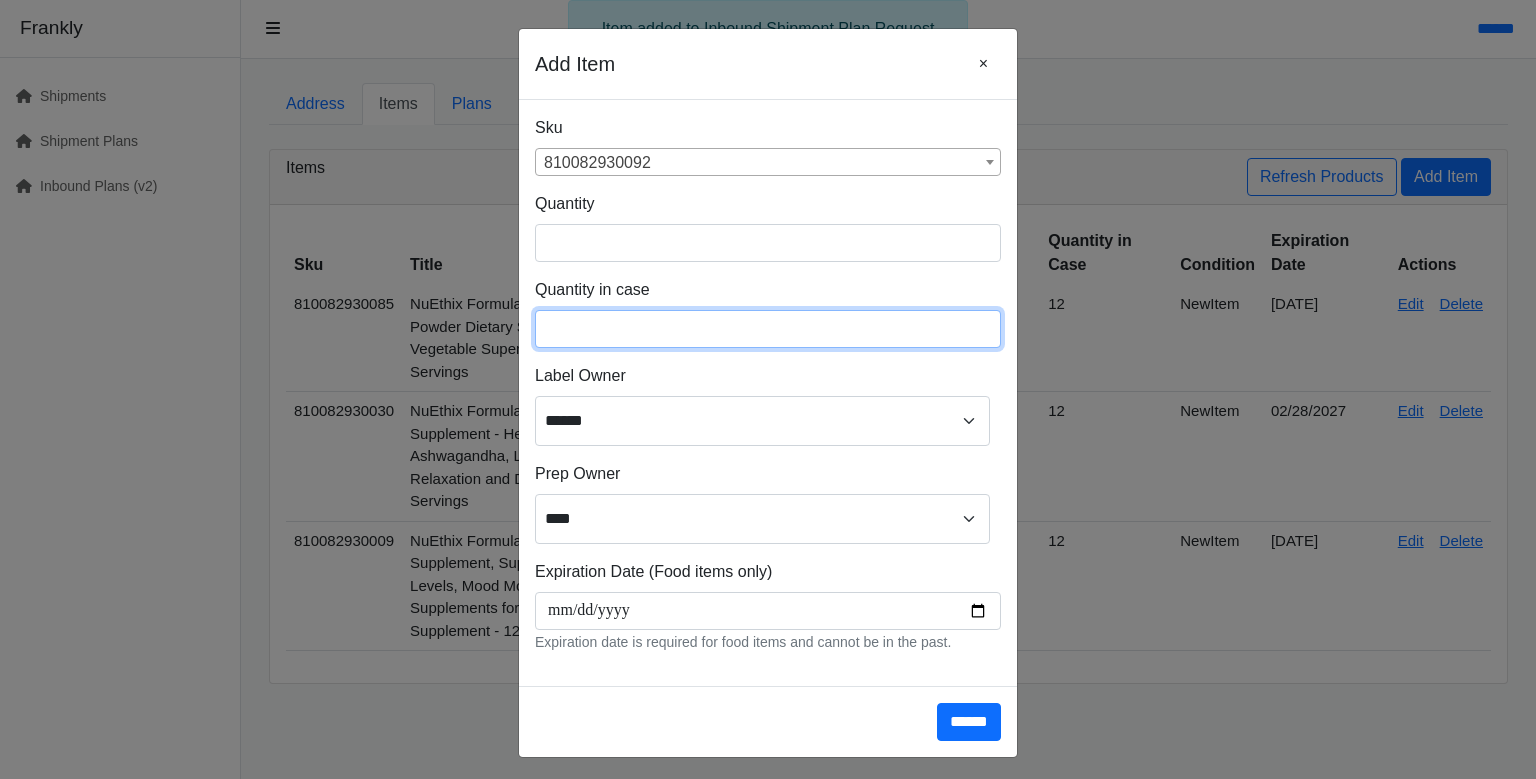 type on "**" 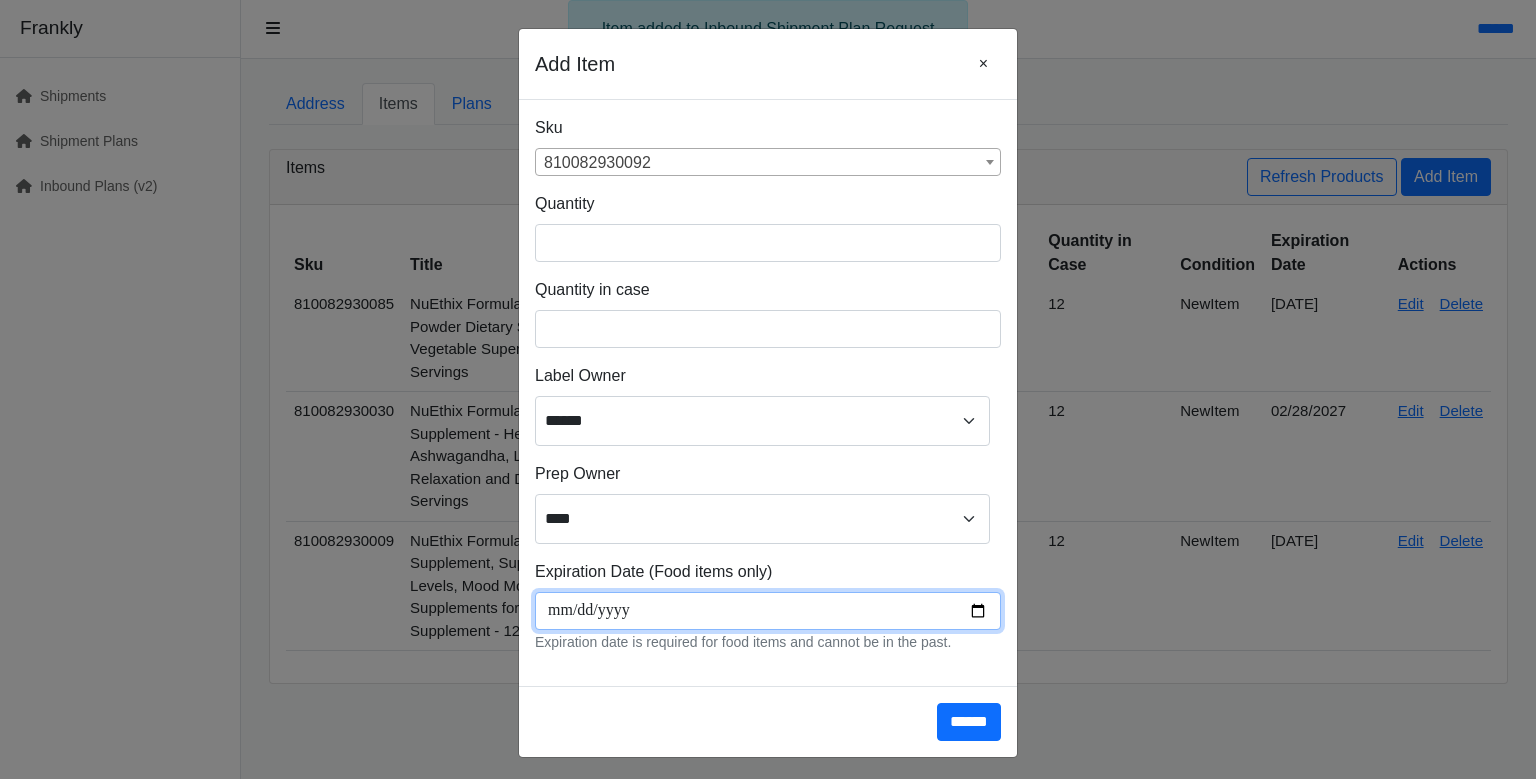 scroll, scrollTop: 266, scrollLeft: 0, axis: vertical 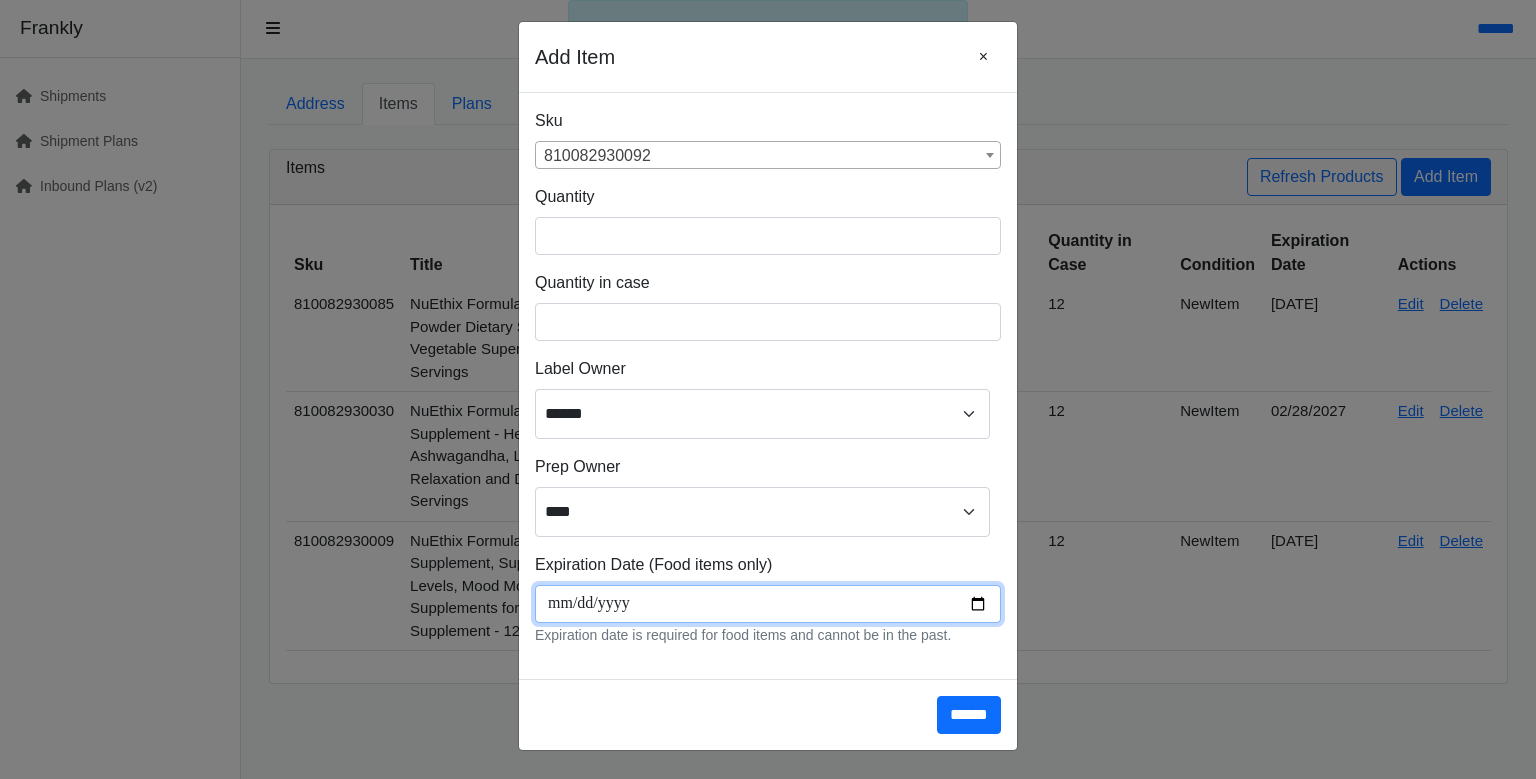 drag, startPoint x: 973, startPoint y: 513, endPoint x: 954, endPoint y: 506, distance: 20.248457 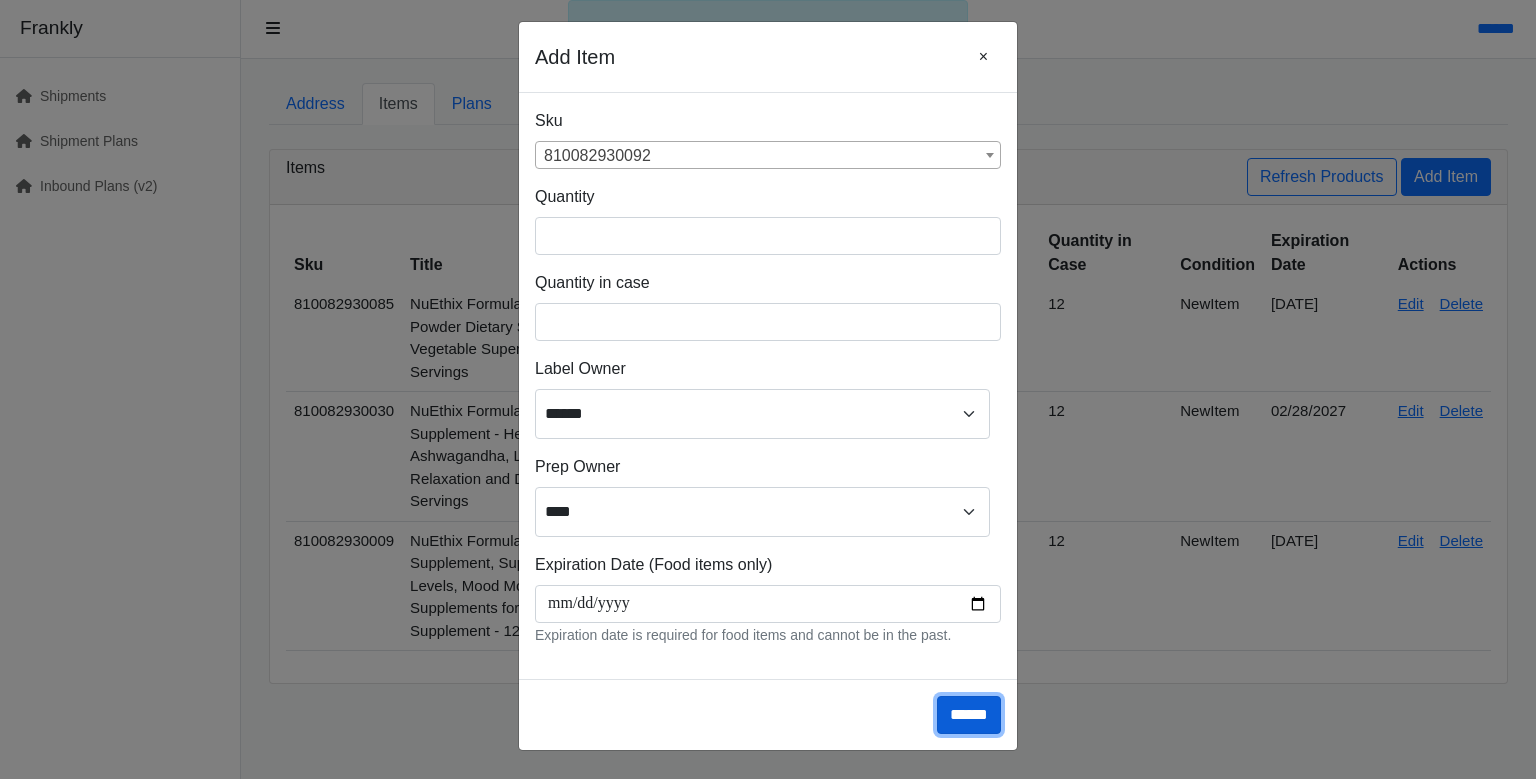drag, startPoint x: 929, startPoint y: 694, endPoint x: 922, endPoint y: 658, distance: 36.67424 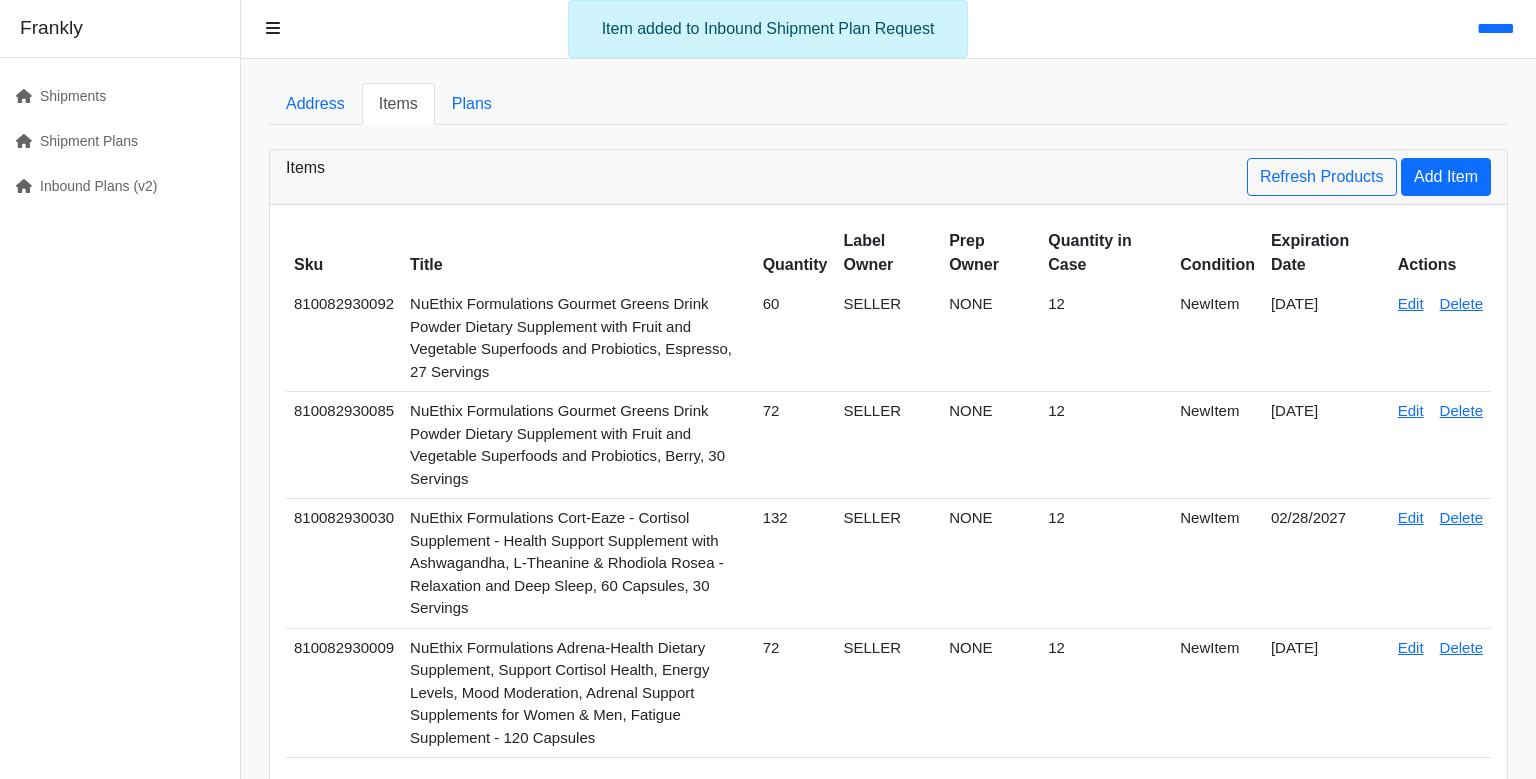 scroll, scrollTop: 0, scrollLeft: 0, axis: both 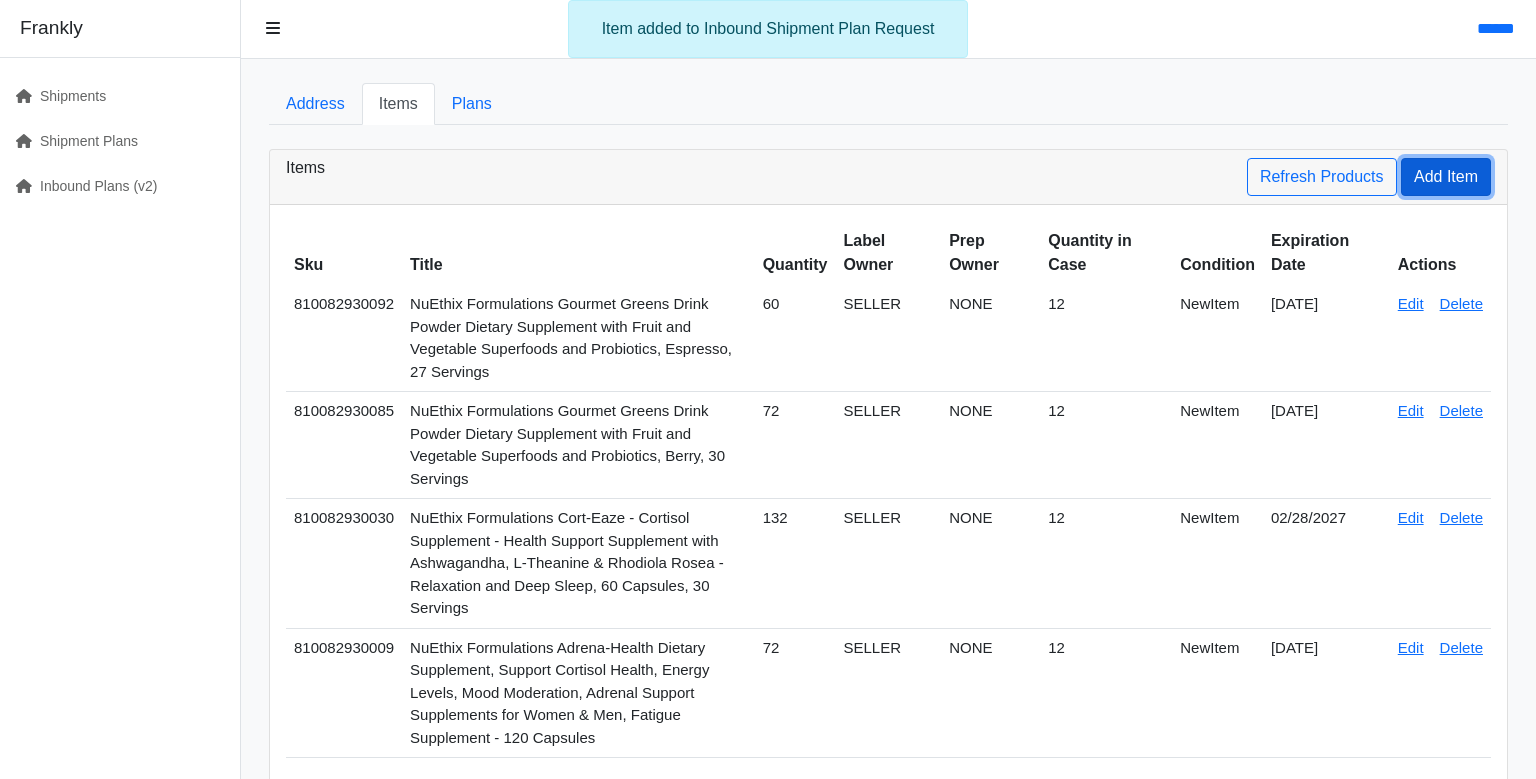 click on "Add Item" at bounding box center [1446, 177] 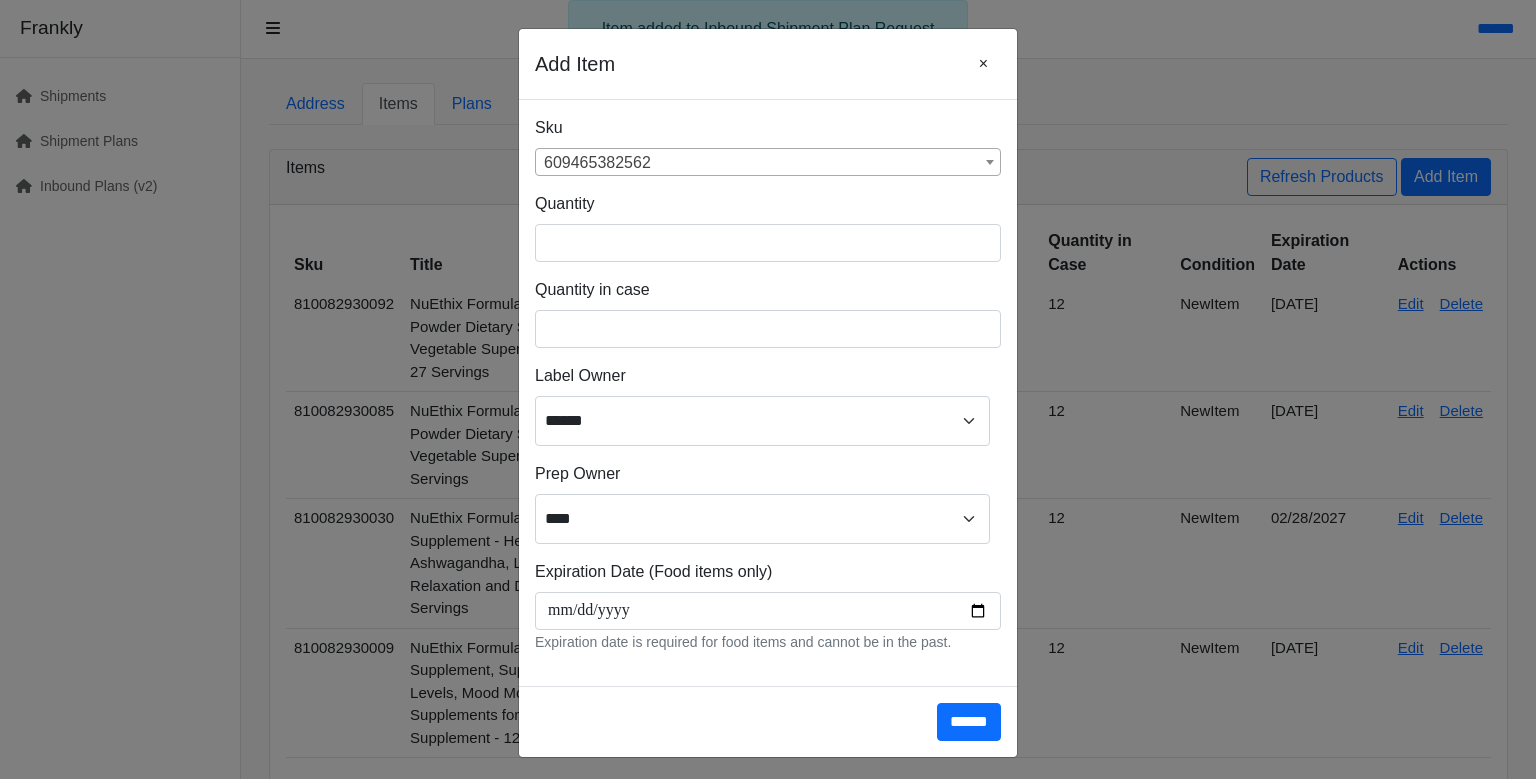 click on "609465382562" at bounding box center (768, 163) 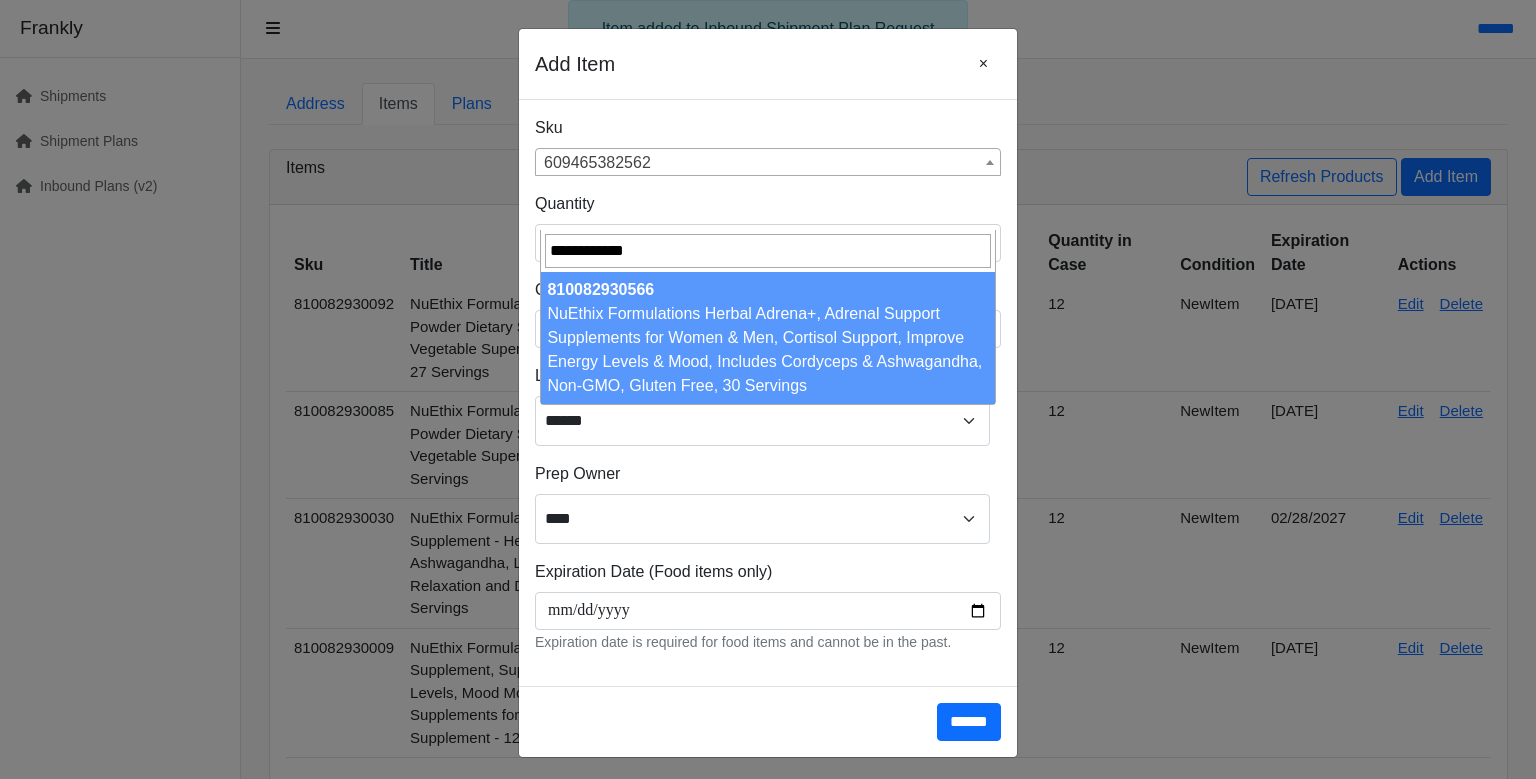 type on "**********" 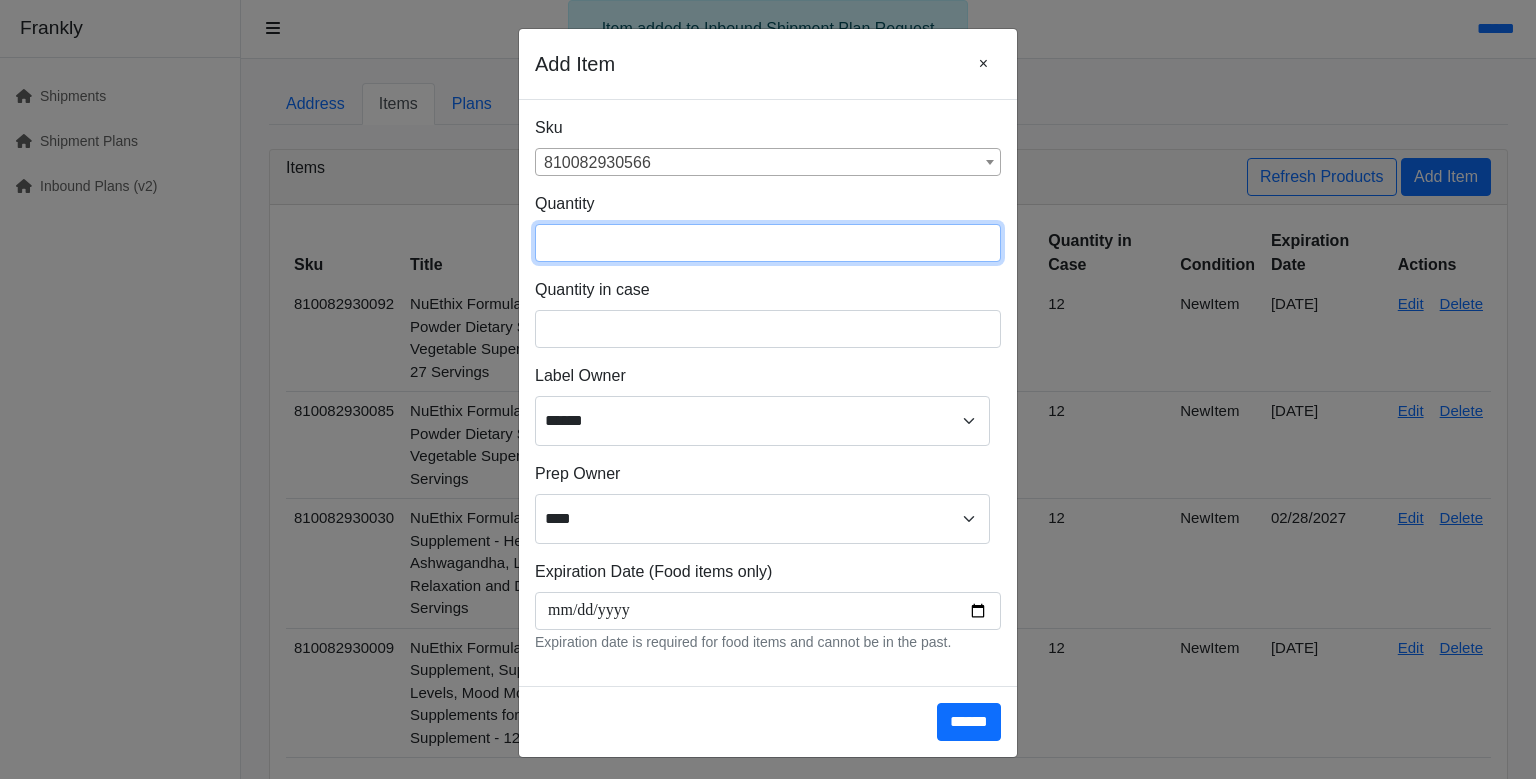 click at bounding box center [768, 243] 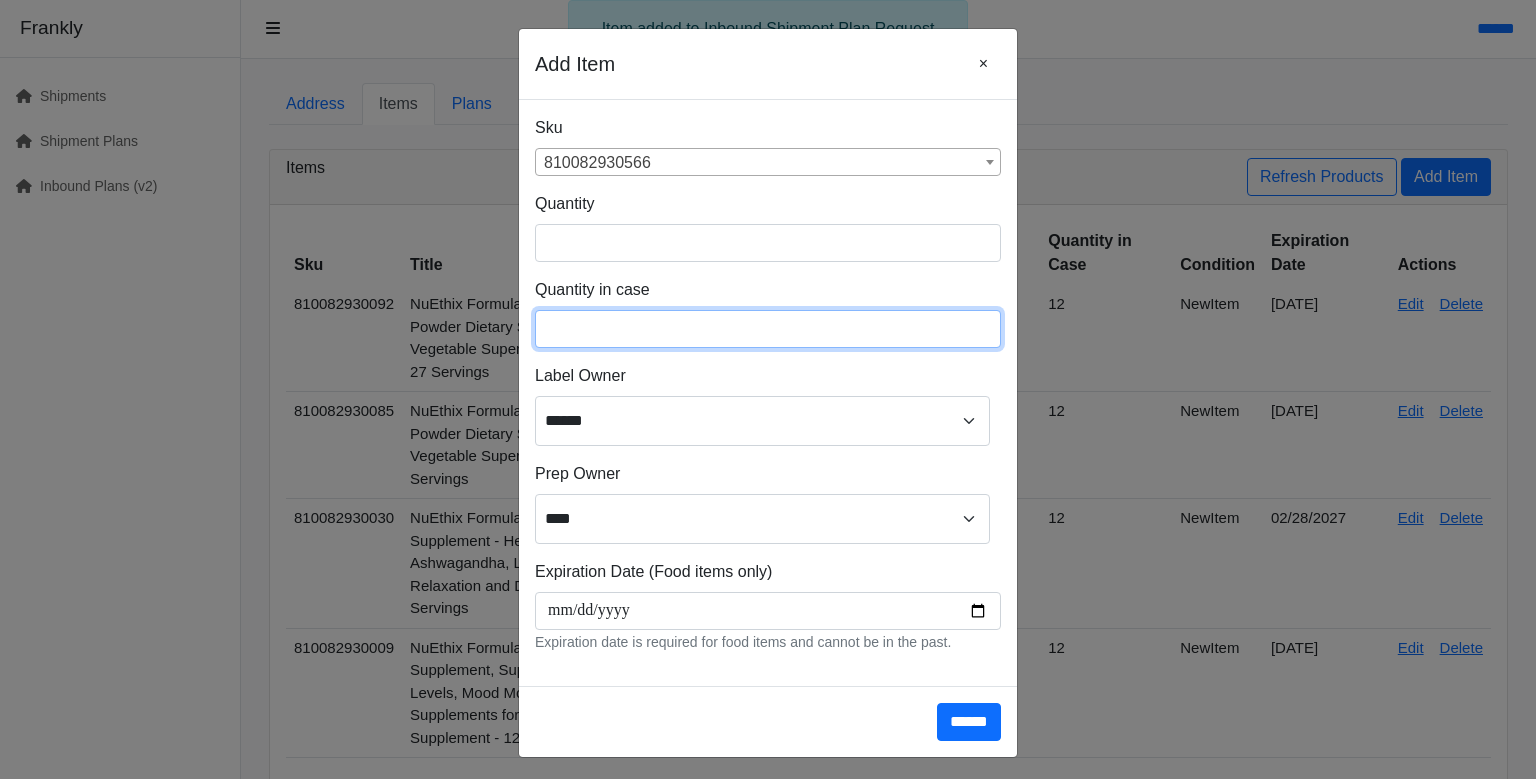 click on "*" at bounding box center [768, 329] 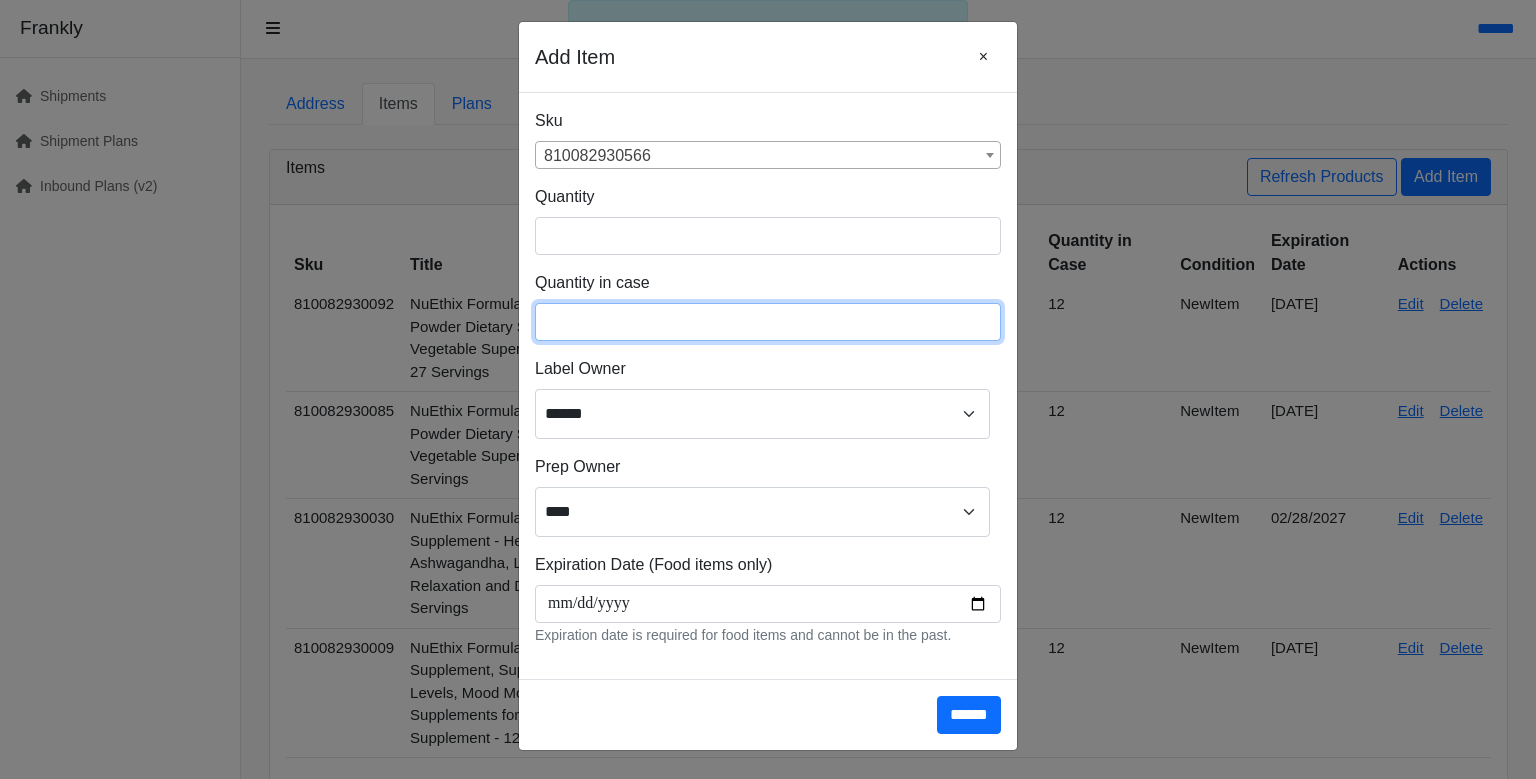 scroll, scrollTop: 266, scrollLeft: 0, axis: vertical 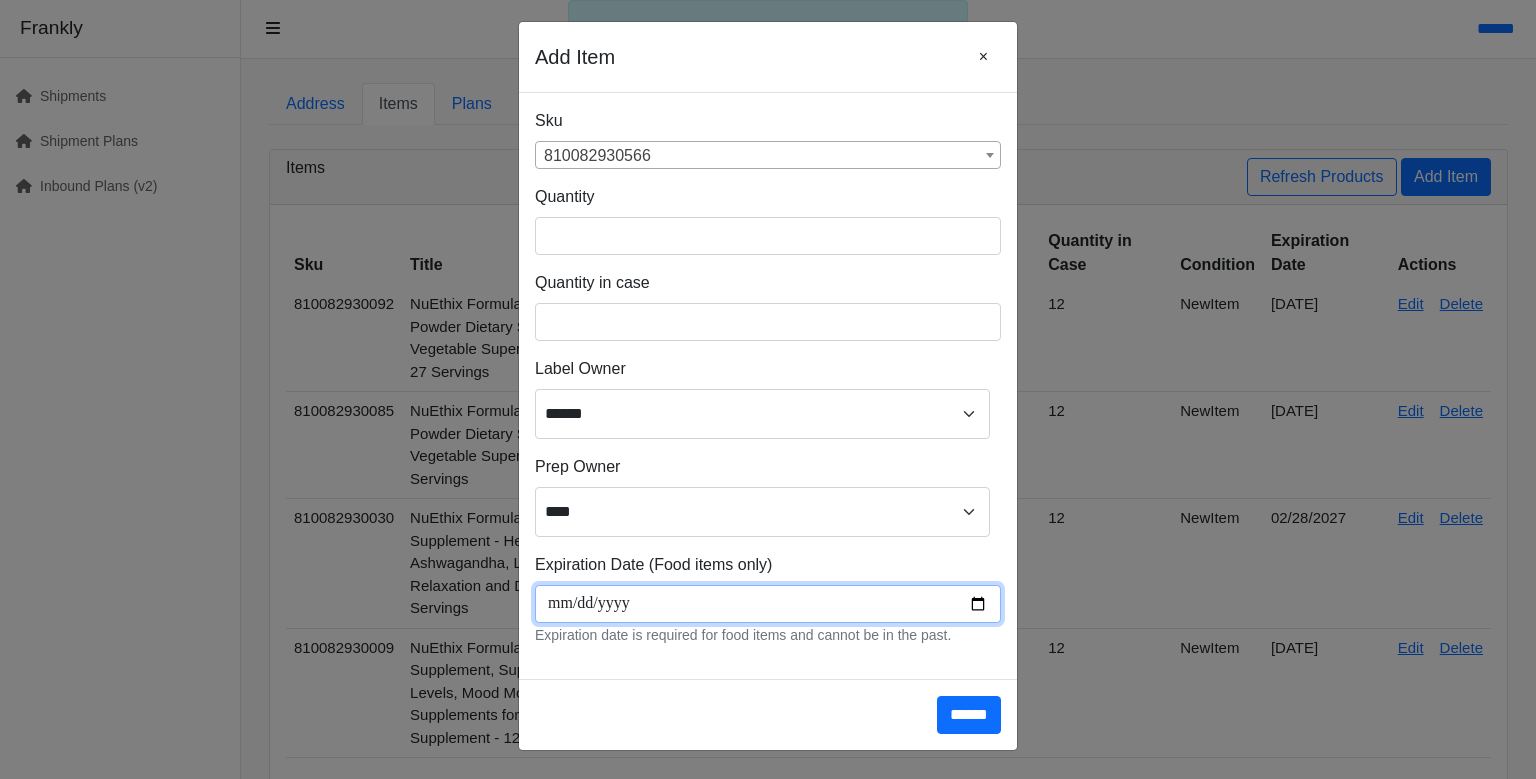 click at bounding box center (768, 604) 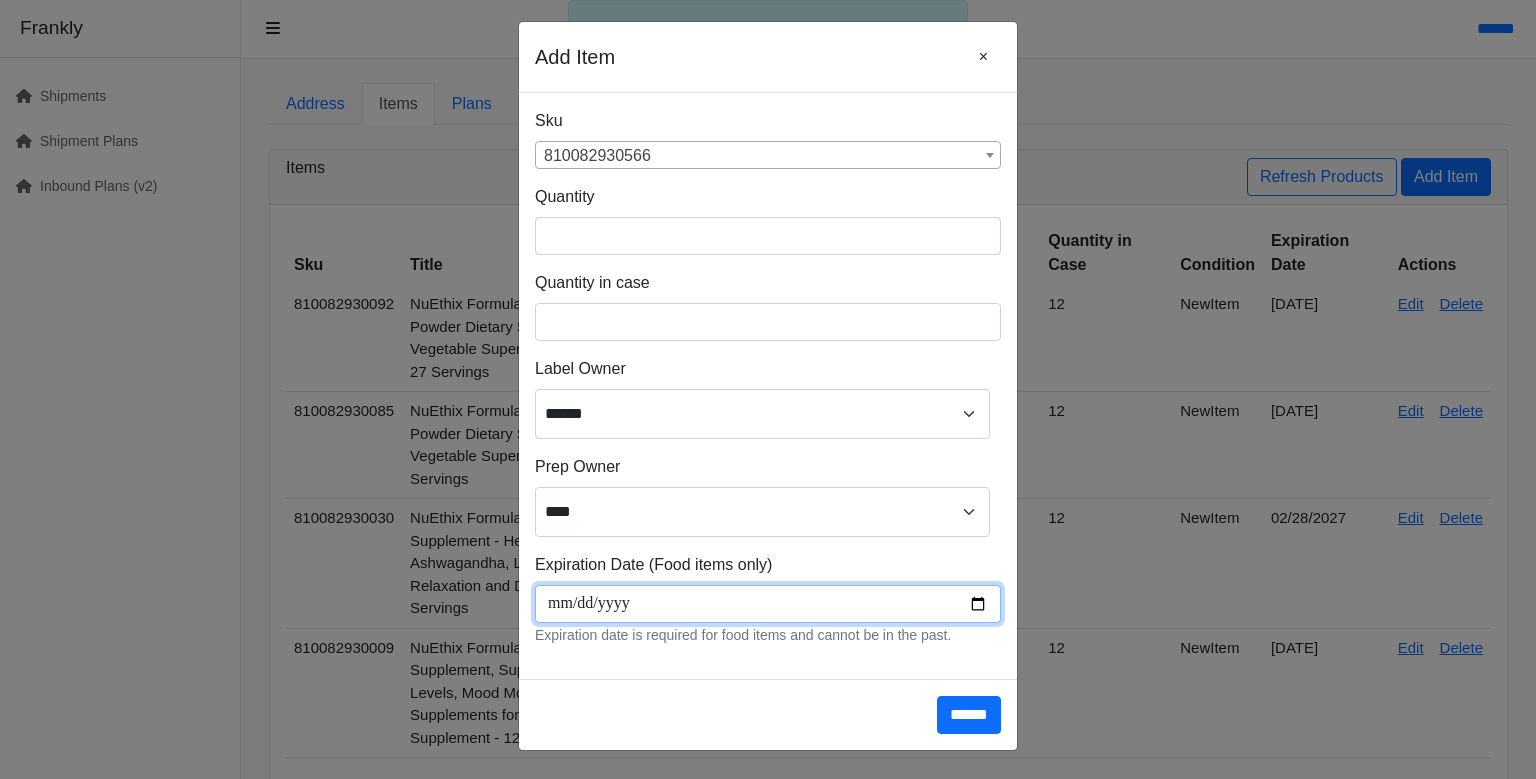 click at bounding box center (768, 604) 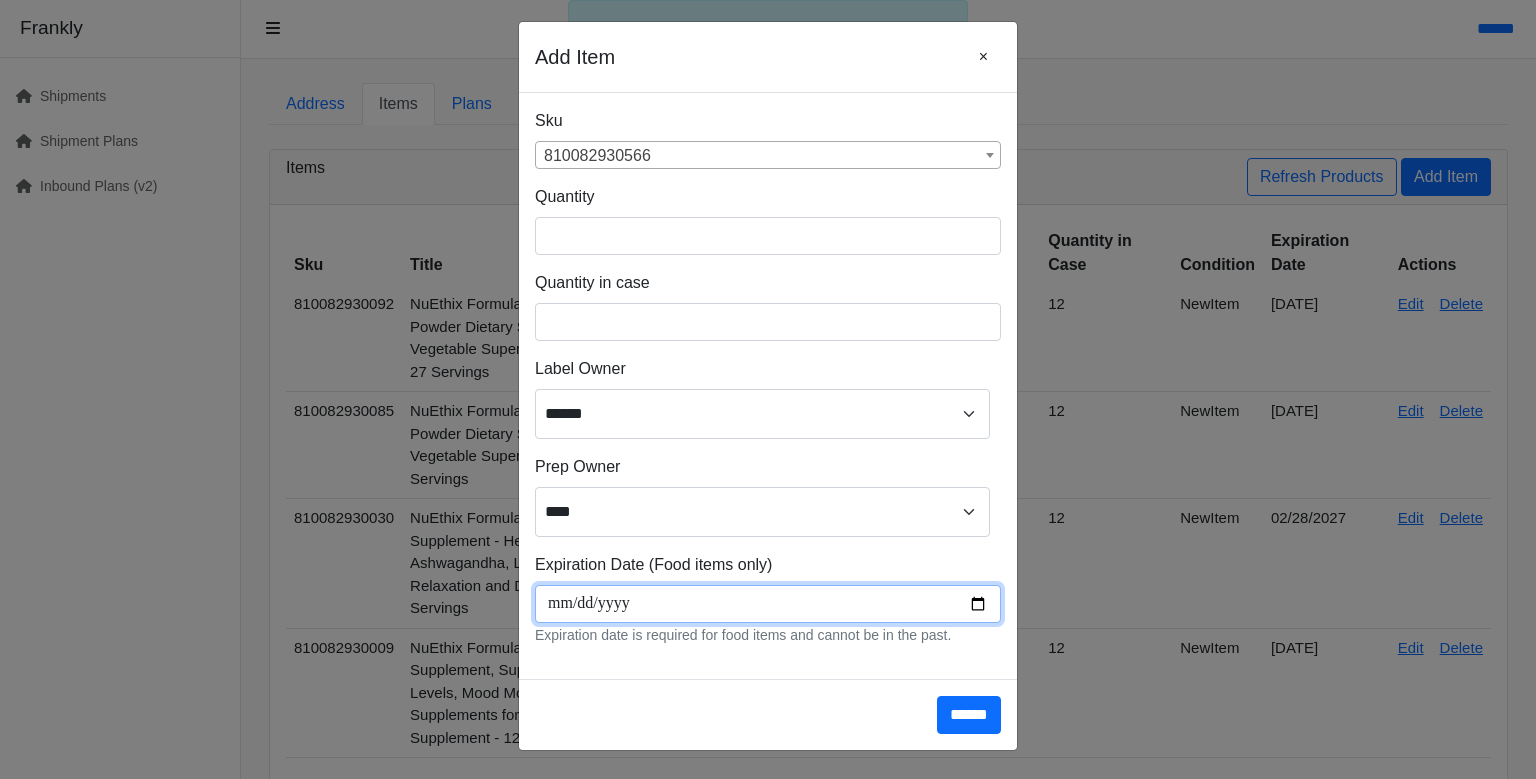 drag, startPoint x: 962, startPoint y: 513, endPoint x: 877, endPoint y: 490, distance: 88.0568 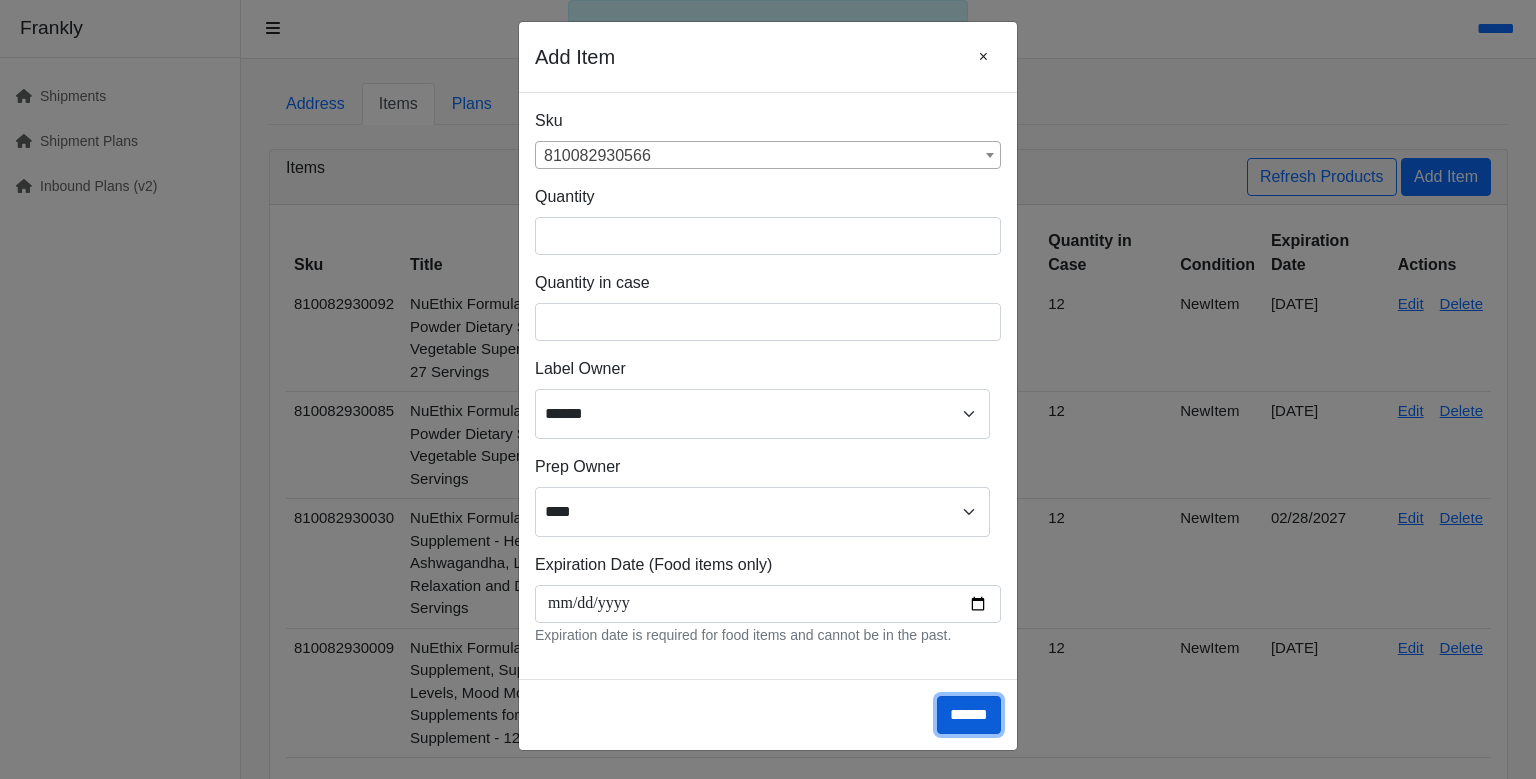 click on "******" at bounding box center [969, 715] 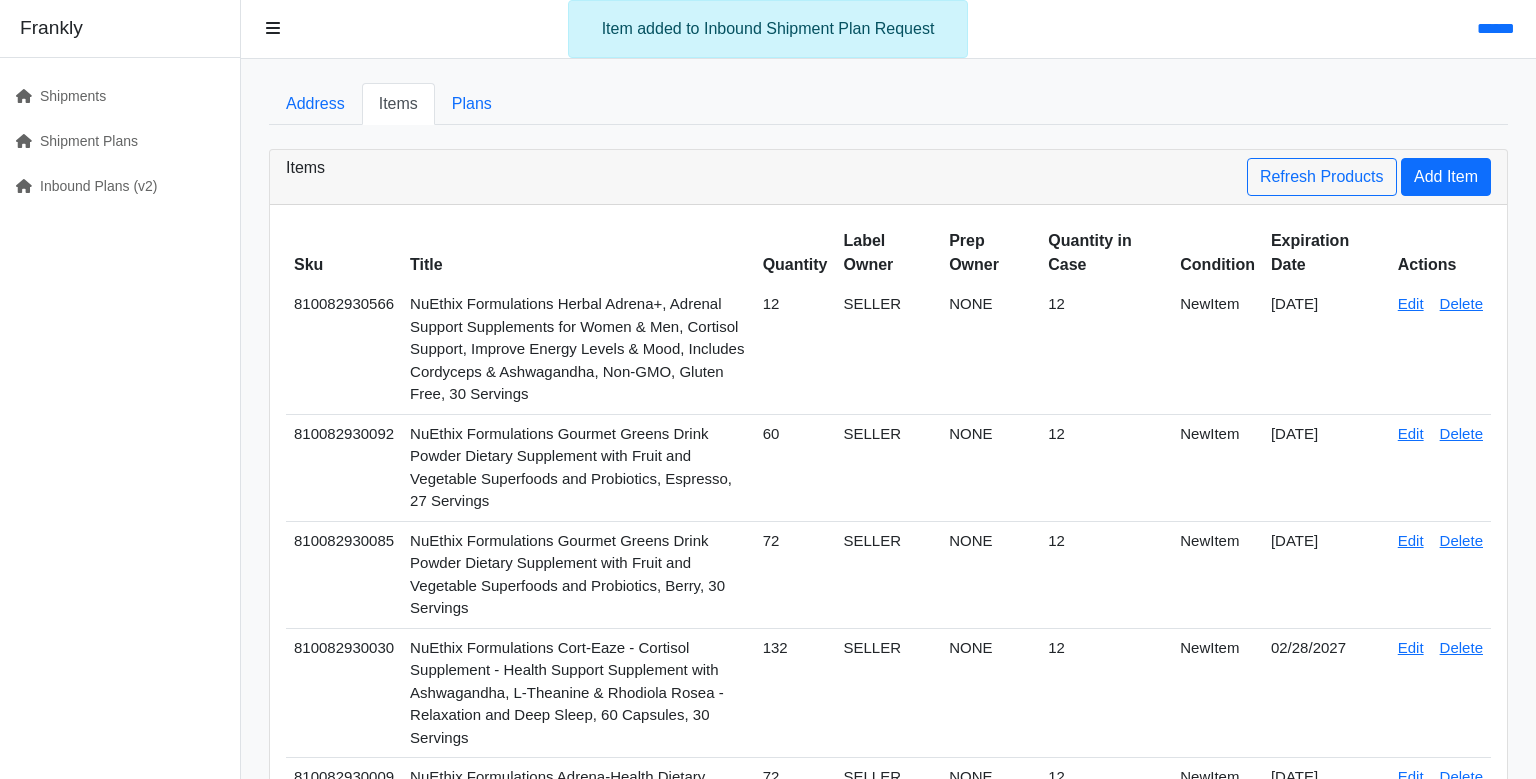 scroll, scrollTop: 0, scrollLeft: 0, axis: both 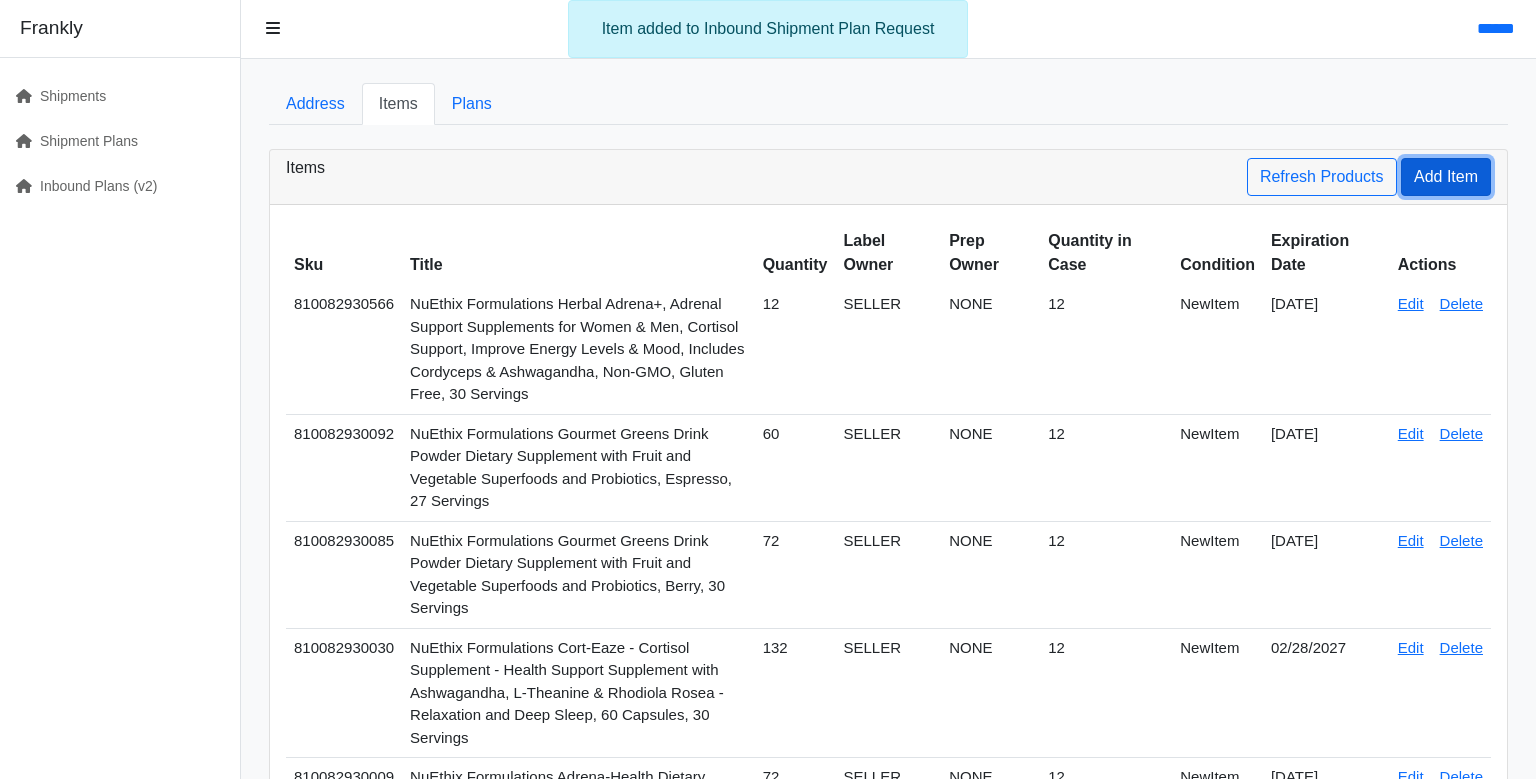 click on "Add Item" at bounding box center (1446, 177) 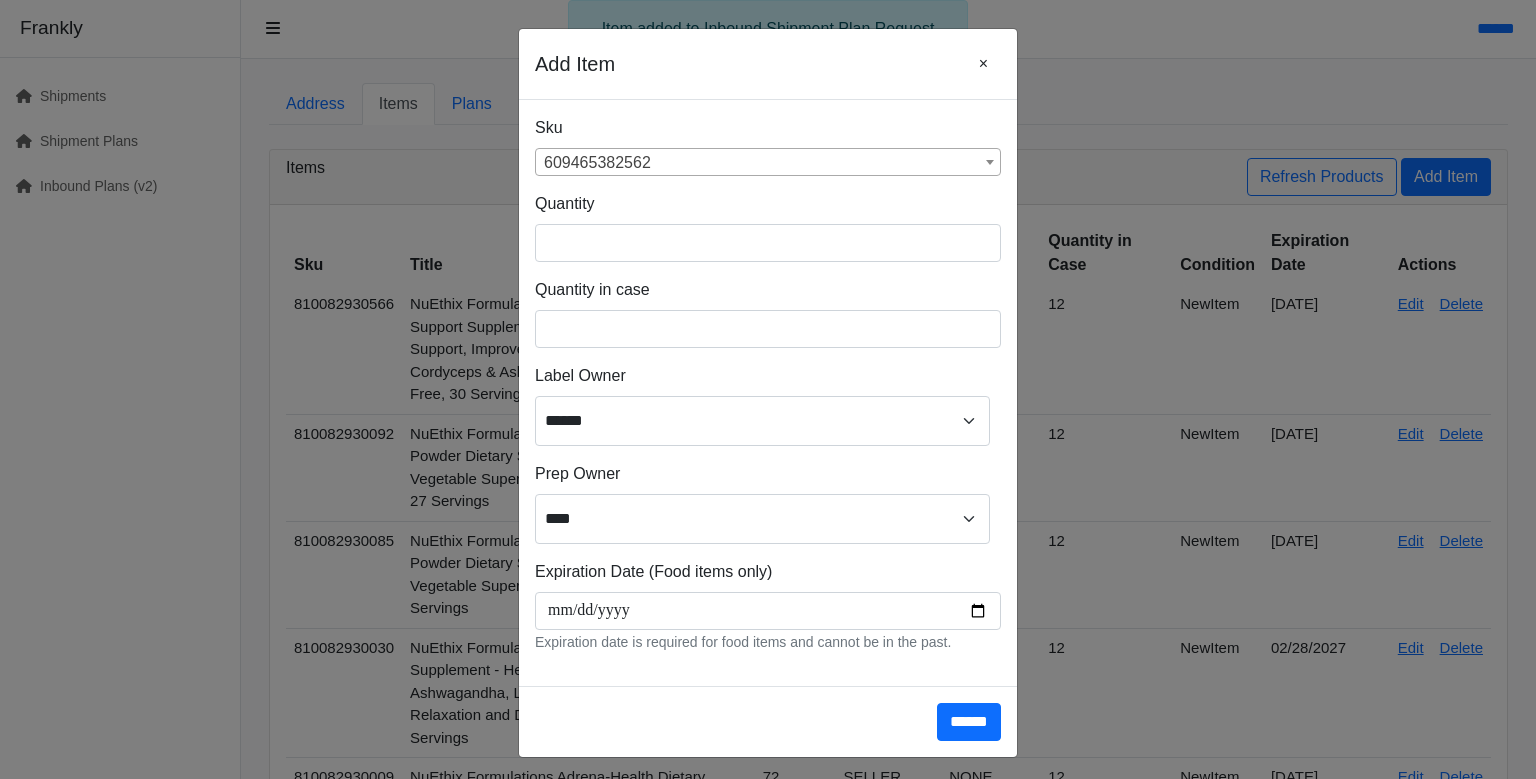 click on "609465382562" at bounding box center (768, 163) 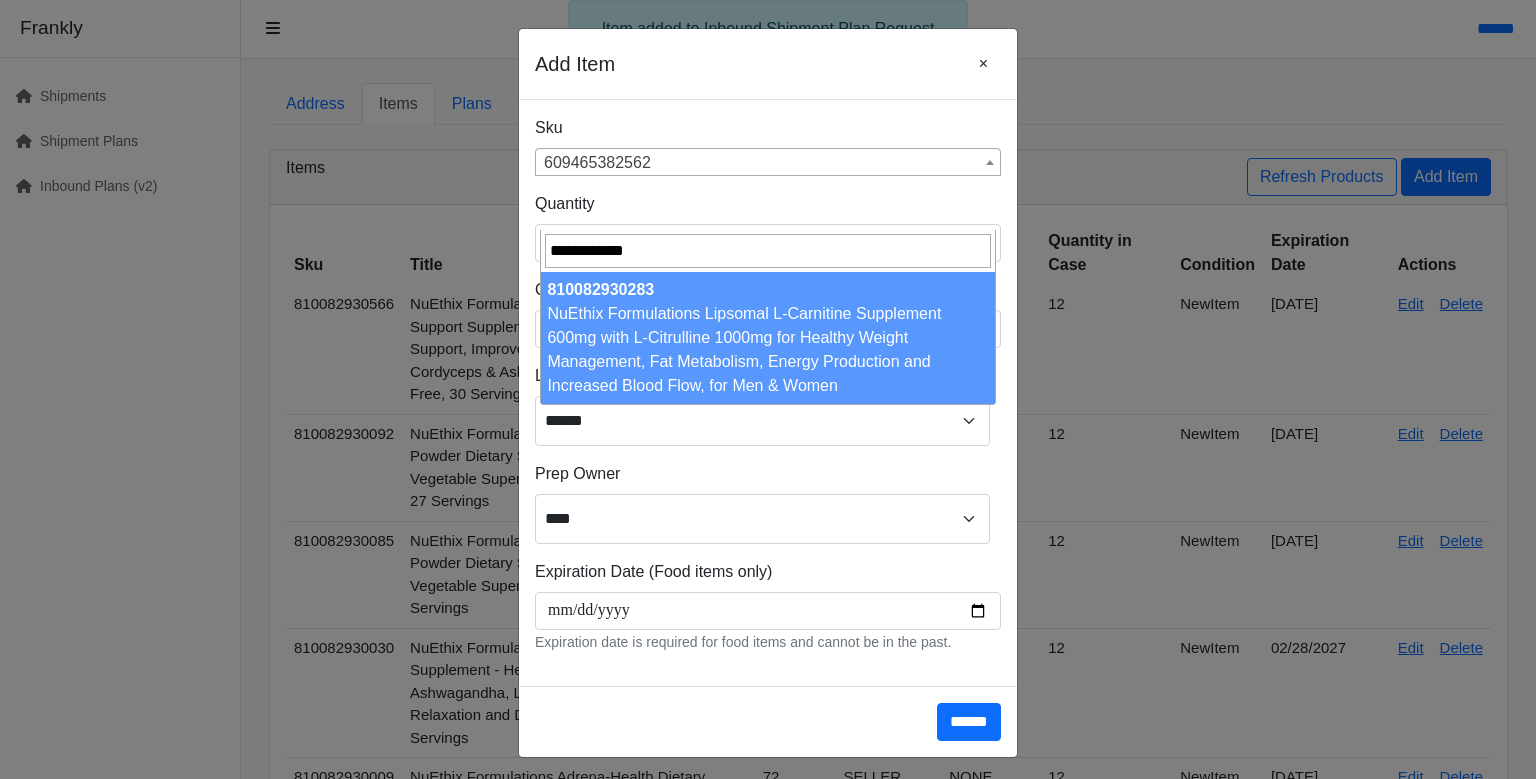 type on "**********" 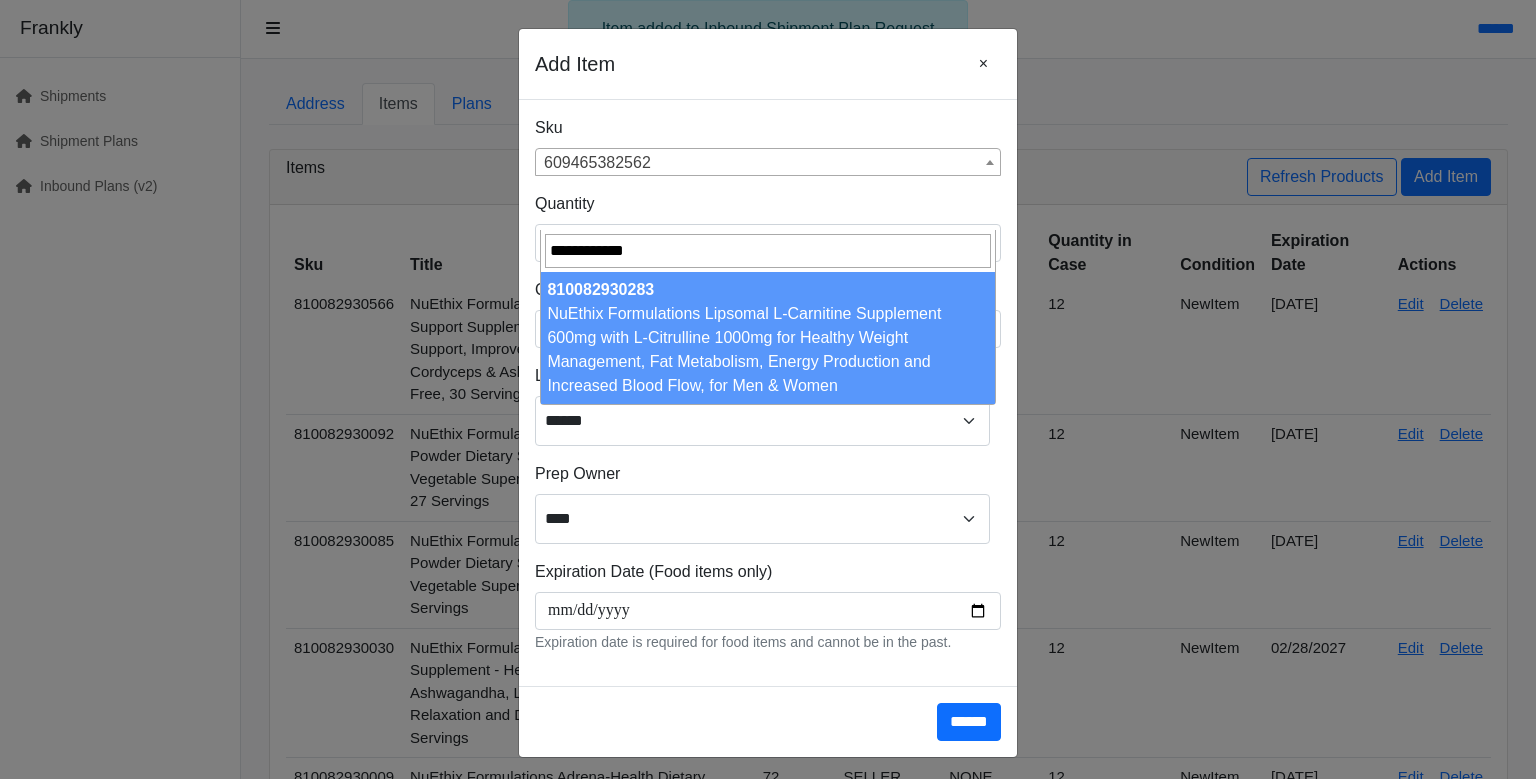 drag, startPoint x: 678, startPoint y: 274, endPoint x: 680, endPoint y: 306, distance: 32.06244 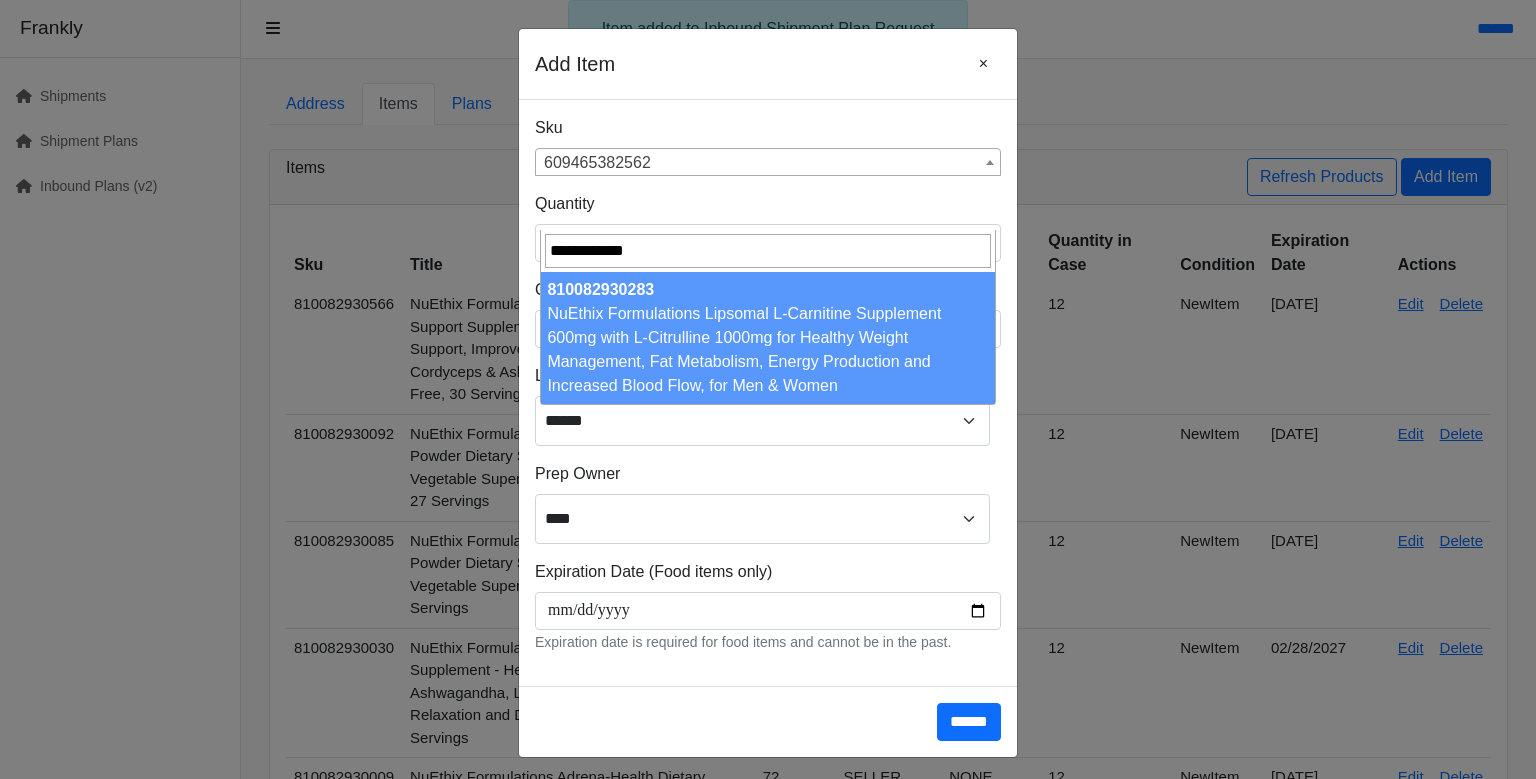 select on "**********" 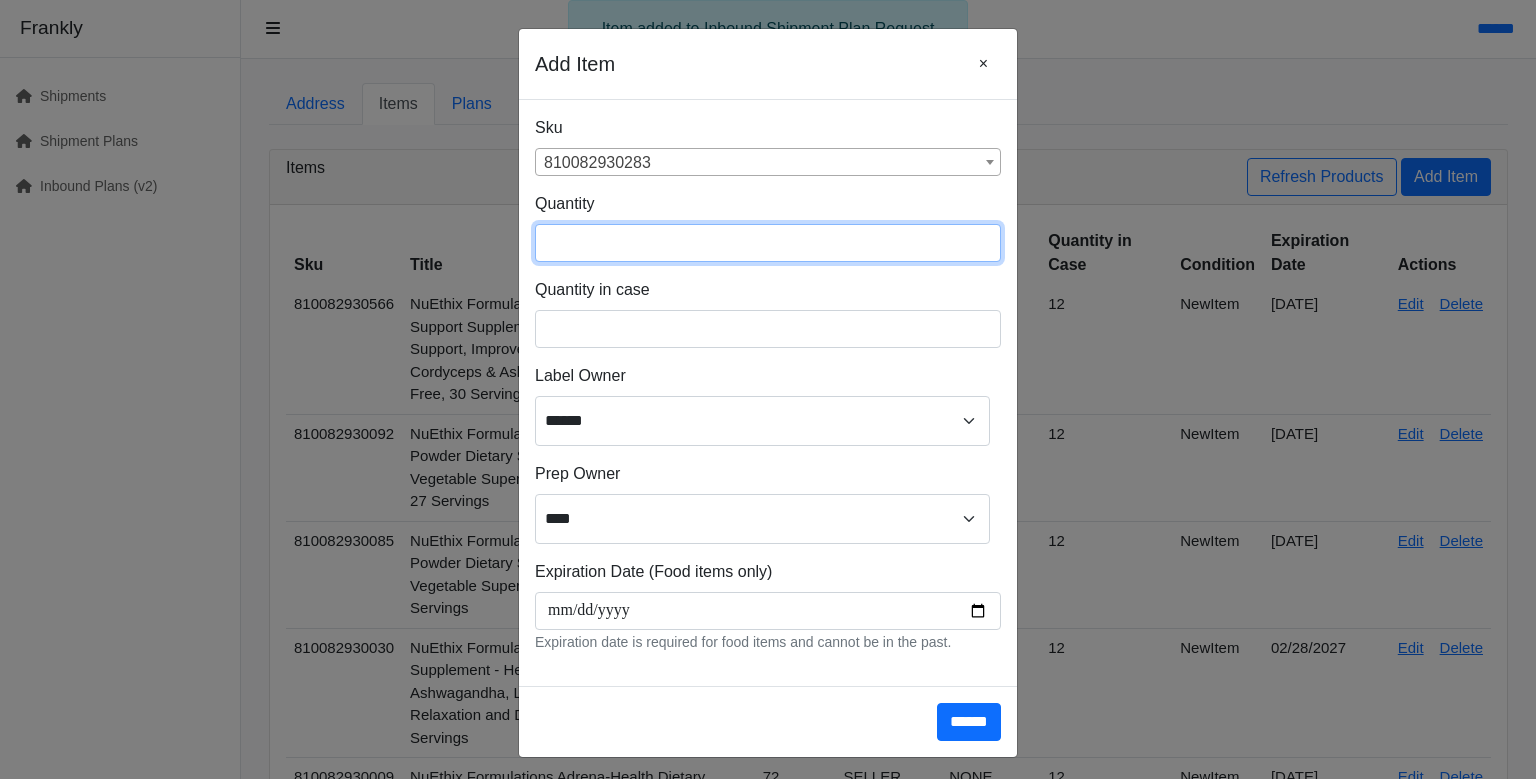 click at bounding box center [768, 243] 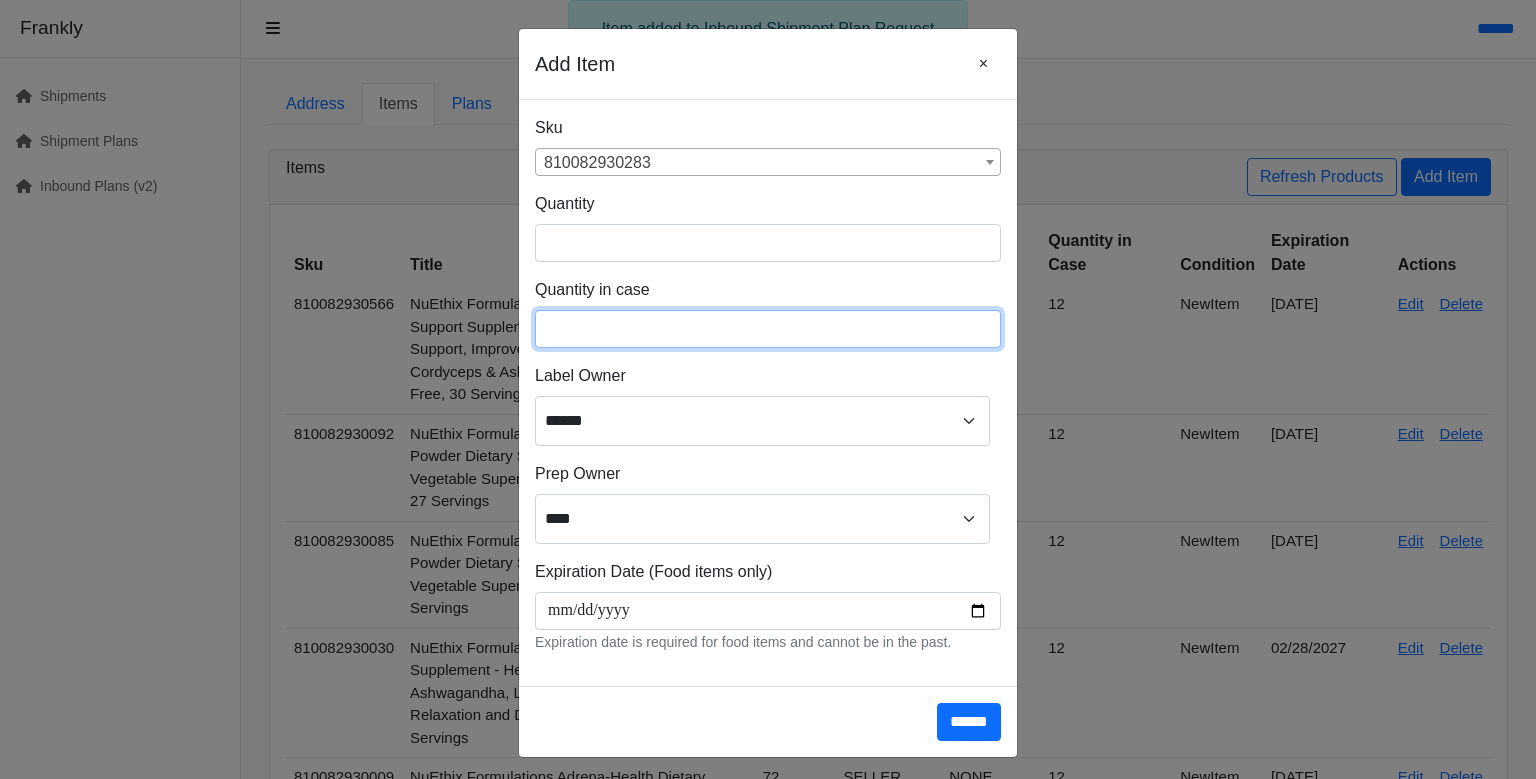 type on "**" 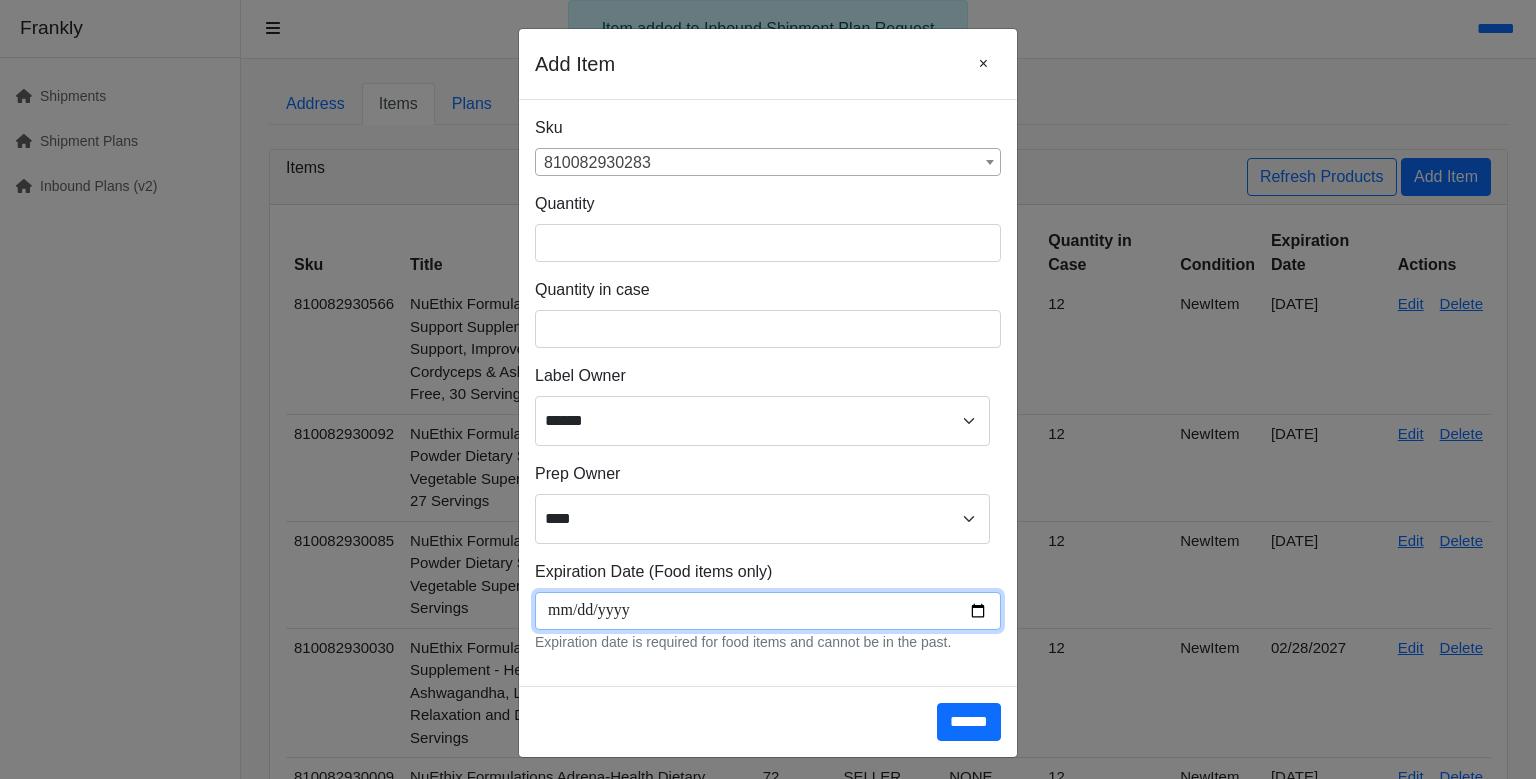 scroll, scrollTop: 266, scrollLeft: 0, axis: vertical 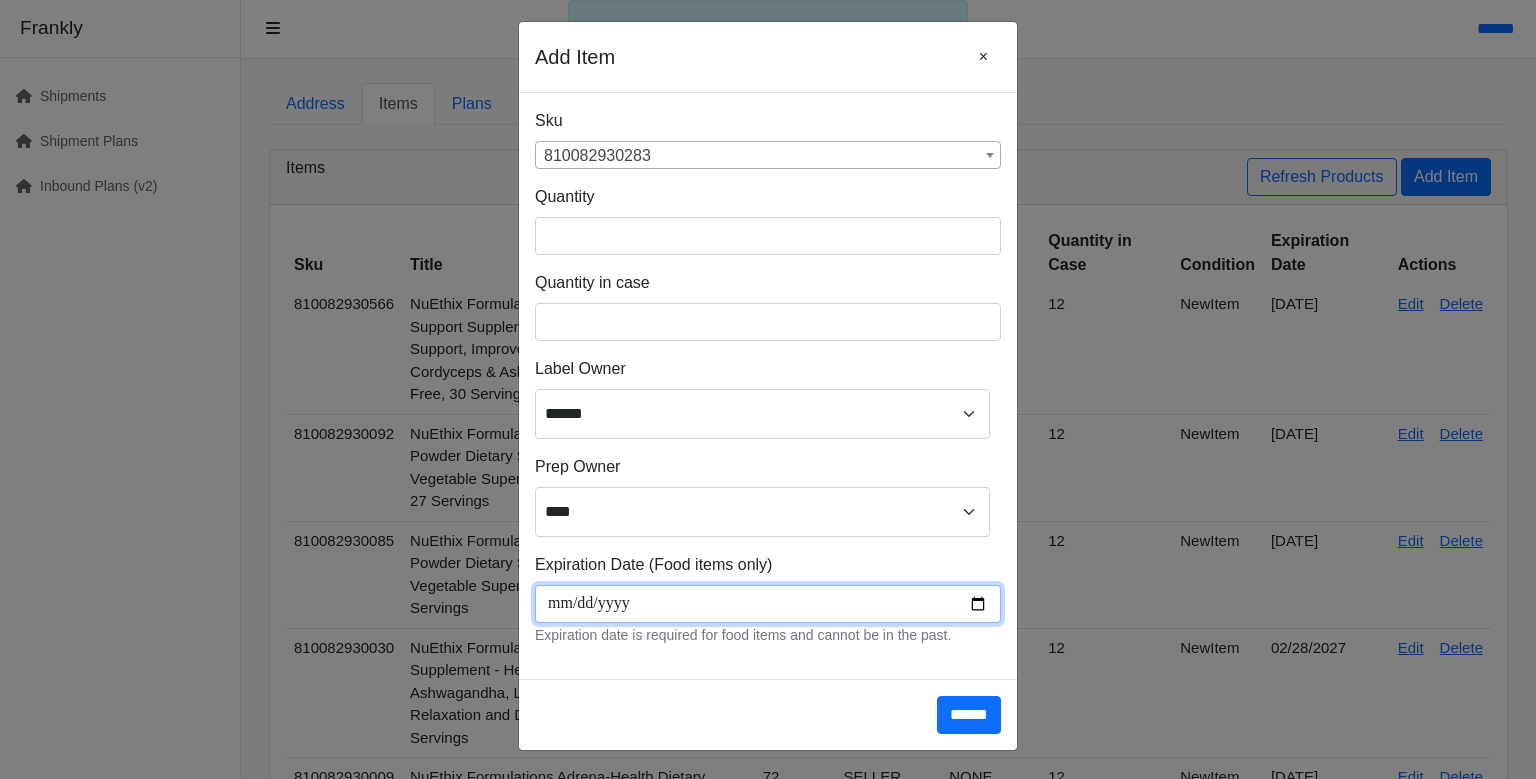 click at bounding box center [768, 604] 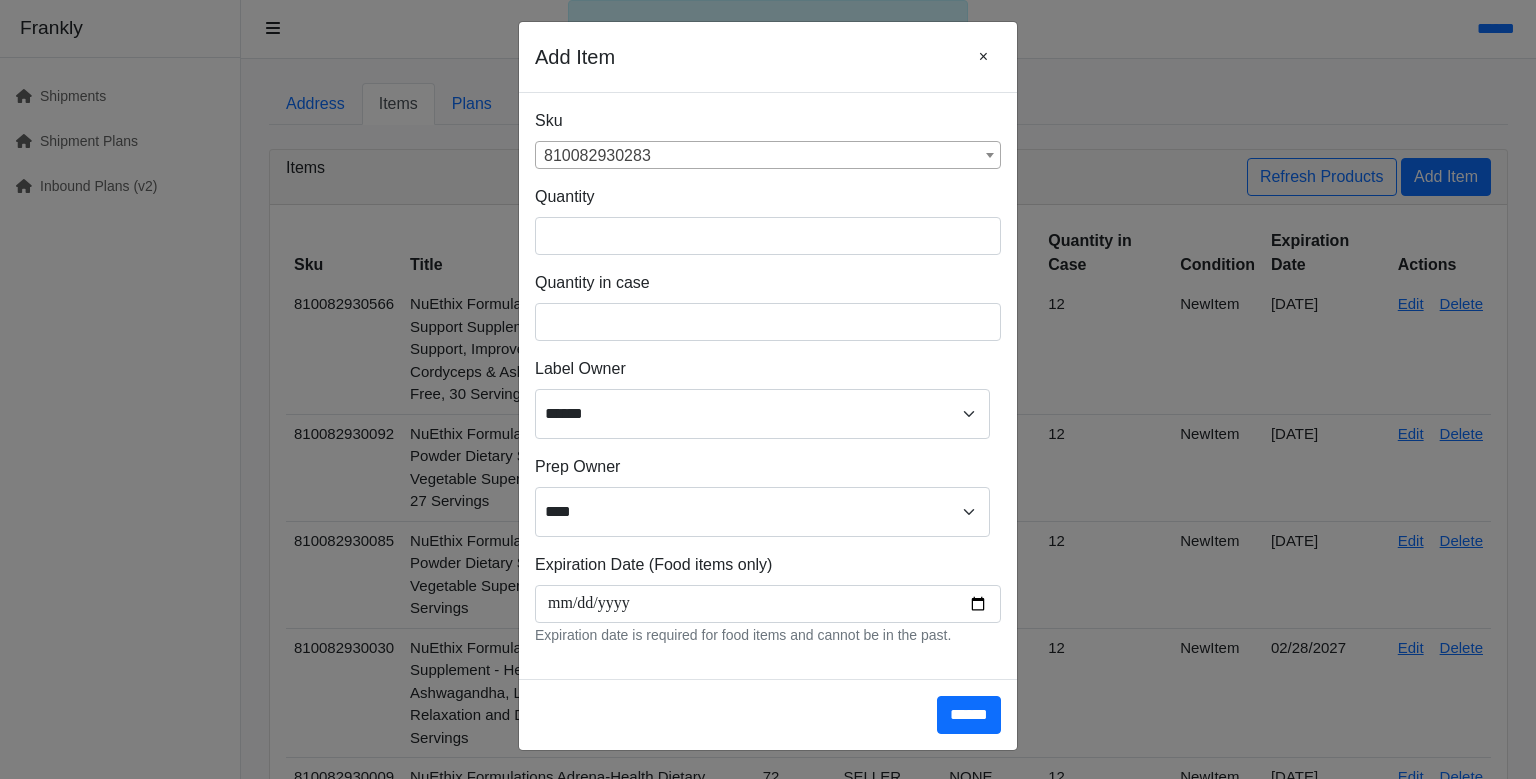 click on "**********" at bounding box center (768, 386) 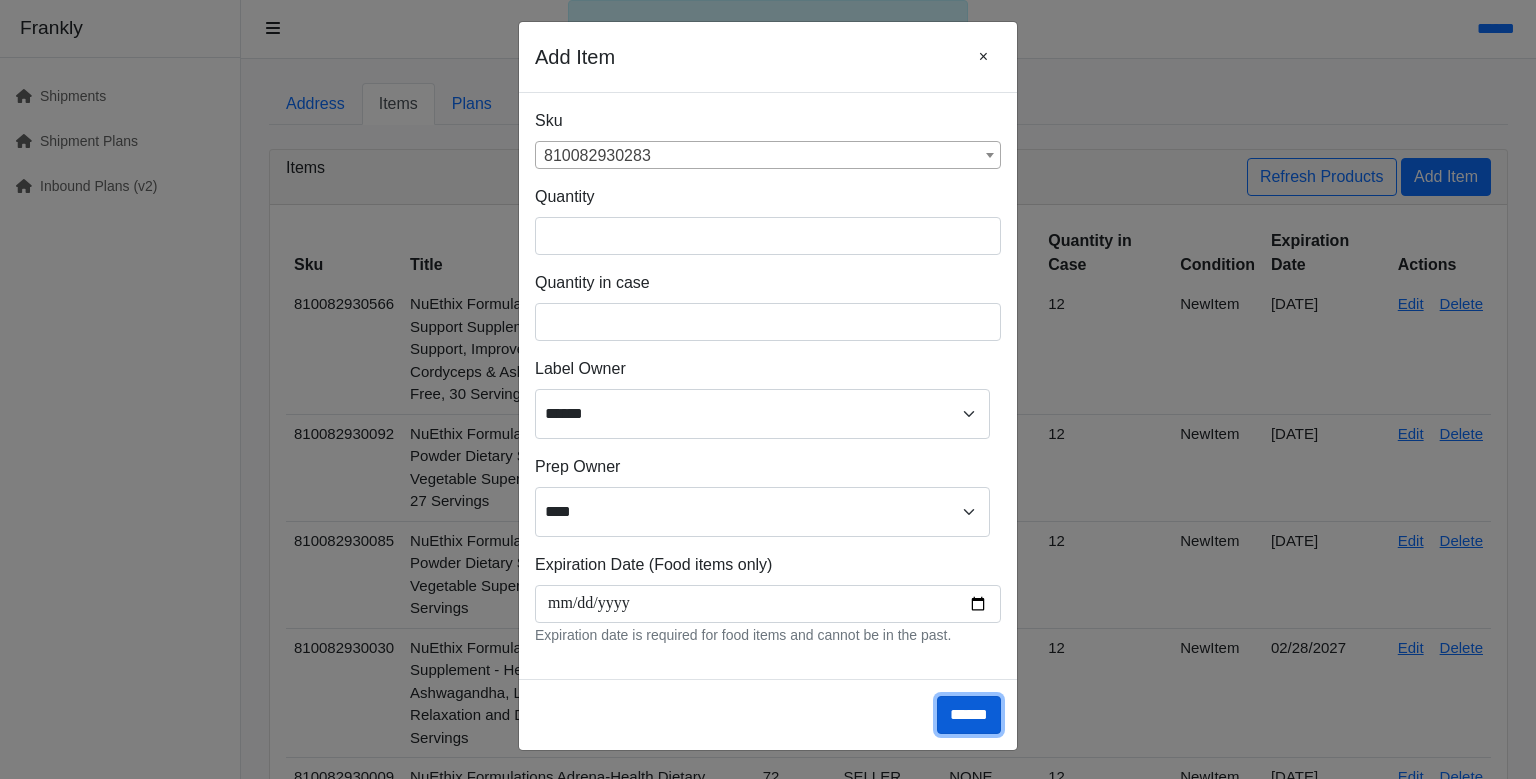 click on "******" at bounding box center (969, 715) 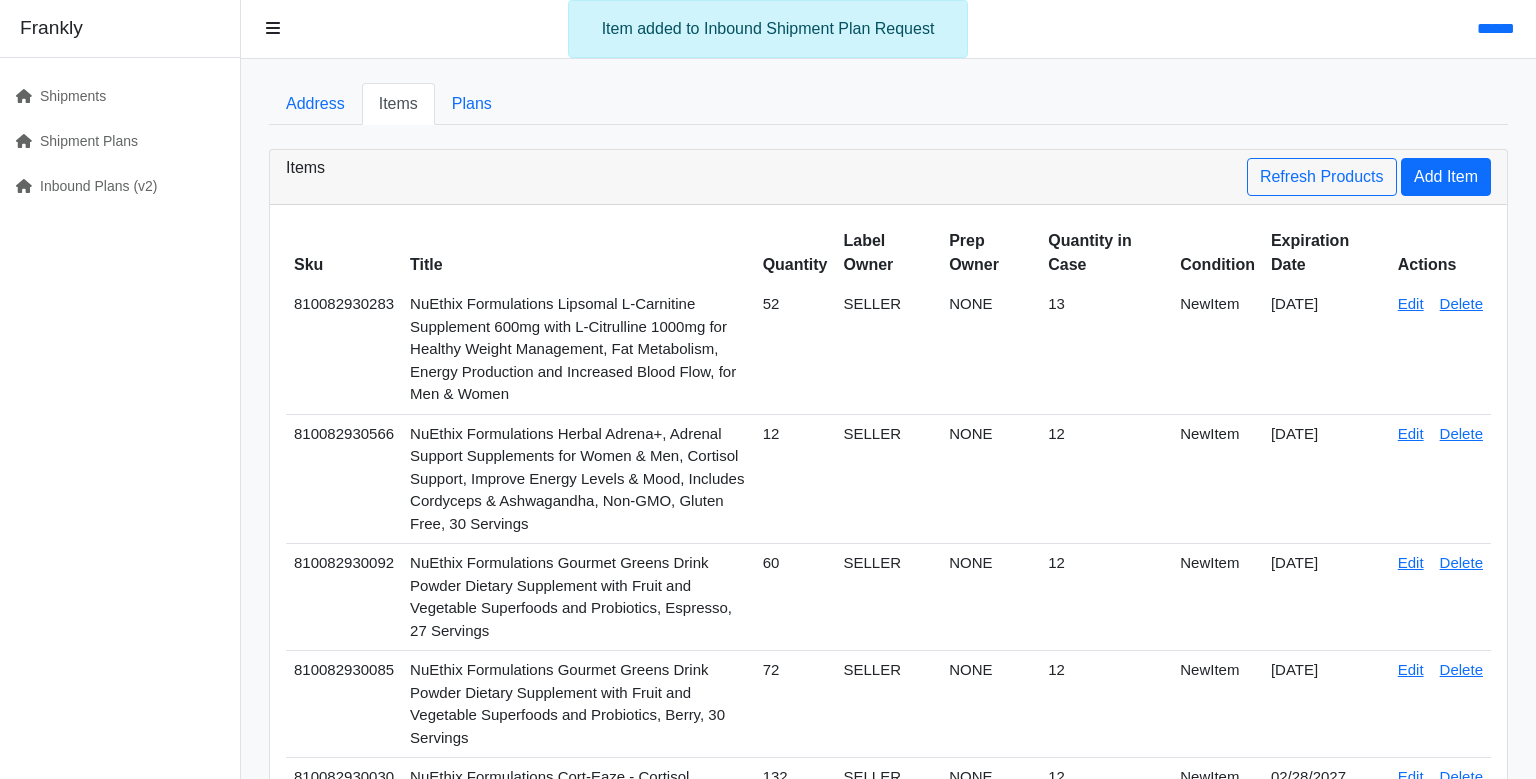 scroll, scrollTop: 0, scrollLeft: 0, axis: both 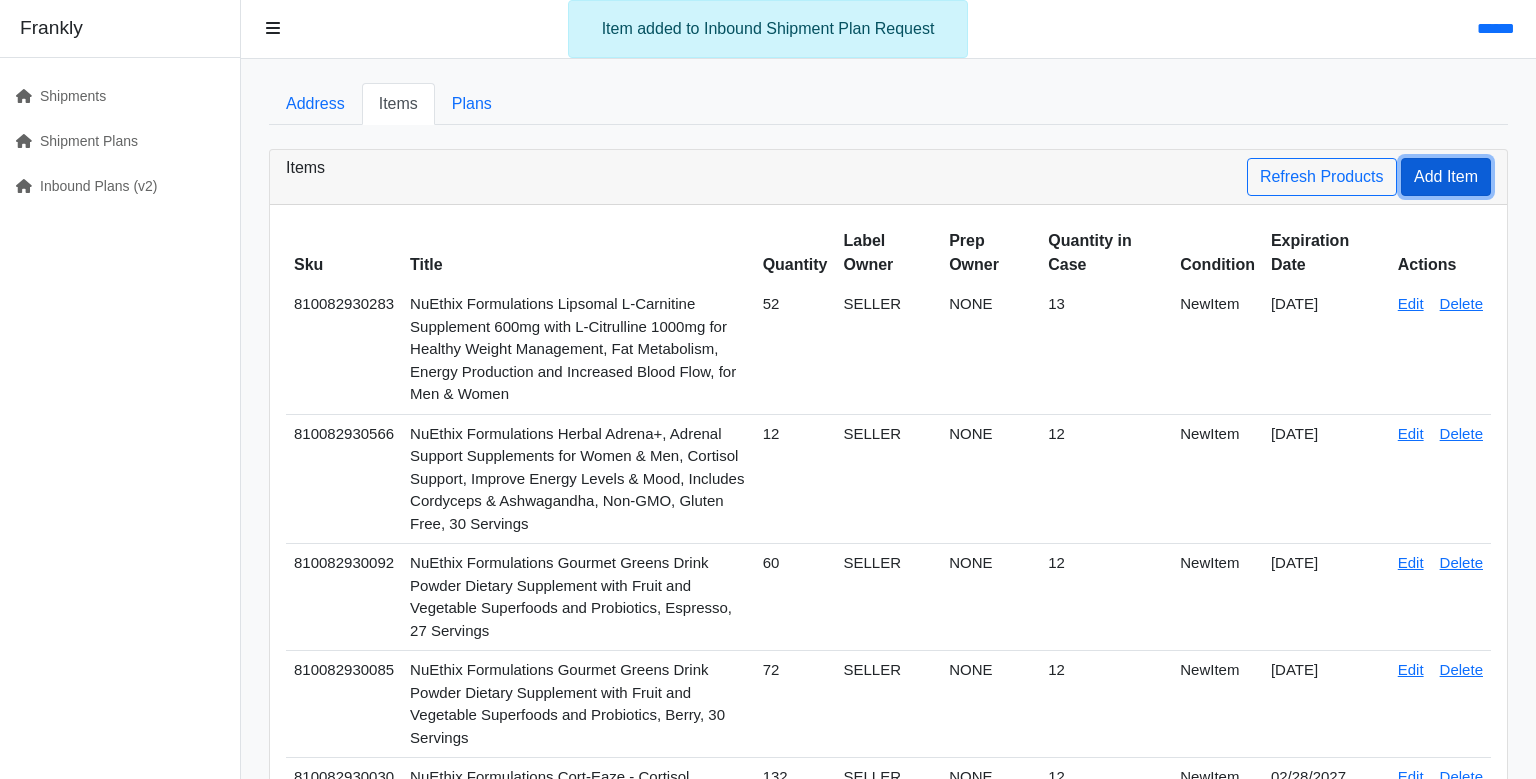 click on "Add Item" at bounding box center (1446, 177) 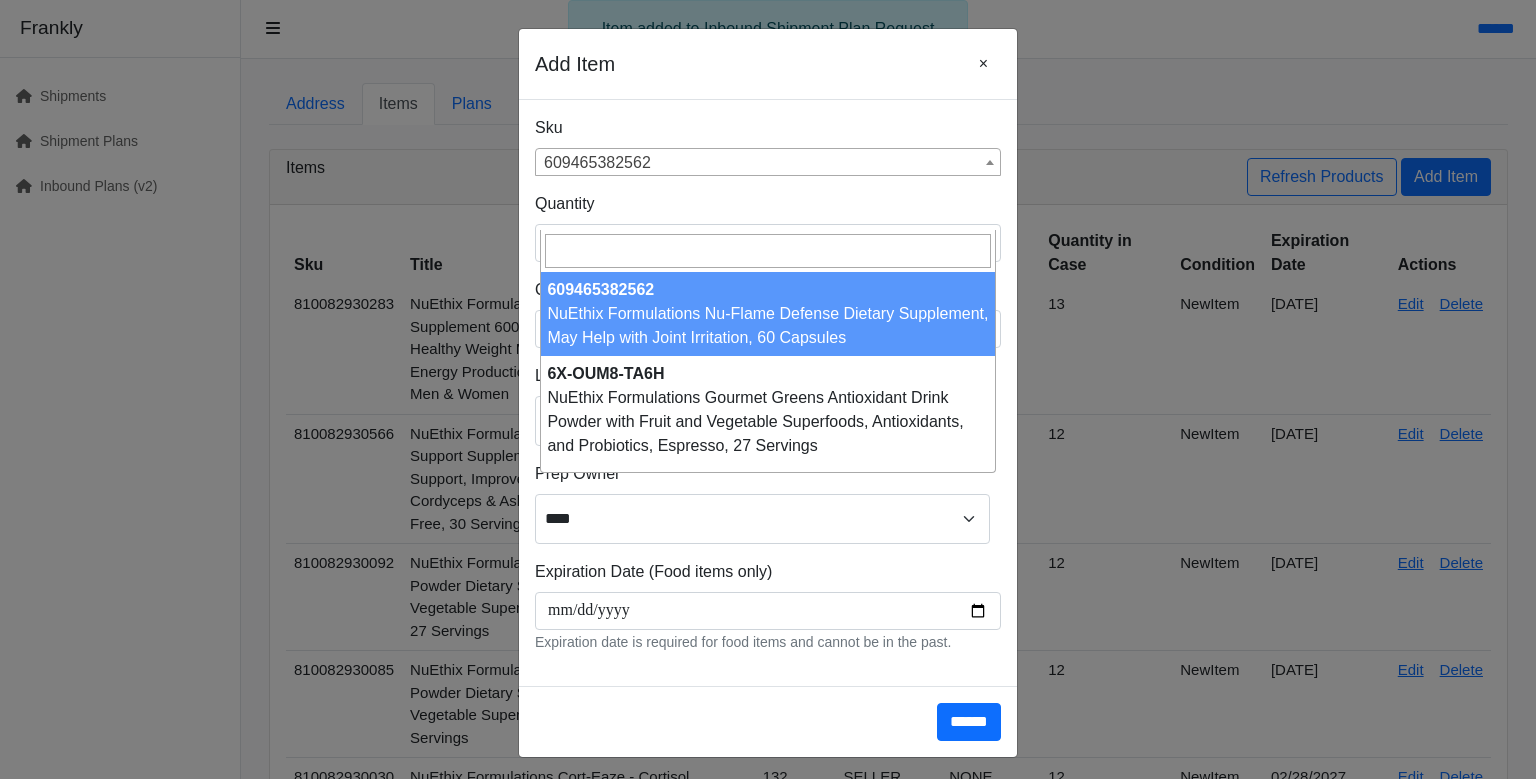 click on "609465382562" at bounding box center [768, 163] 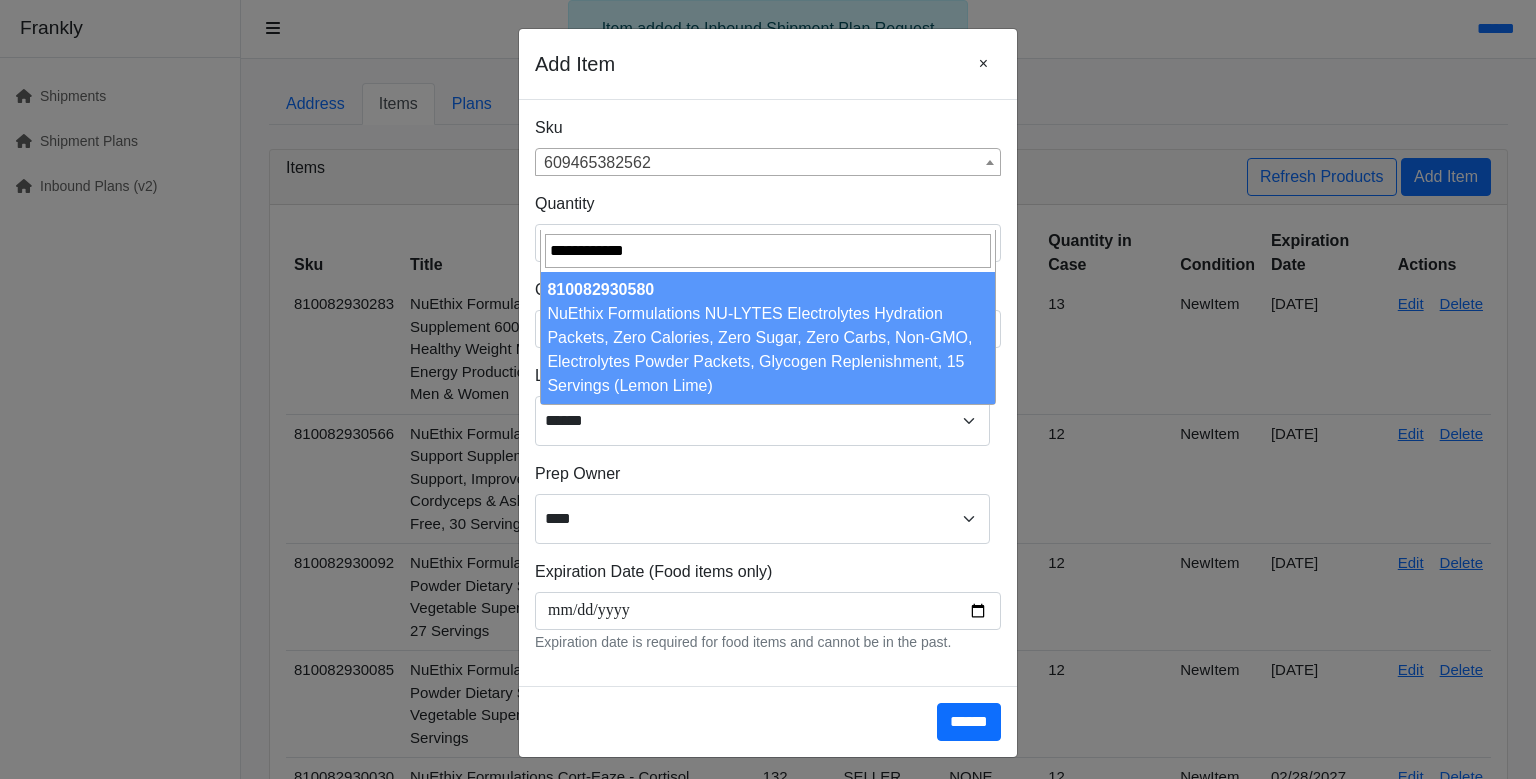type on "**********" 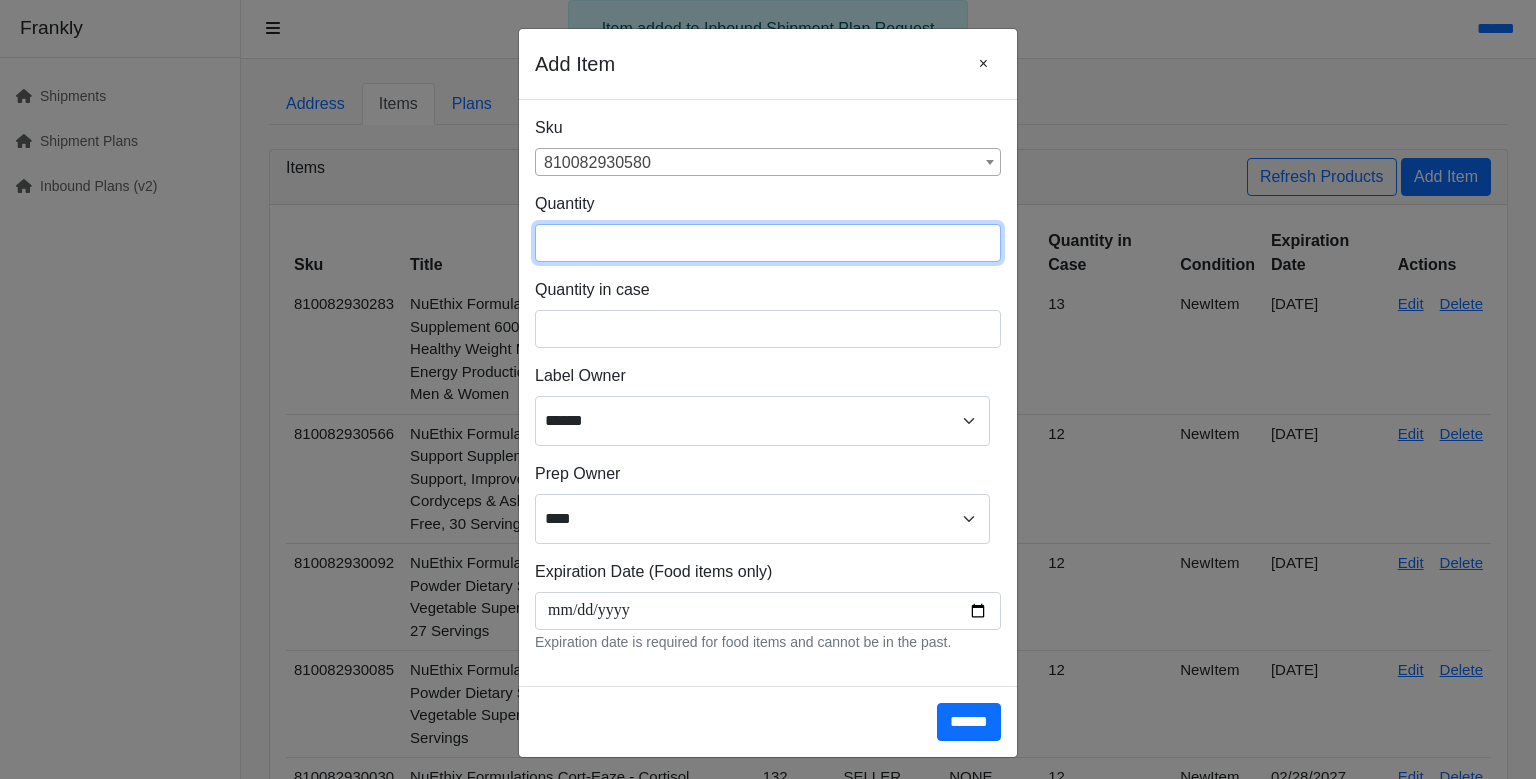 click at bounding box center (768, 243) 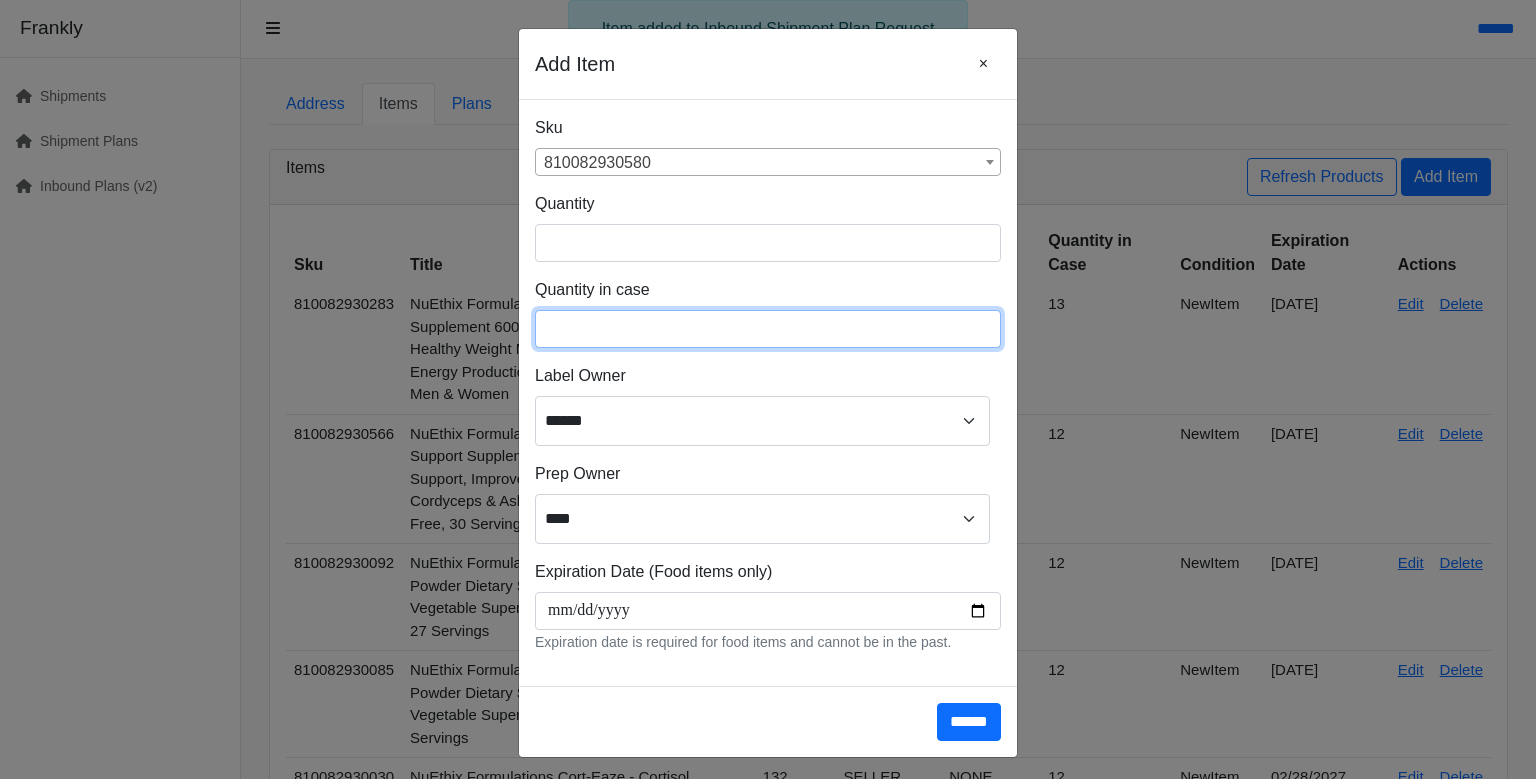 type on "**" 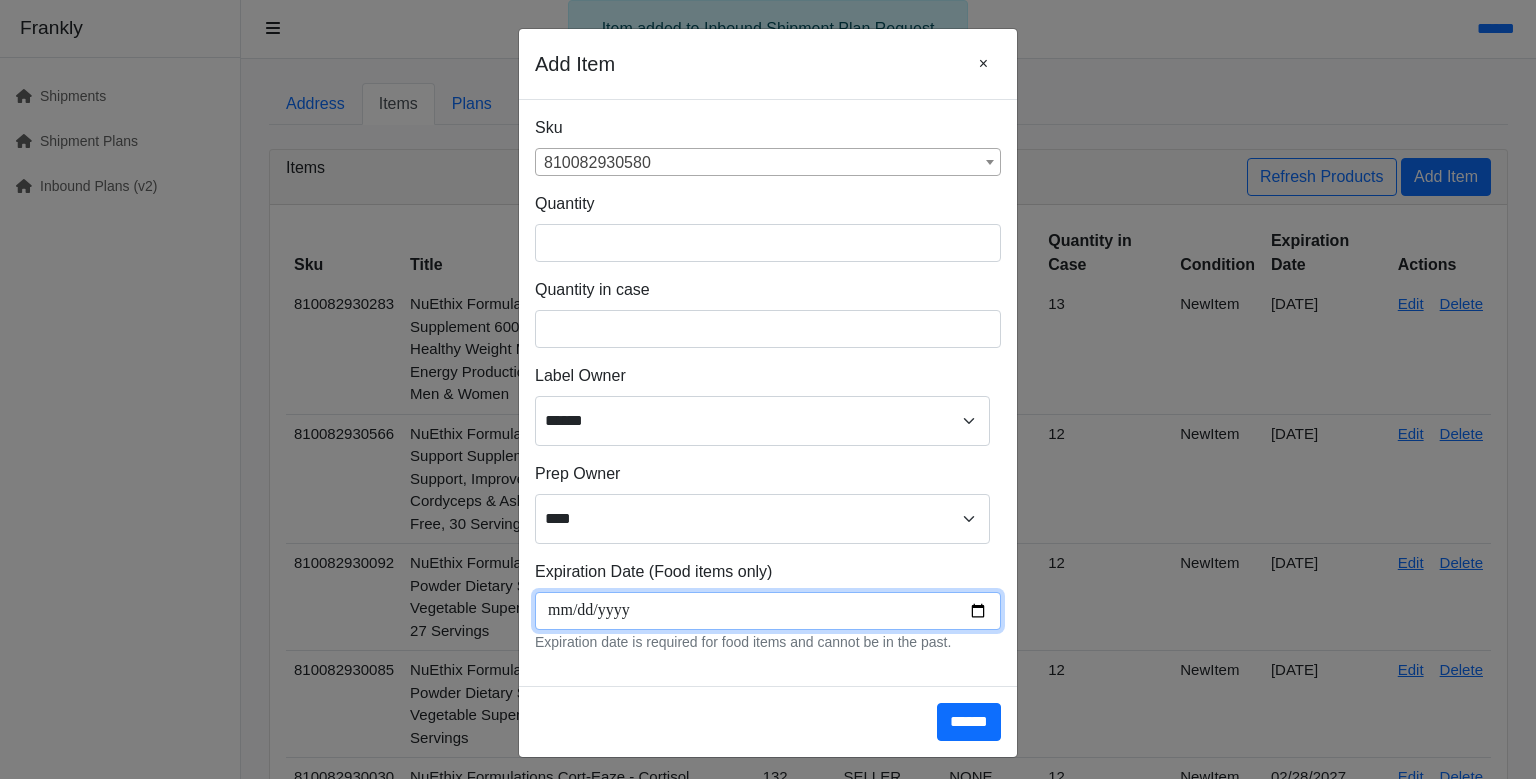 scroll, scrollTop: 266, scrollLeft: 0, axis: vertical 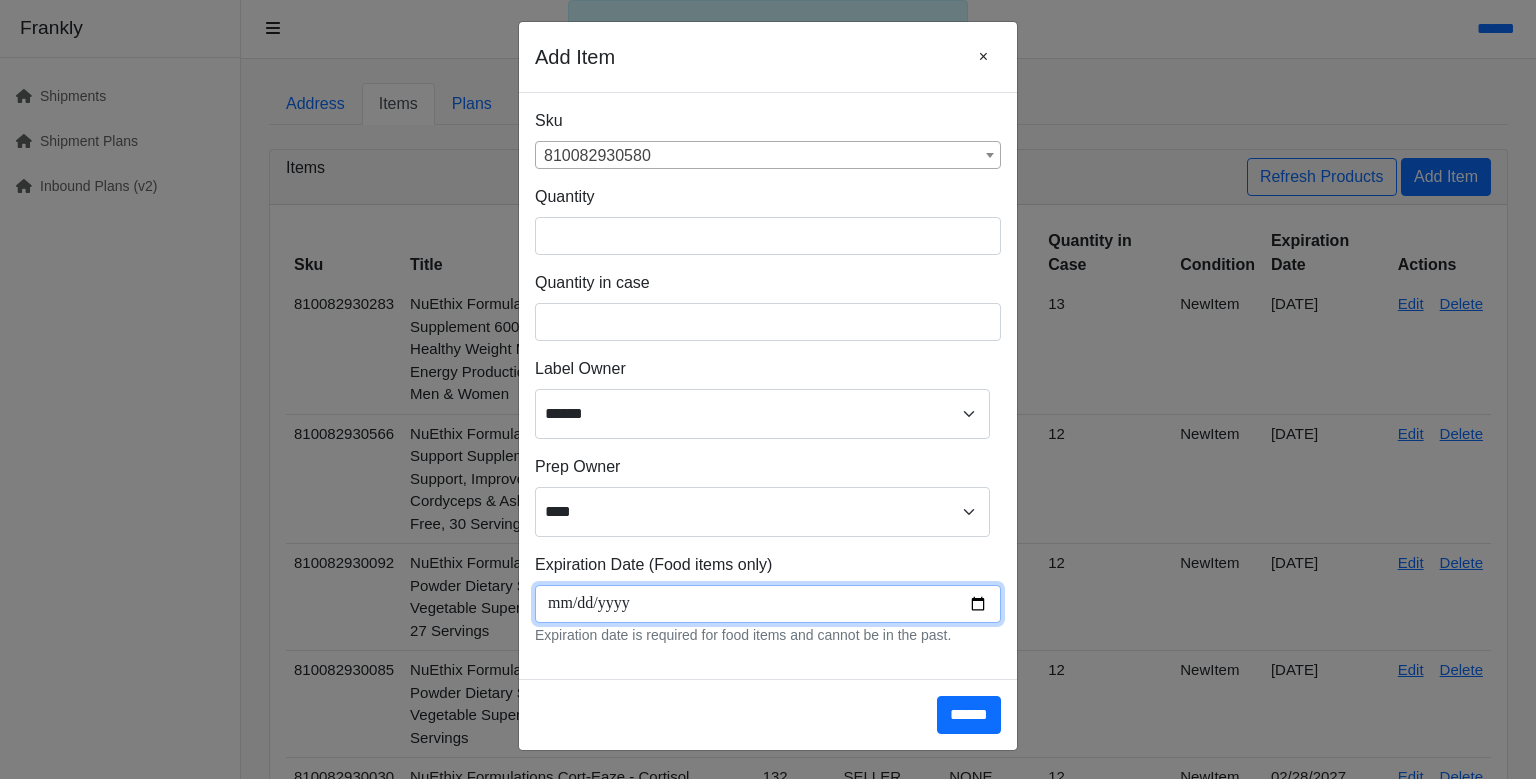 type on "**********" 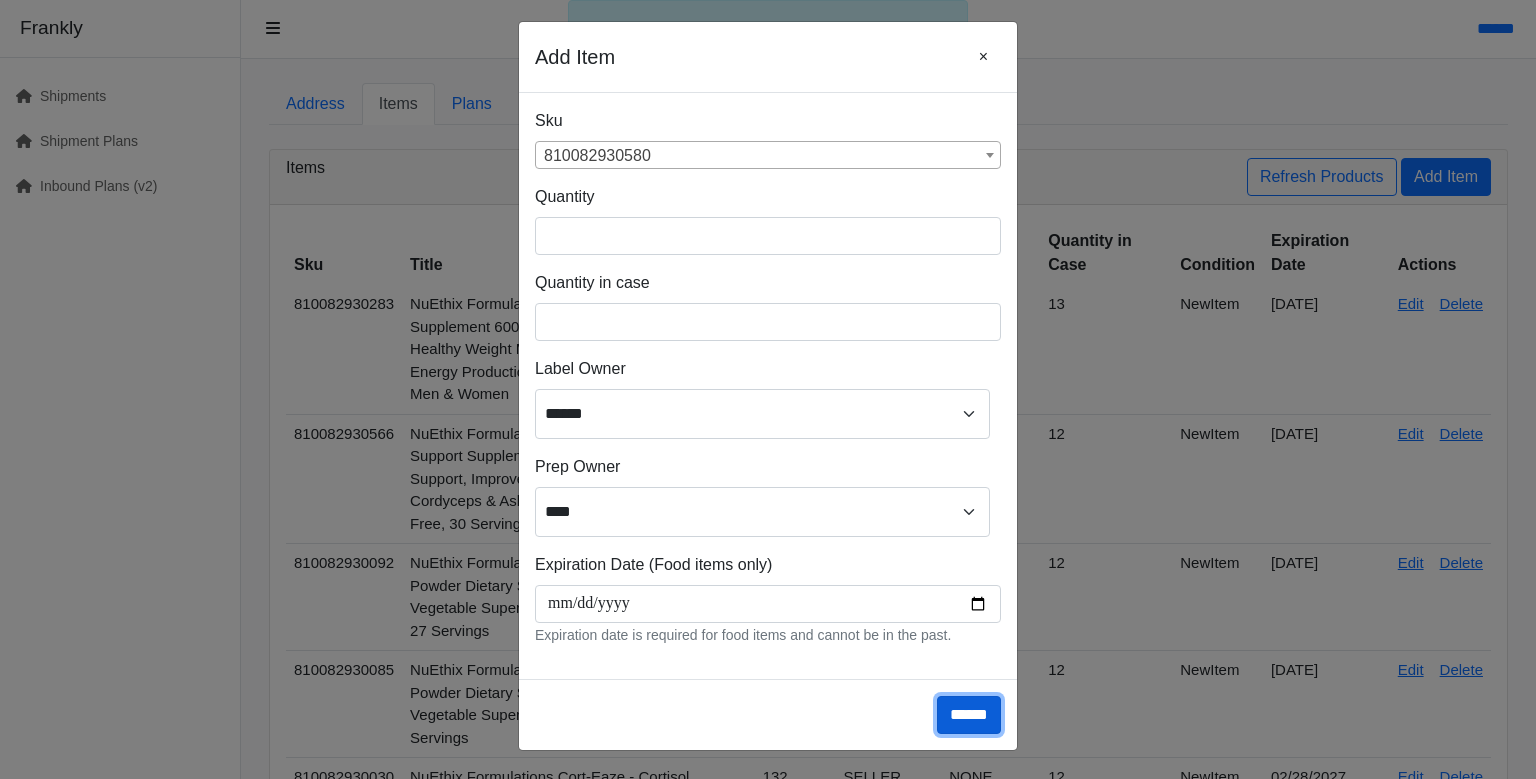 click on "******" at bounding box center (969, 715) 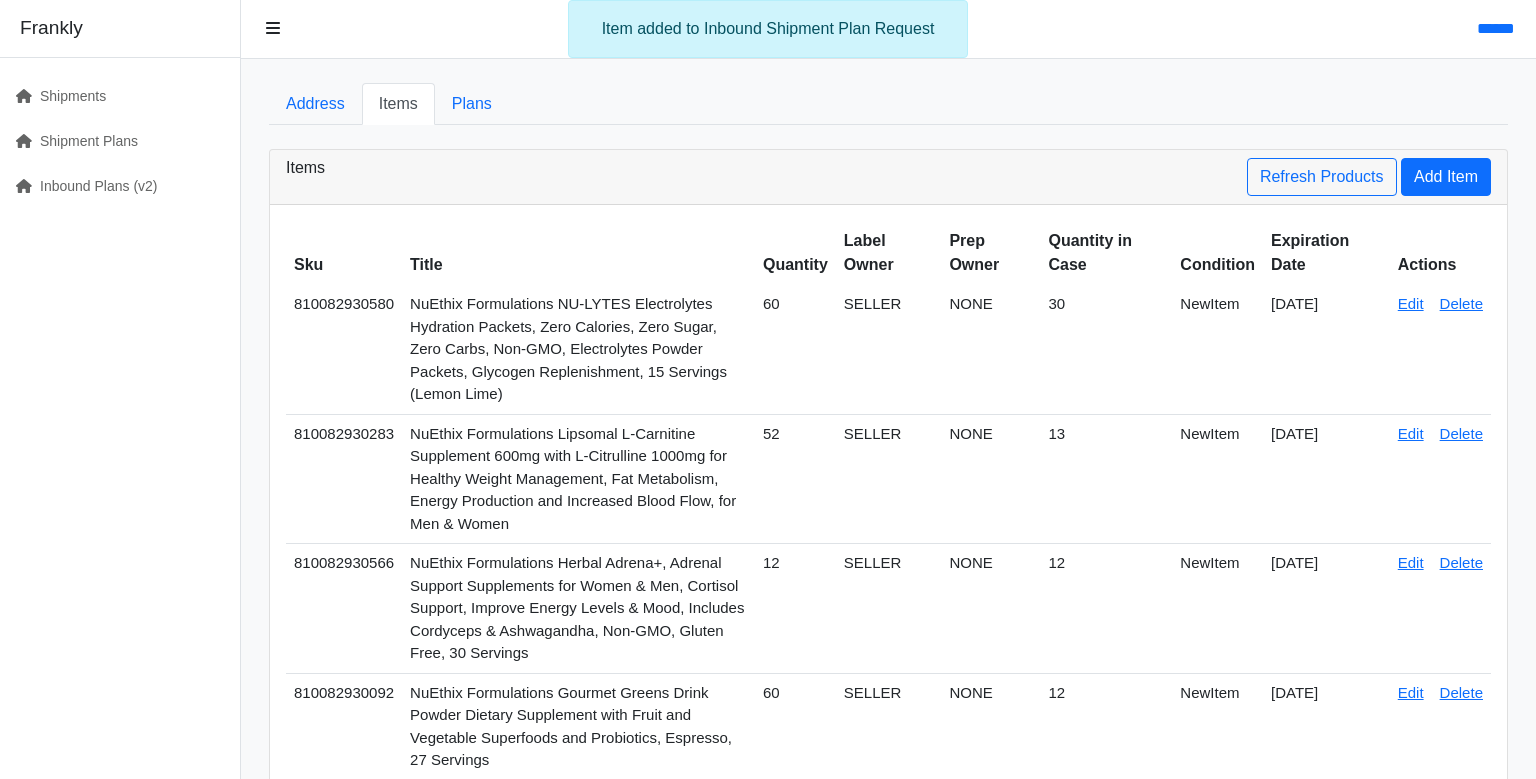 scroll, scrollTop: 0, scrollLeft: 0, axis: both 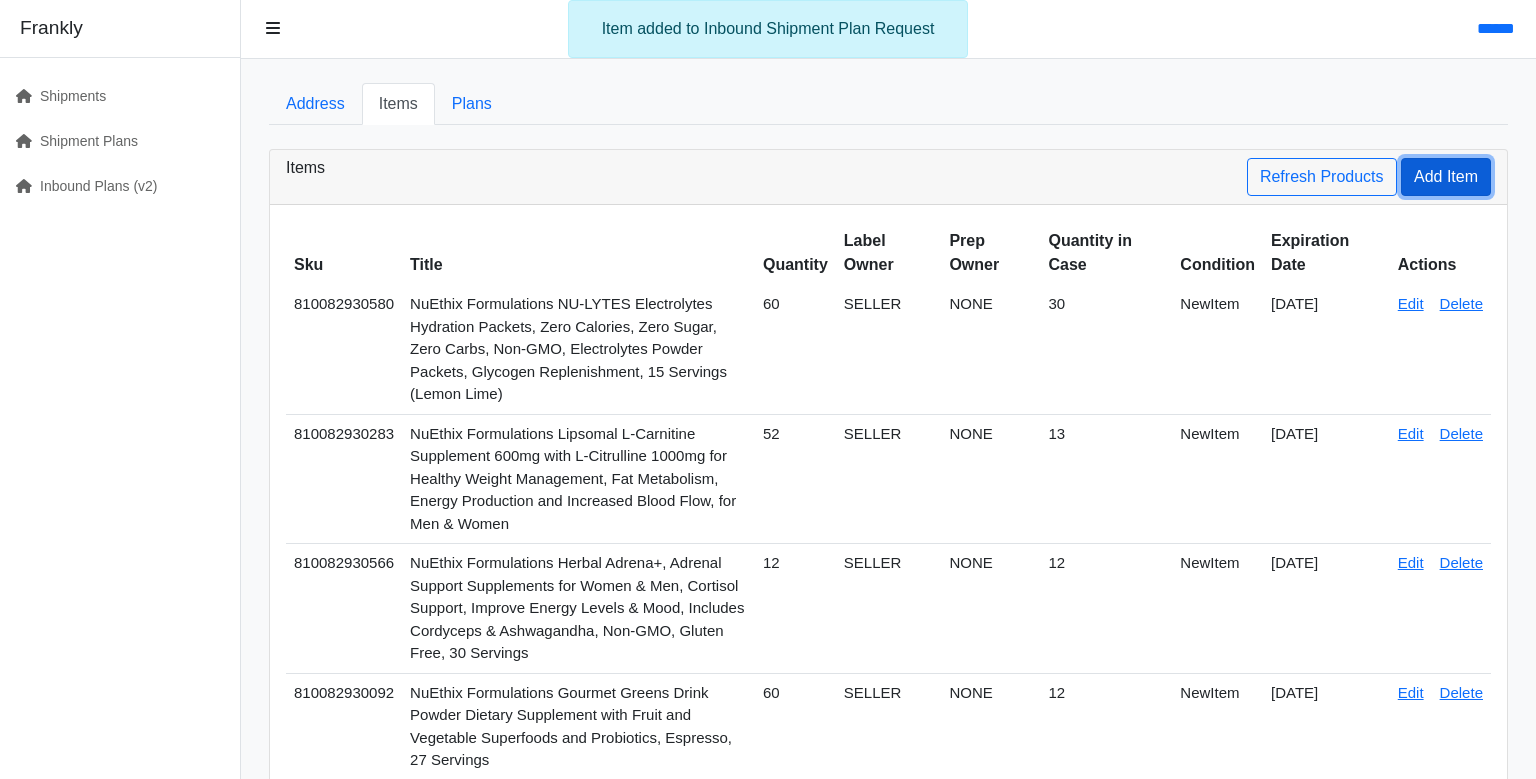 click on "Add Item" at bounding box center (1446, 177) 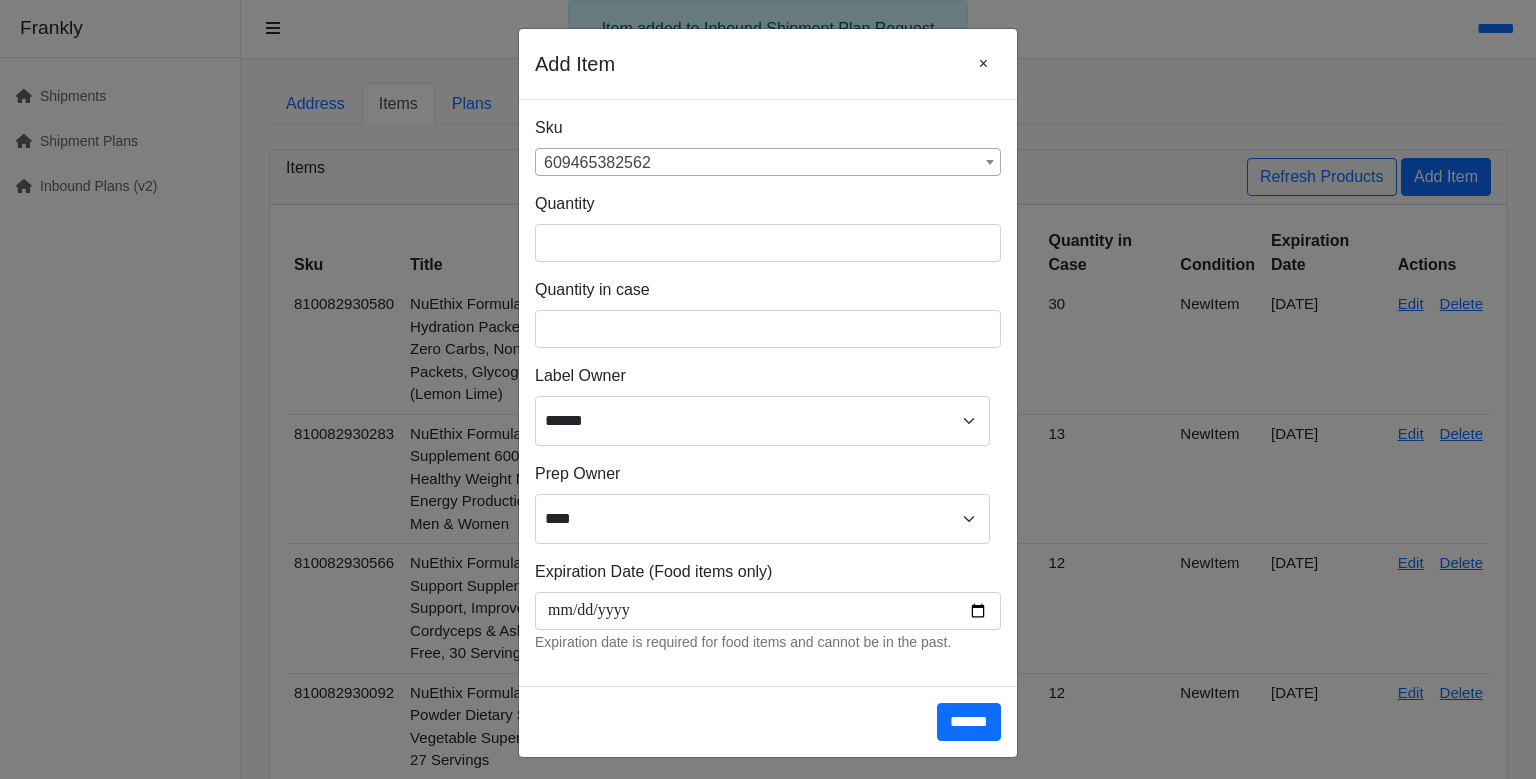 click on "609465382562" at bounding box center (768, 163) 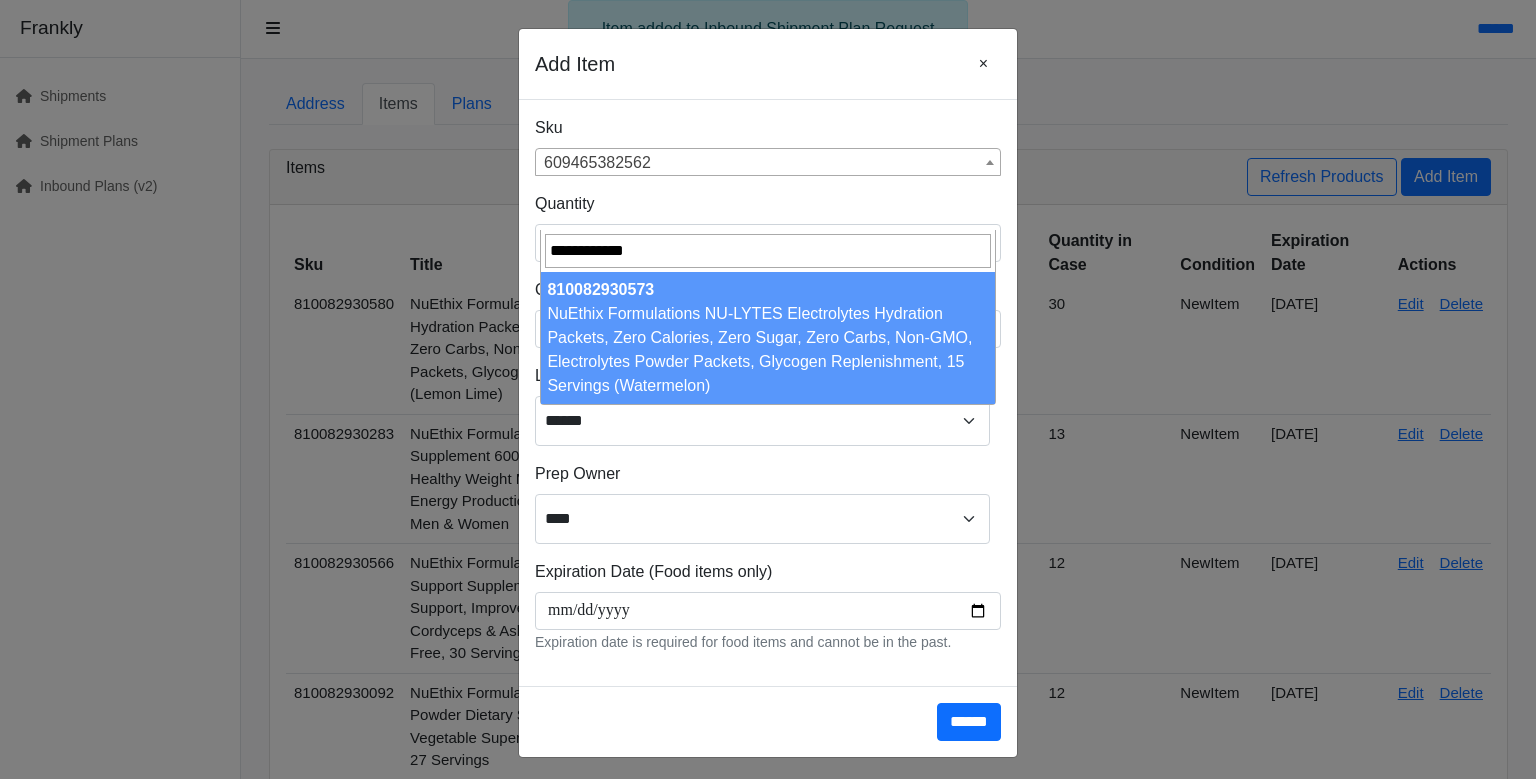 type on "**********" 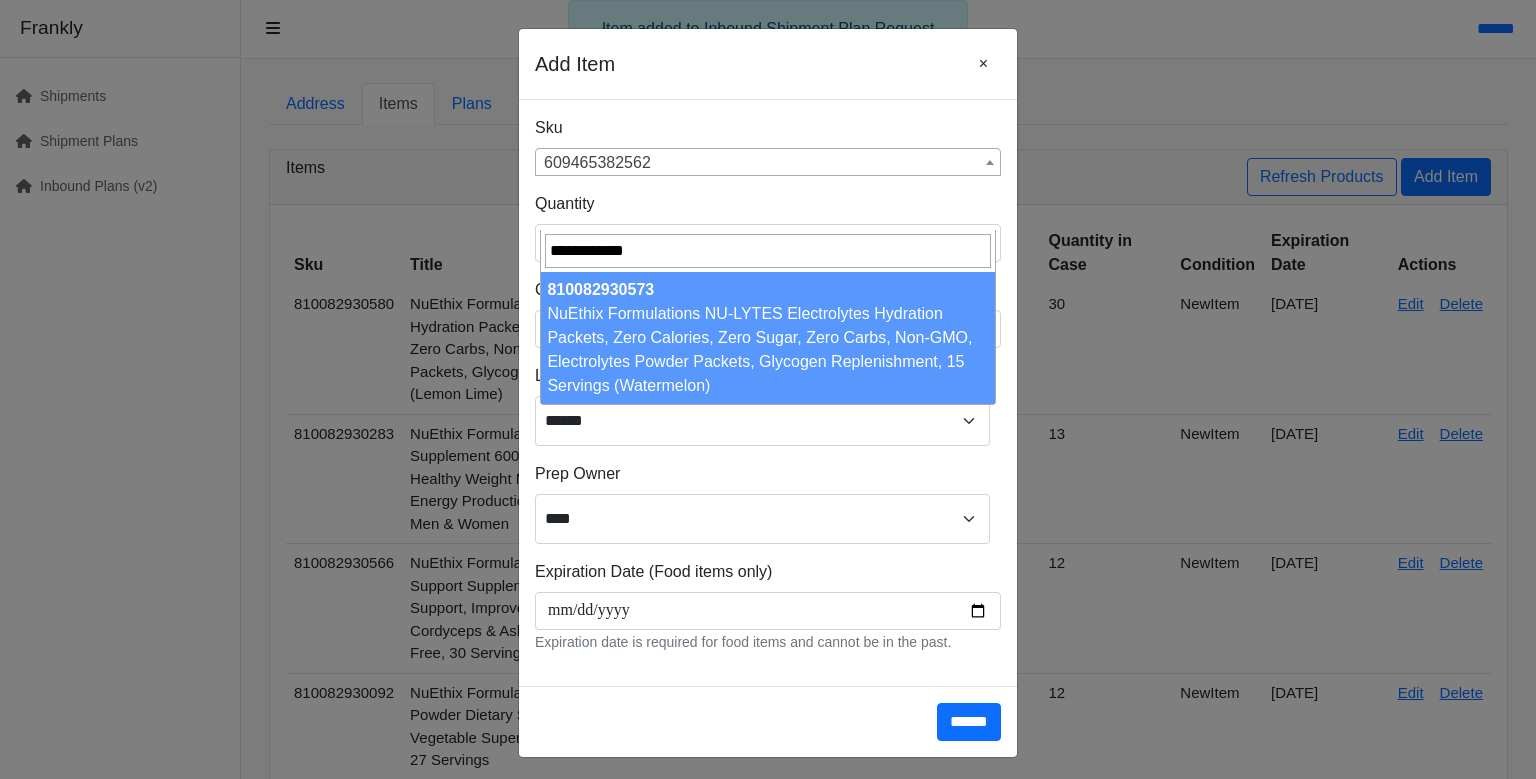 drag, startPoint x: 664, startPoint y: 318, endPoint x: 662, endPoint y: 332, distance: 14.142136 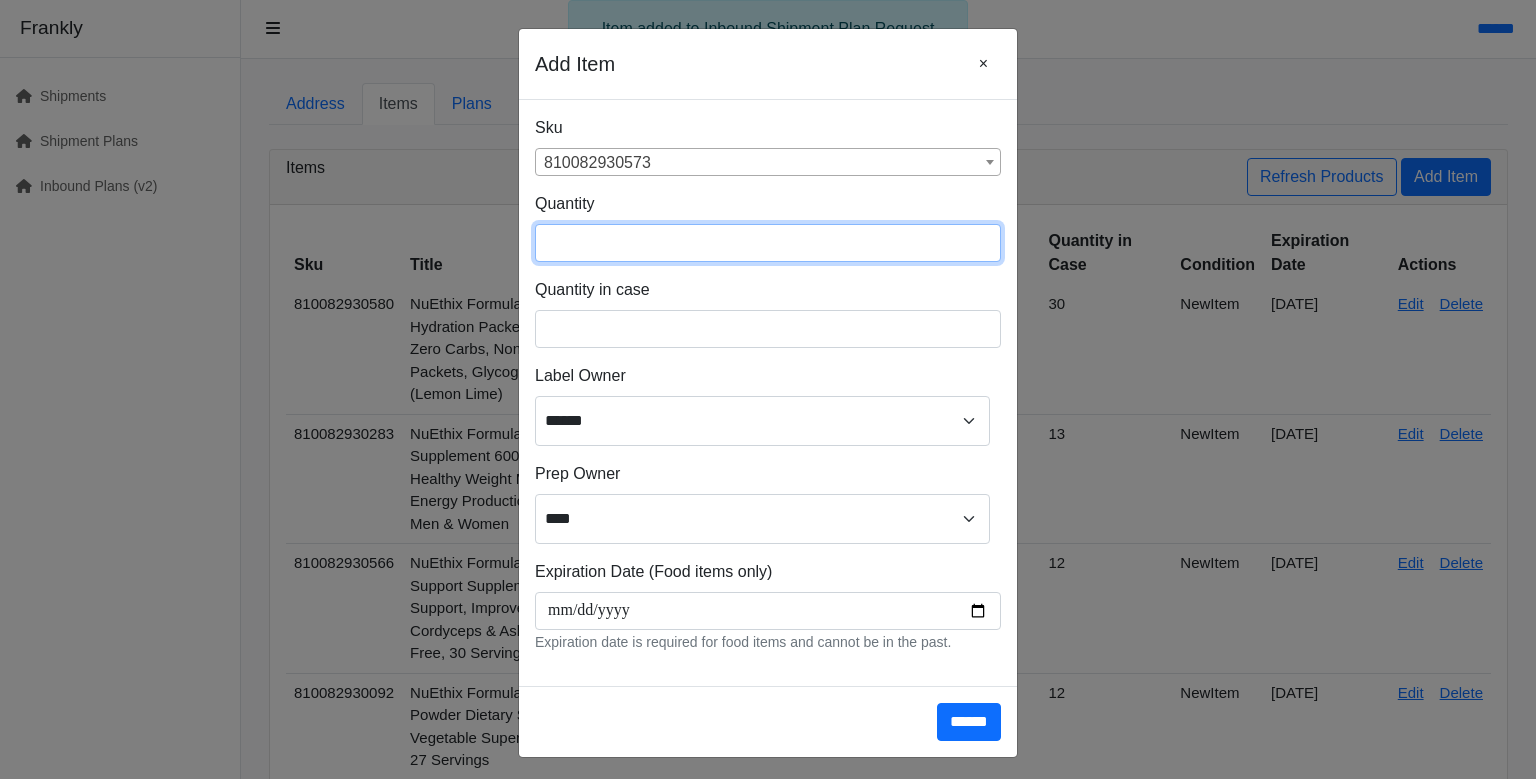 click at bounding box center (768, 243) 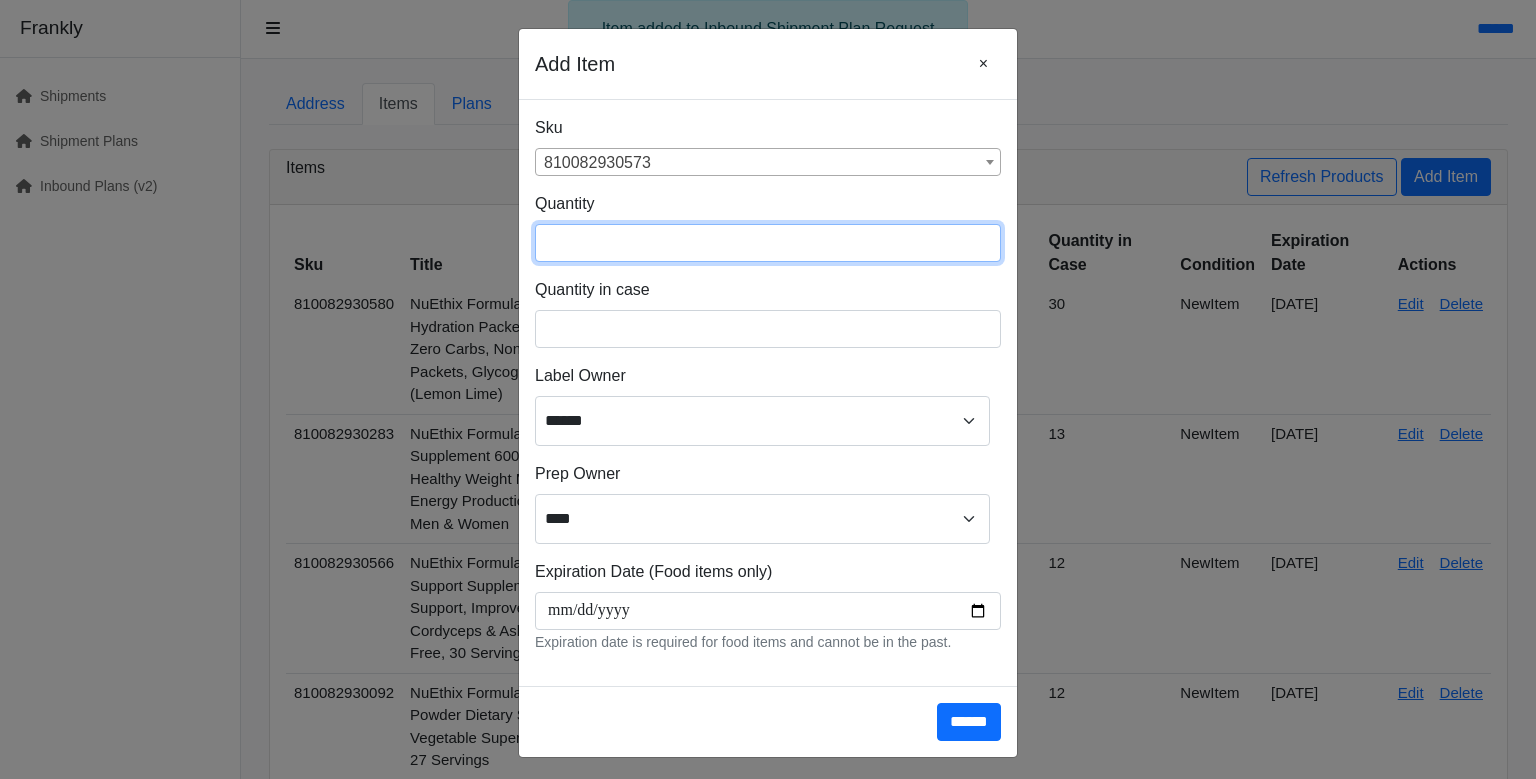 type on "**" 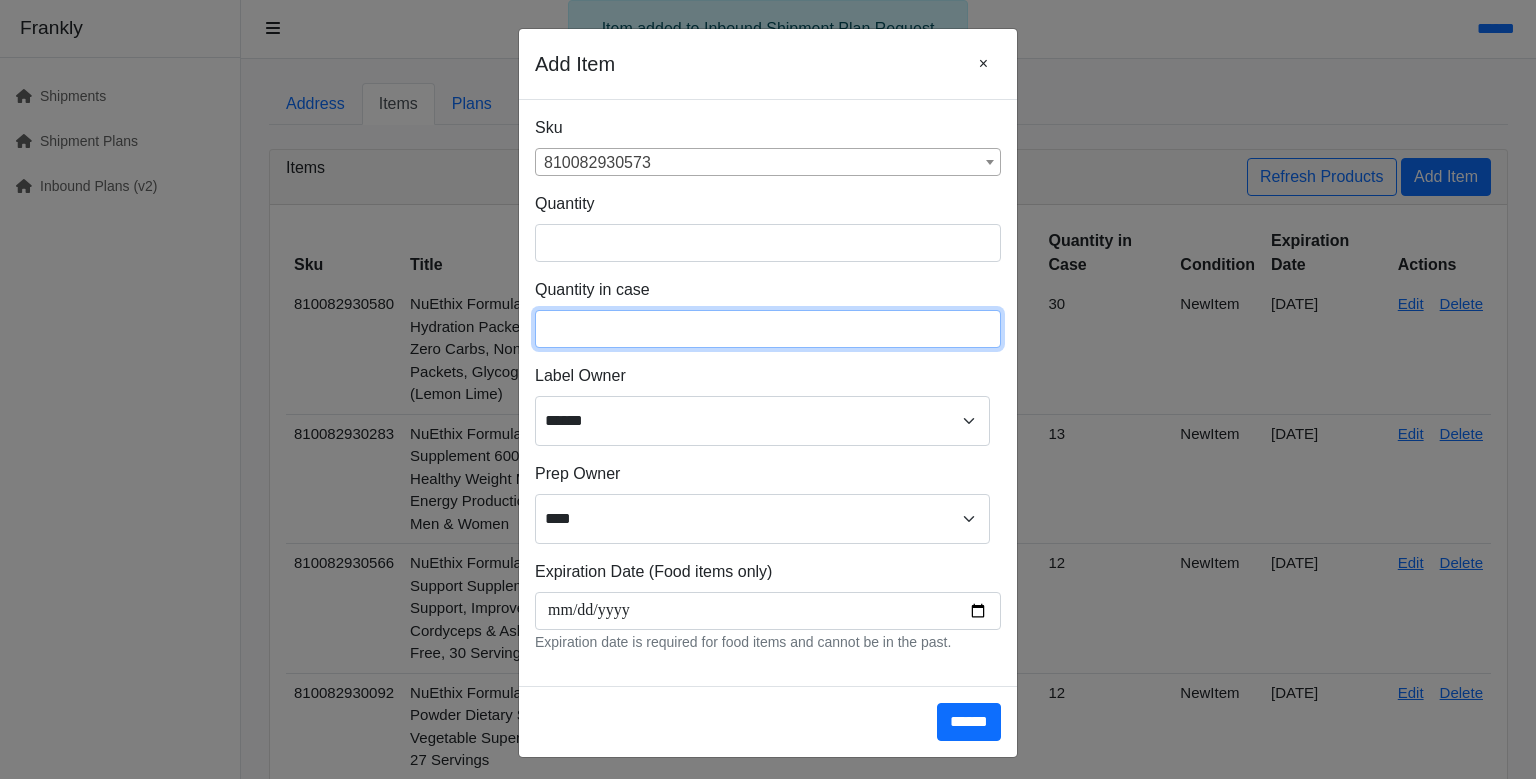 type on "**" 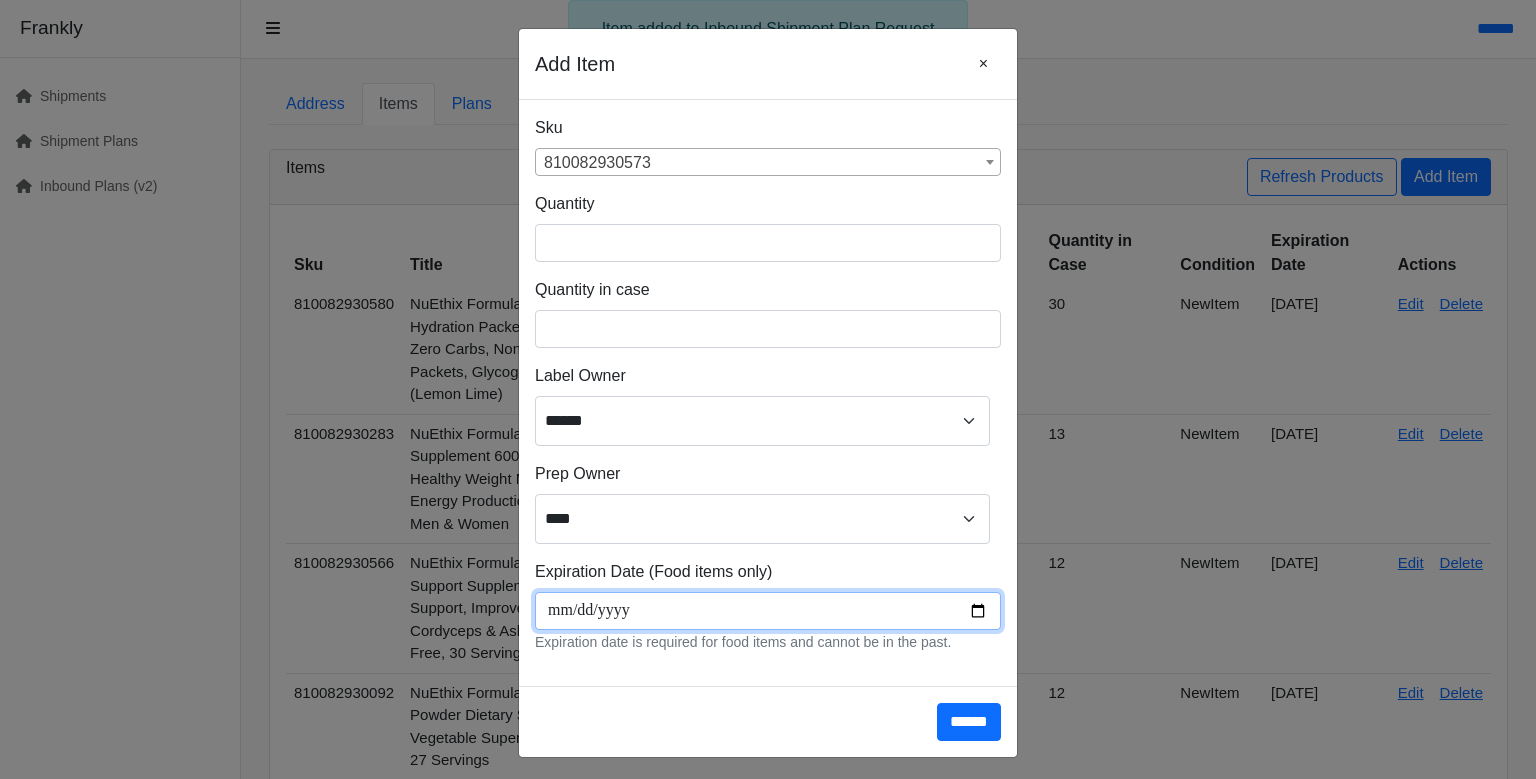 scroll, scrollTop: 266, scrollLeft: 0, axis: vertical 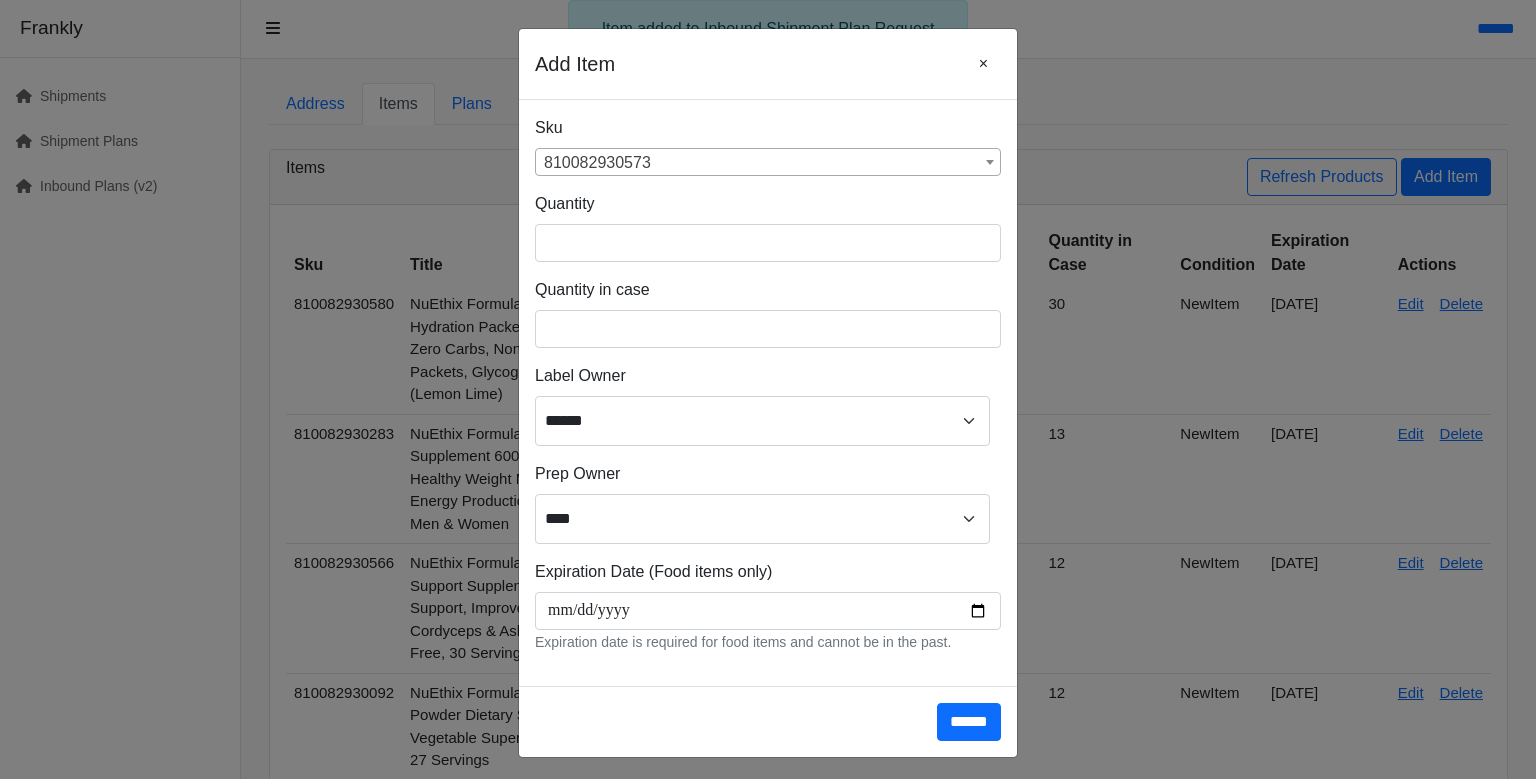 click on "810082930573" at bounding box center (768, 163) 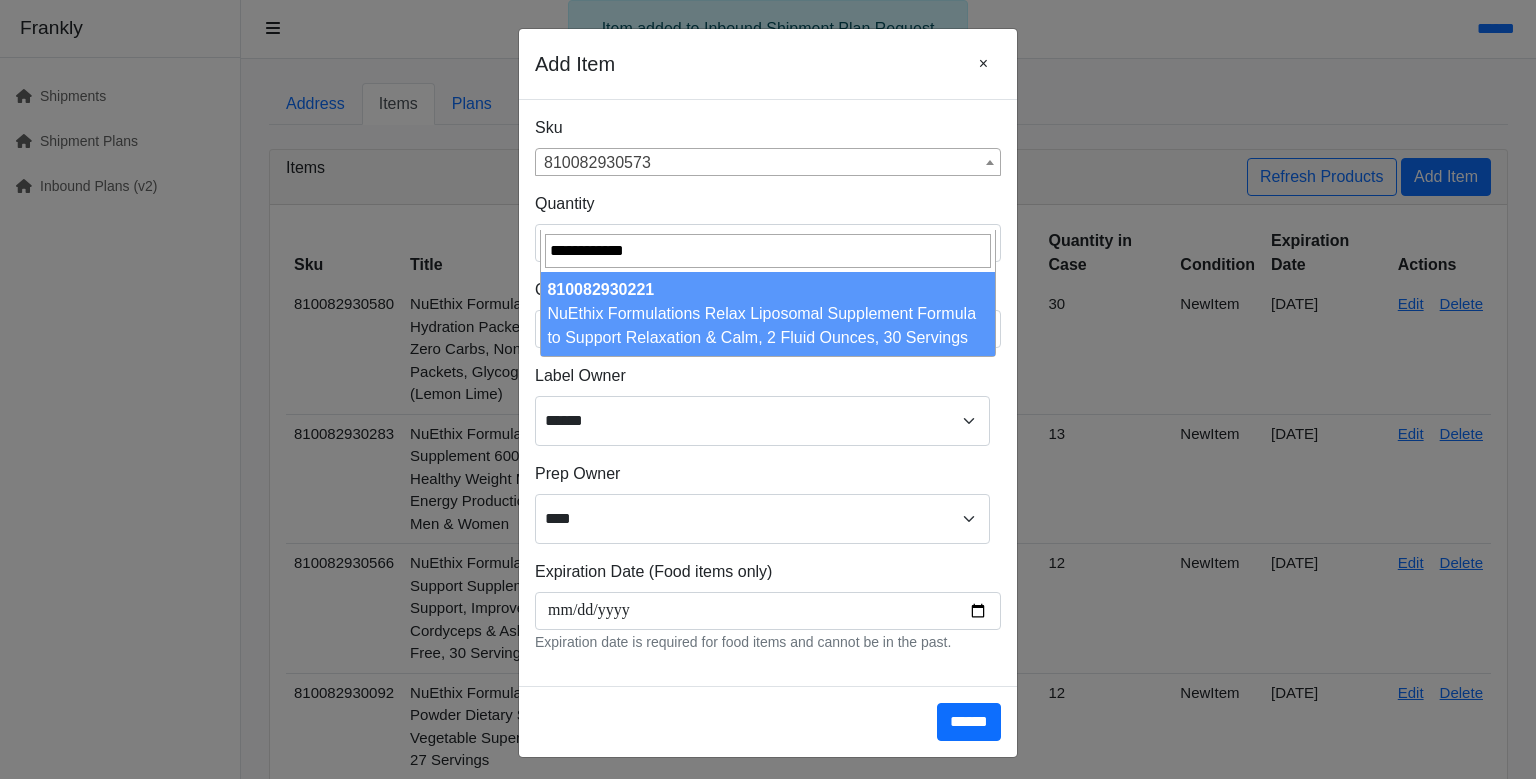 scroll, scrollTop: 0, scrollLeft: 0, axis: both 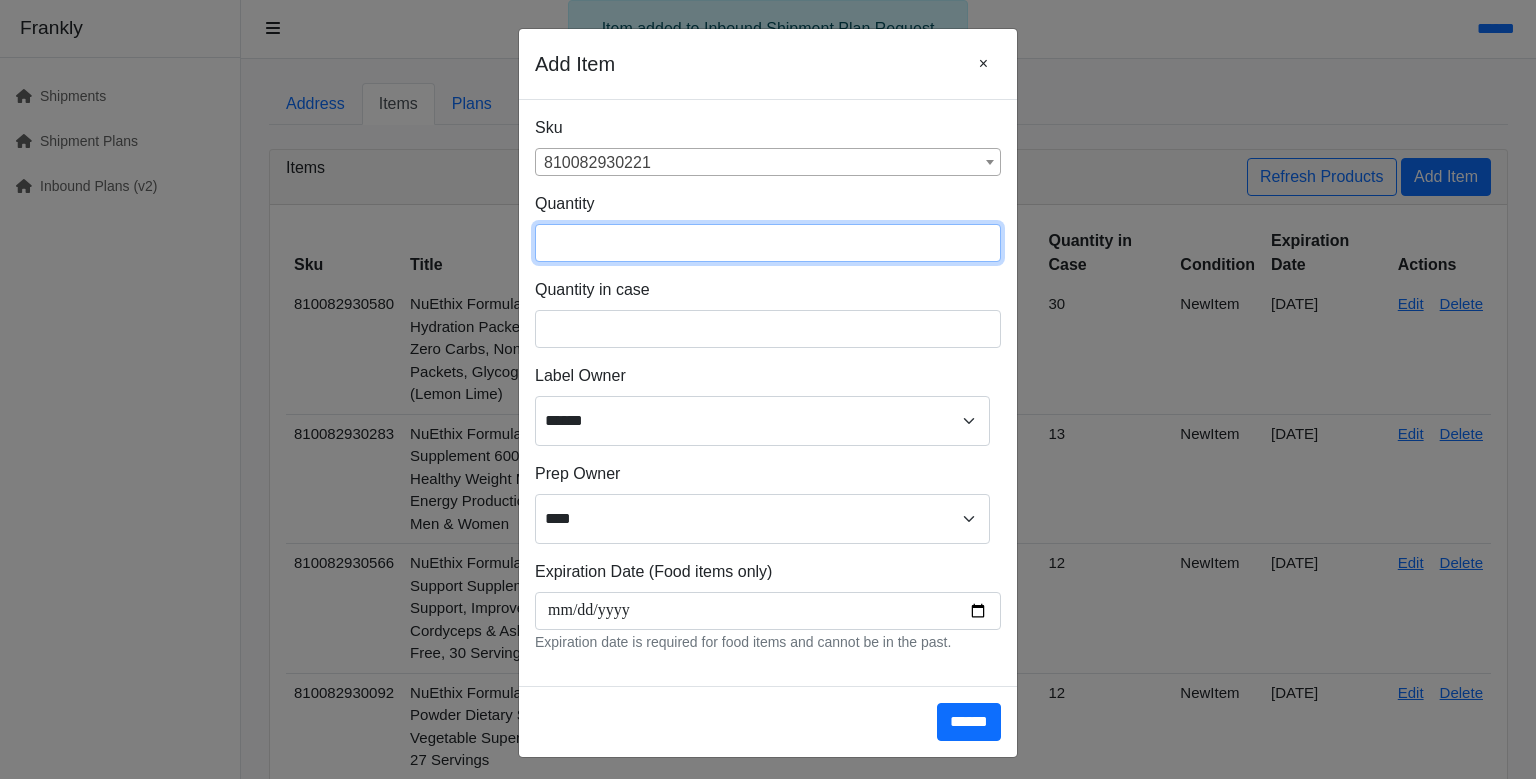 drag, startPoint x: 653, startPoint y: 314, endPoint x: 462, endPoint y: 299, distance: 191.5881 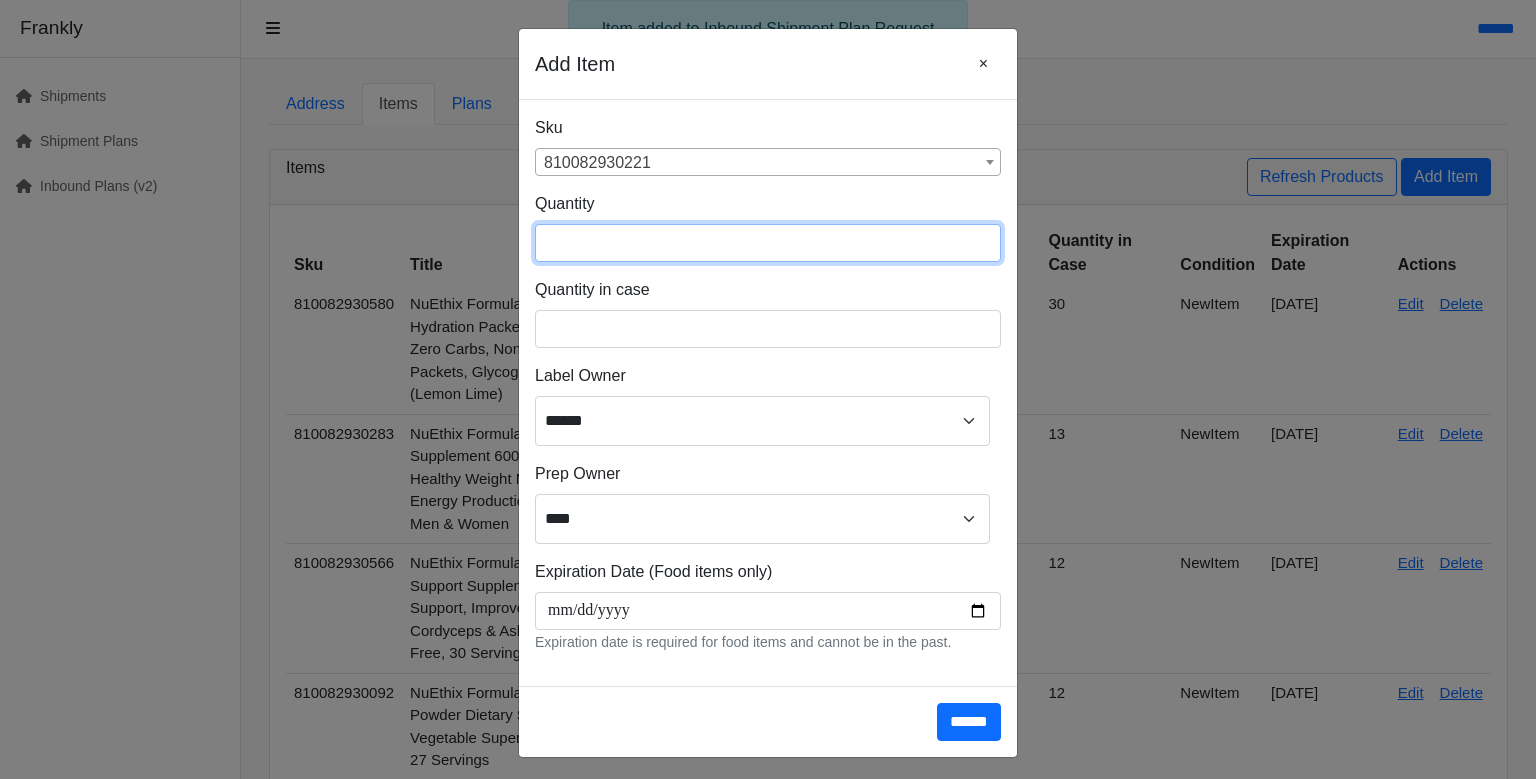 type on "***" 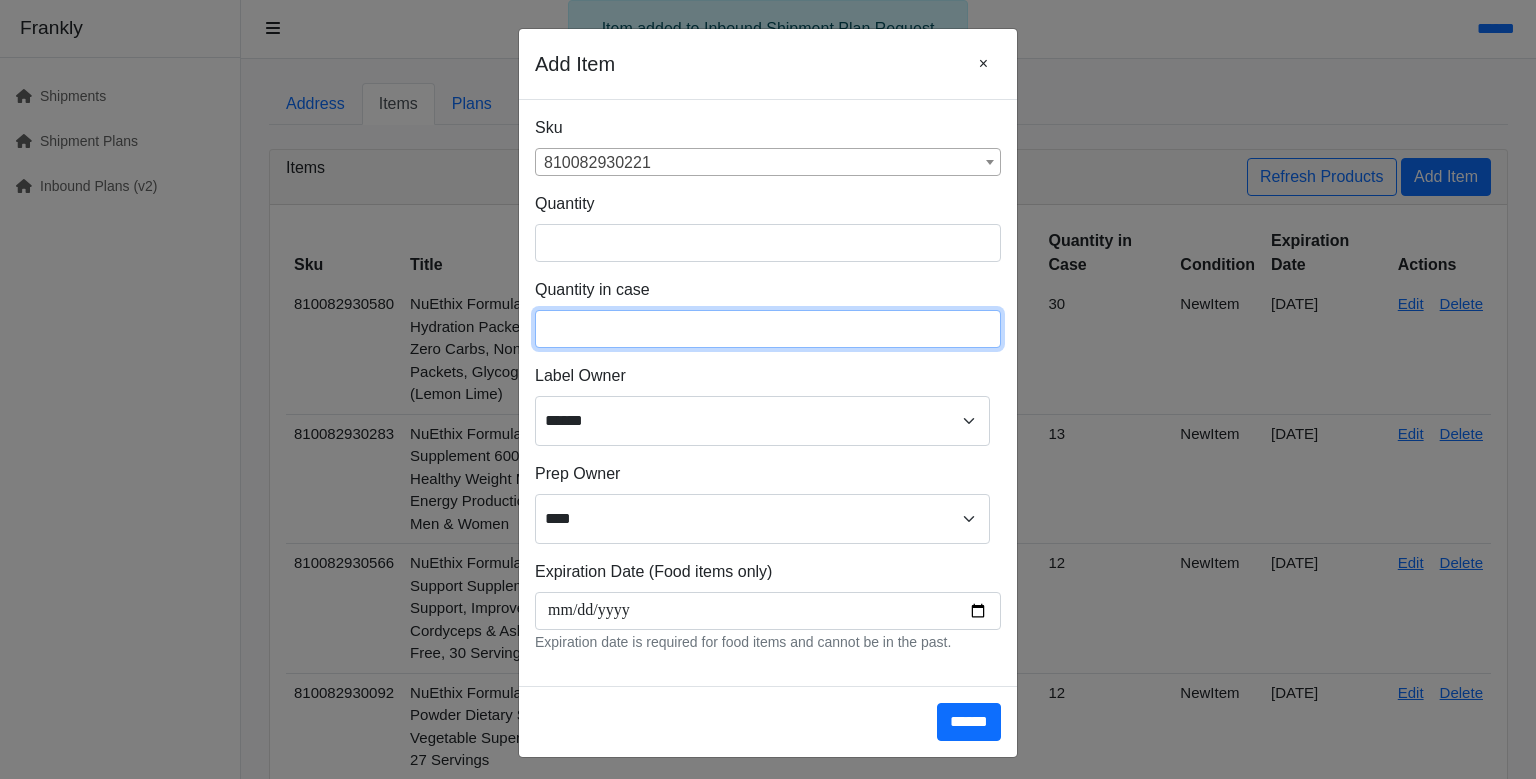 type on "**" 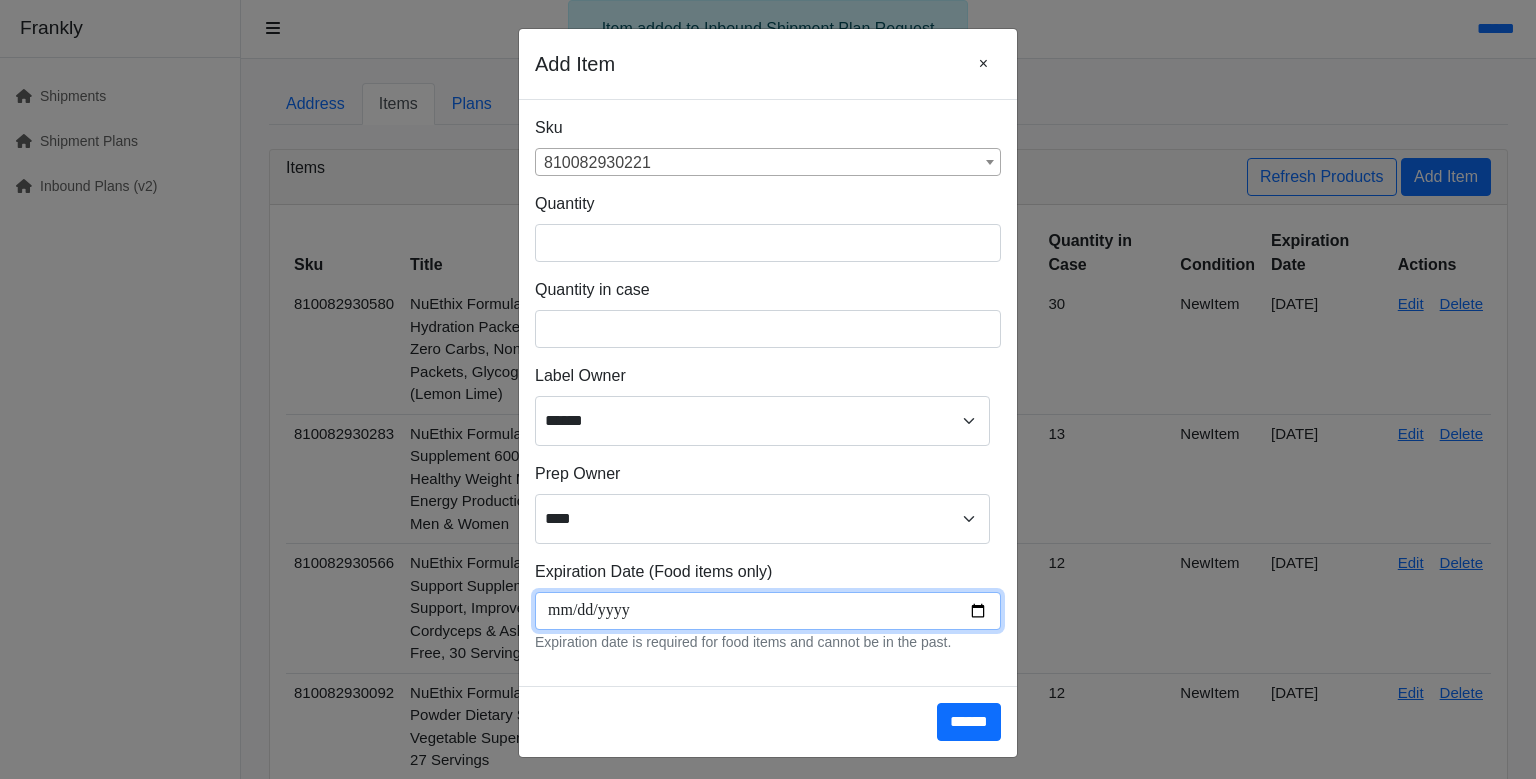 scroll, scrollTop: 266, scrollLeft: 0, axis: vertical 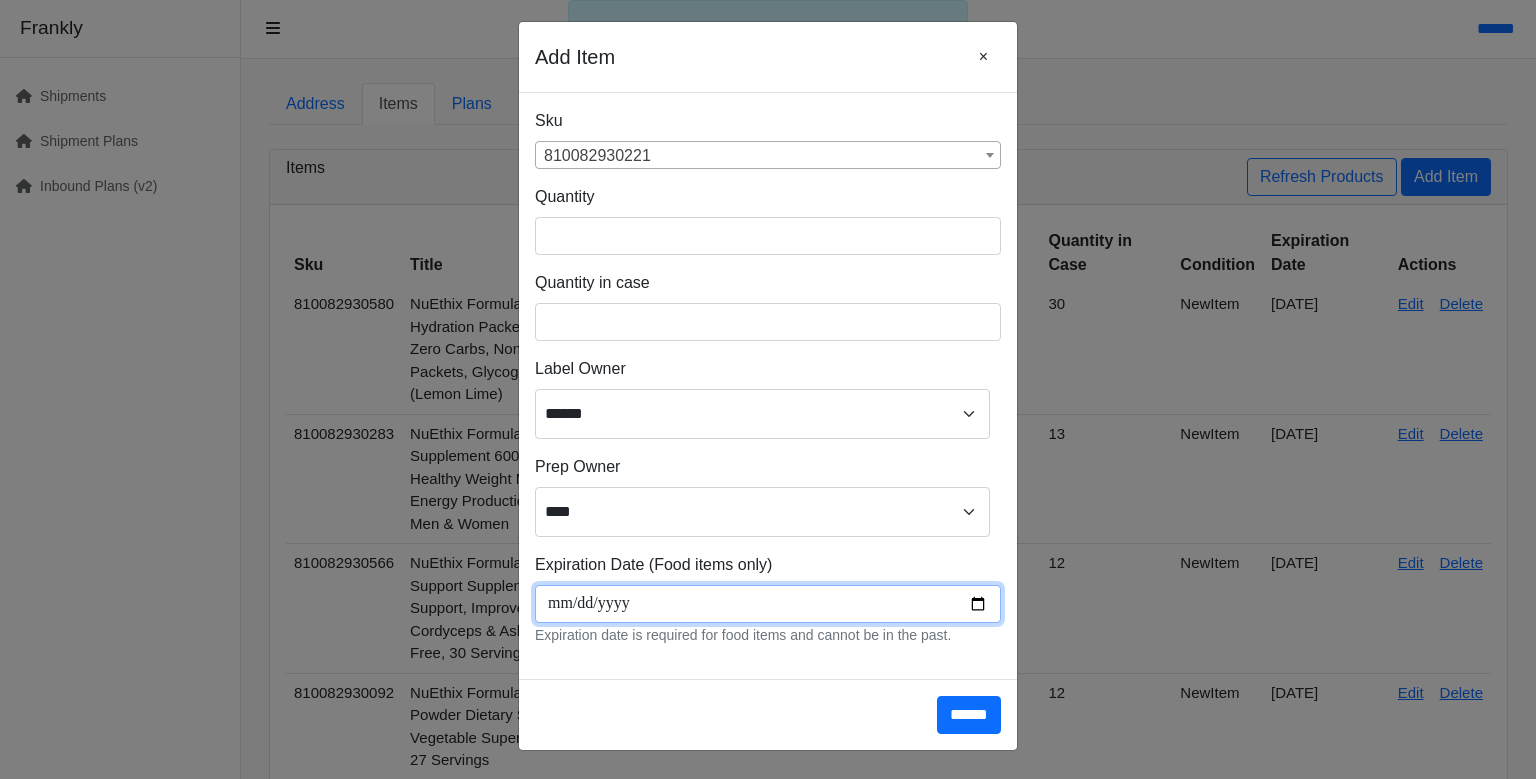 type on "**********" 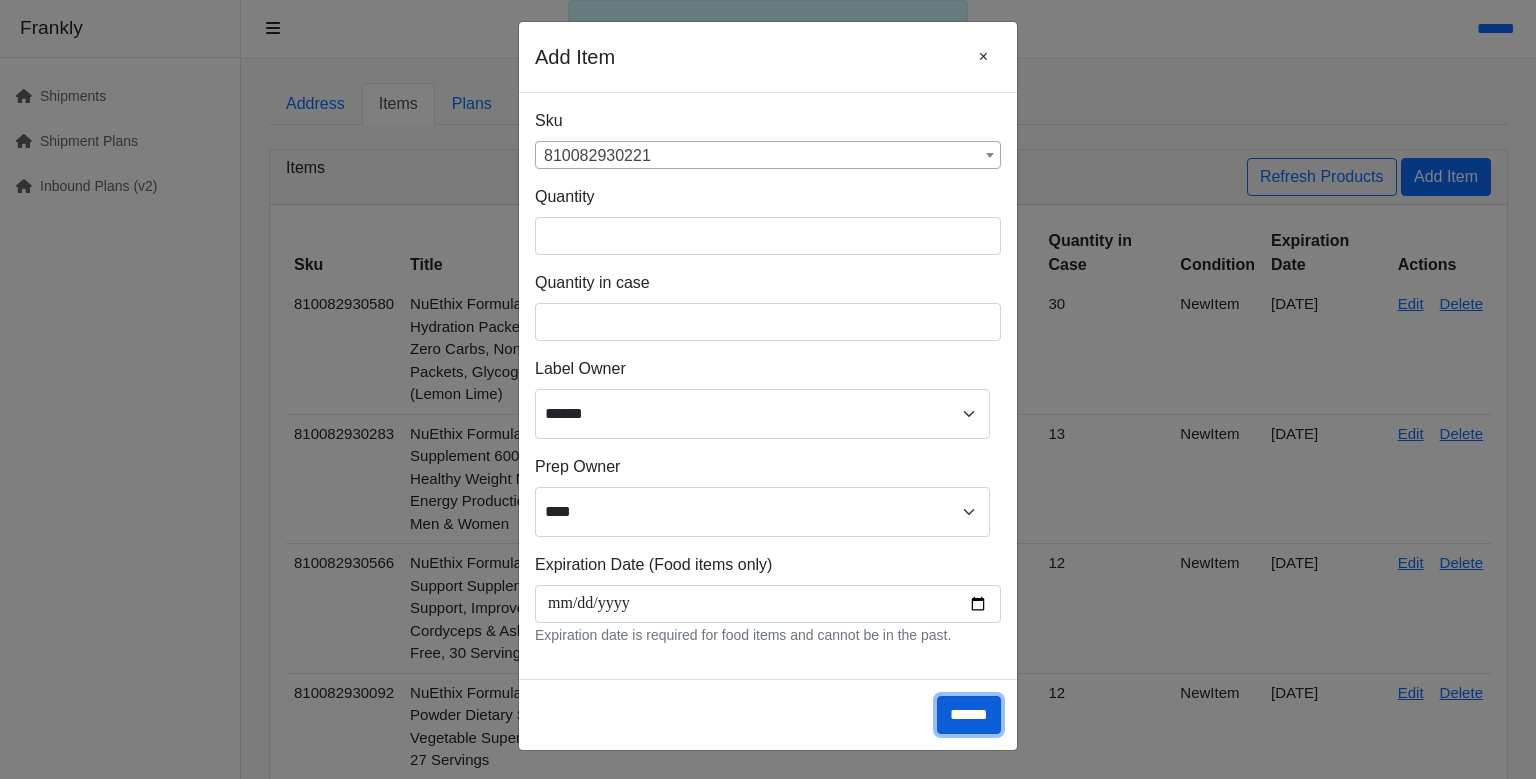 click on "******" at bounding box center (969, 715) 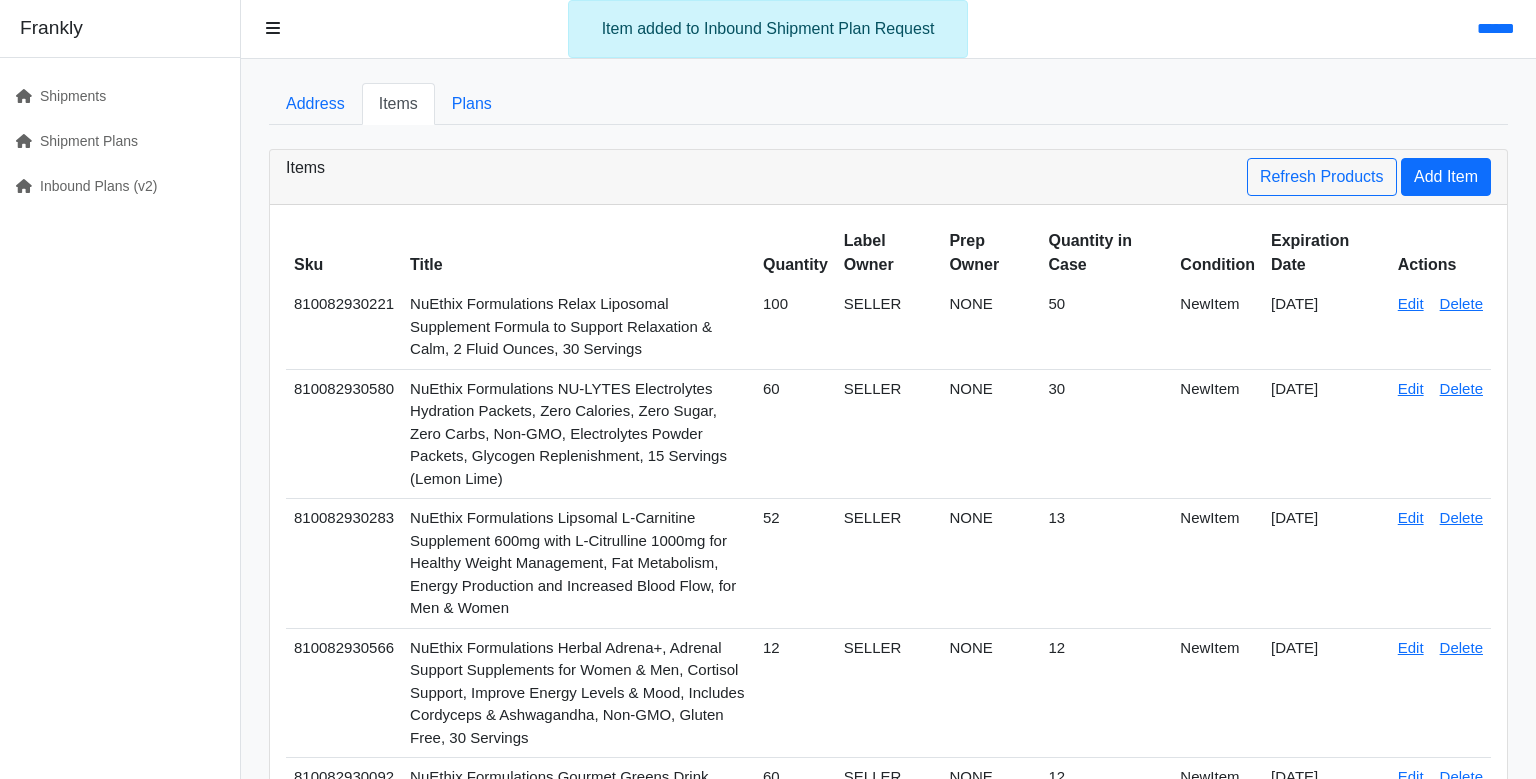 scroll, scrollTop: 0, scrollLeft: 0, axis: both 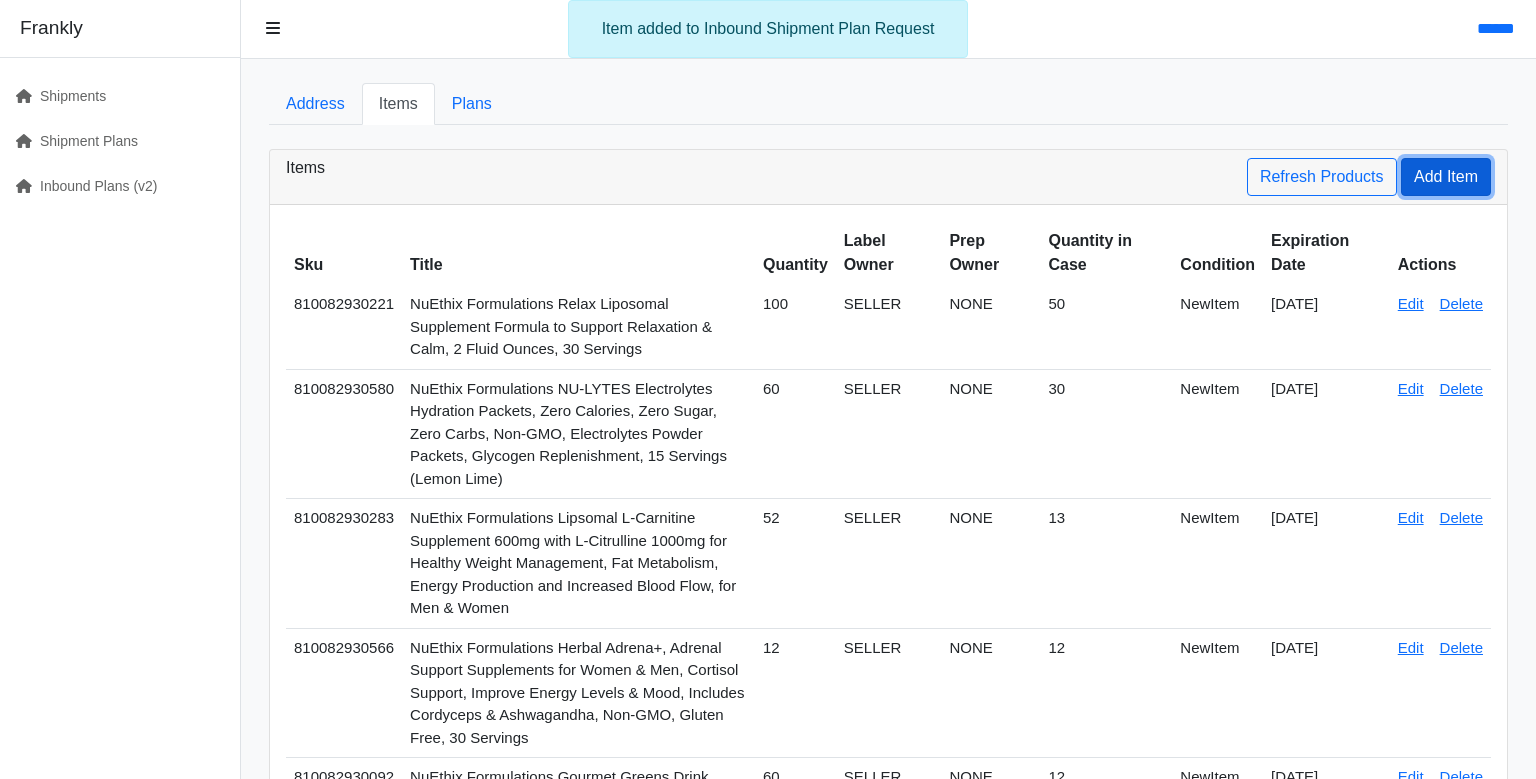 click on "Add Item" at bounding box center [1446, 177] 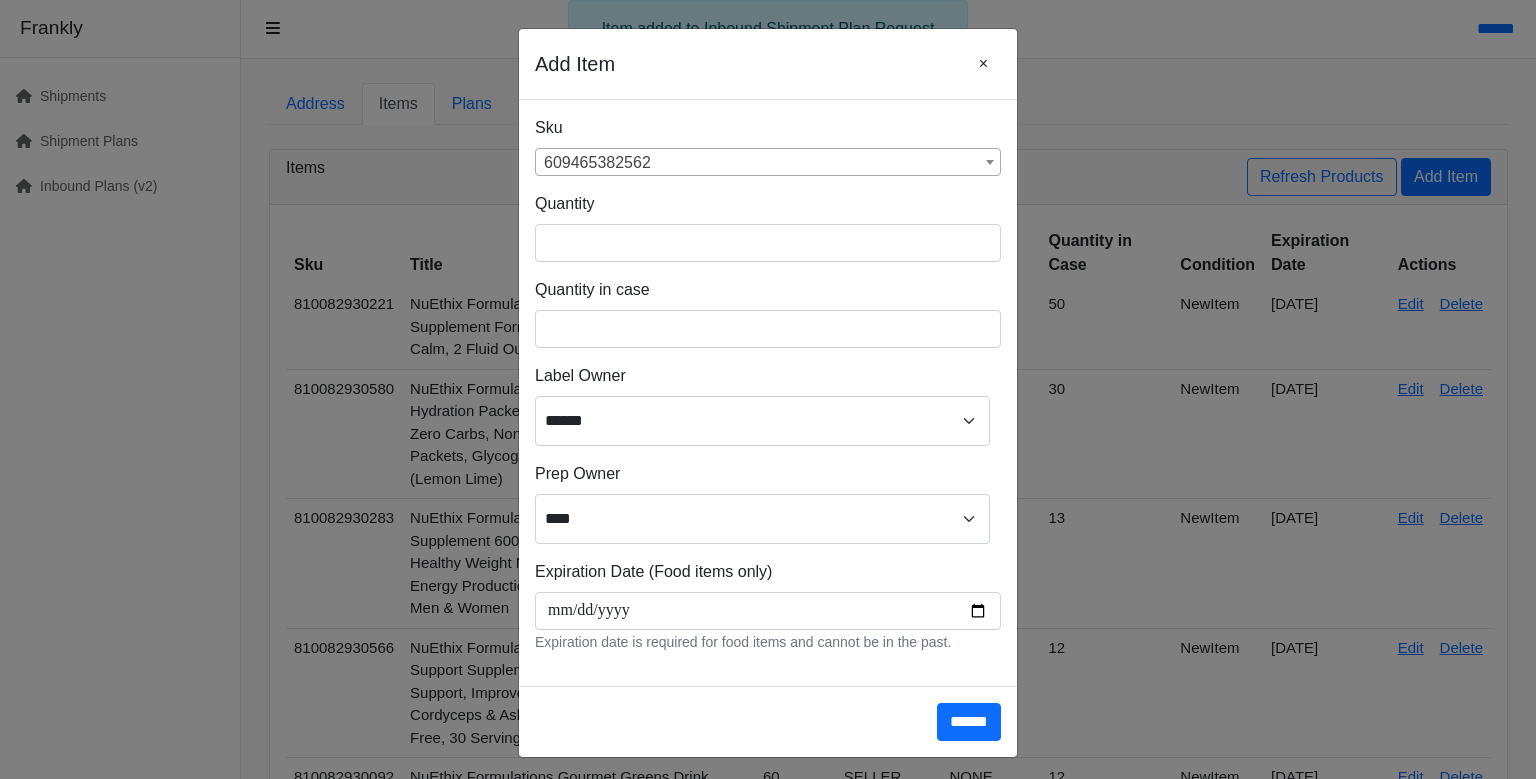 click on "609465382562" at bounding box center (768, 163) 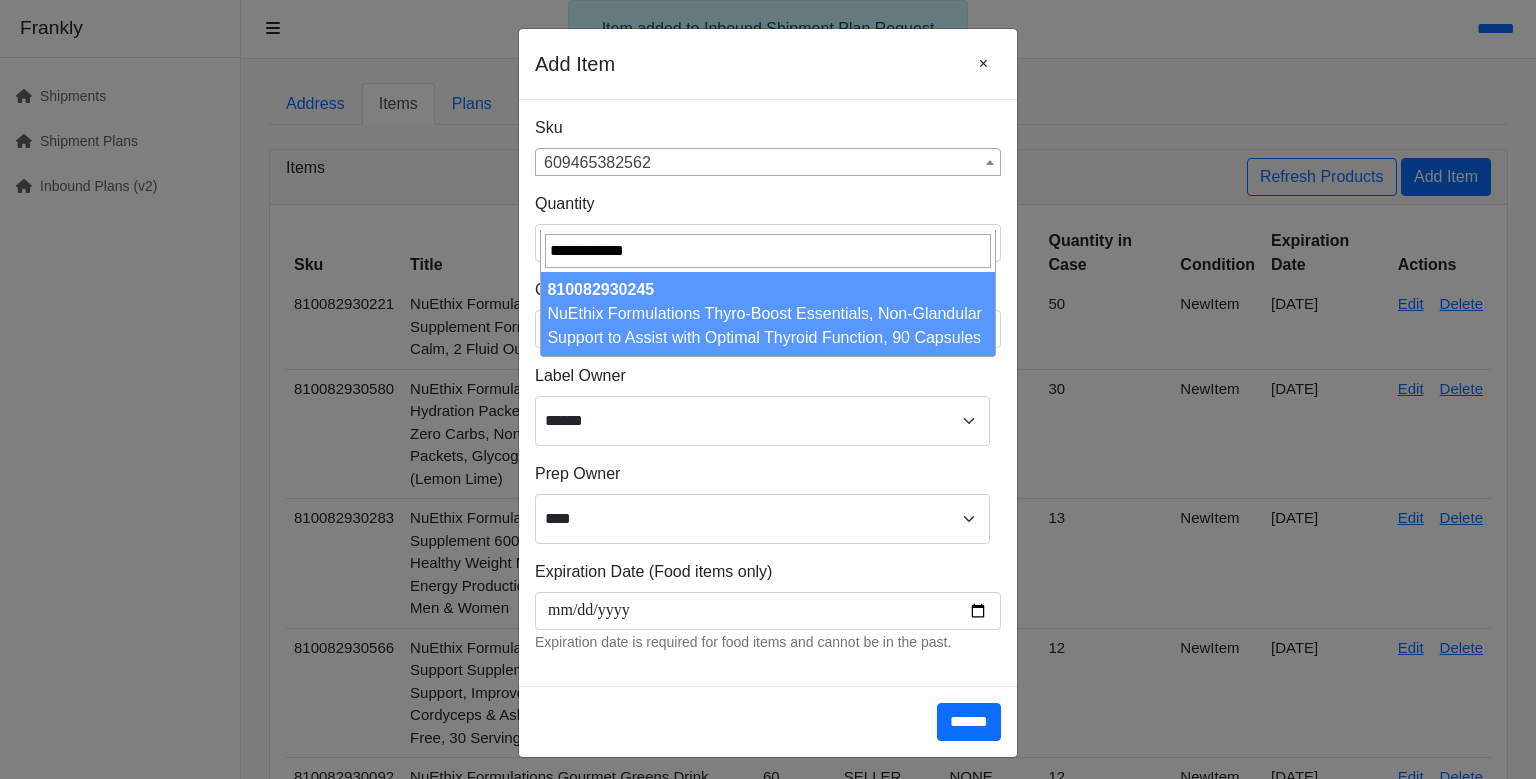 type on "**********" 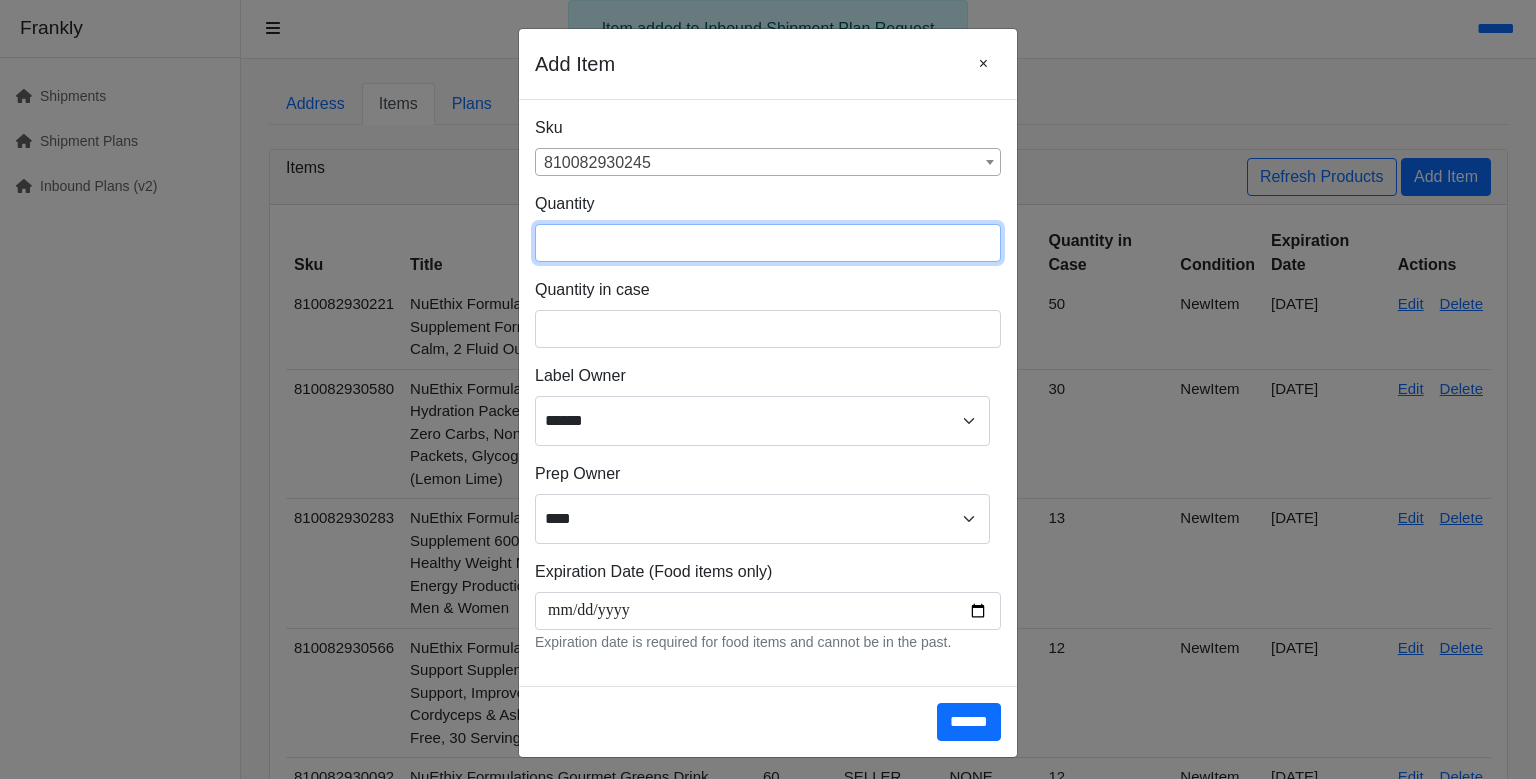 click at bounding box center (768, 243) 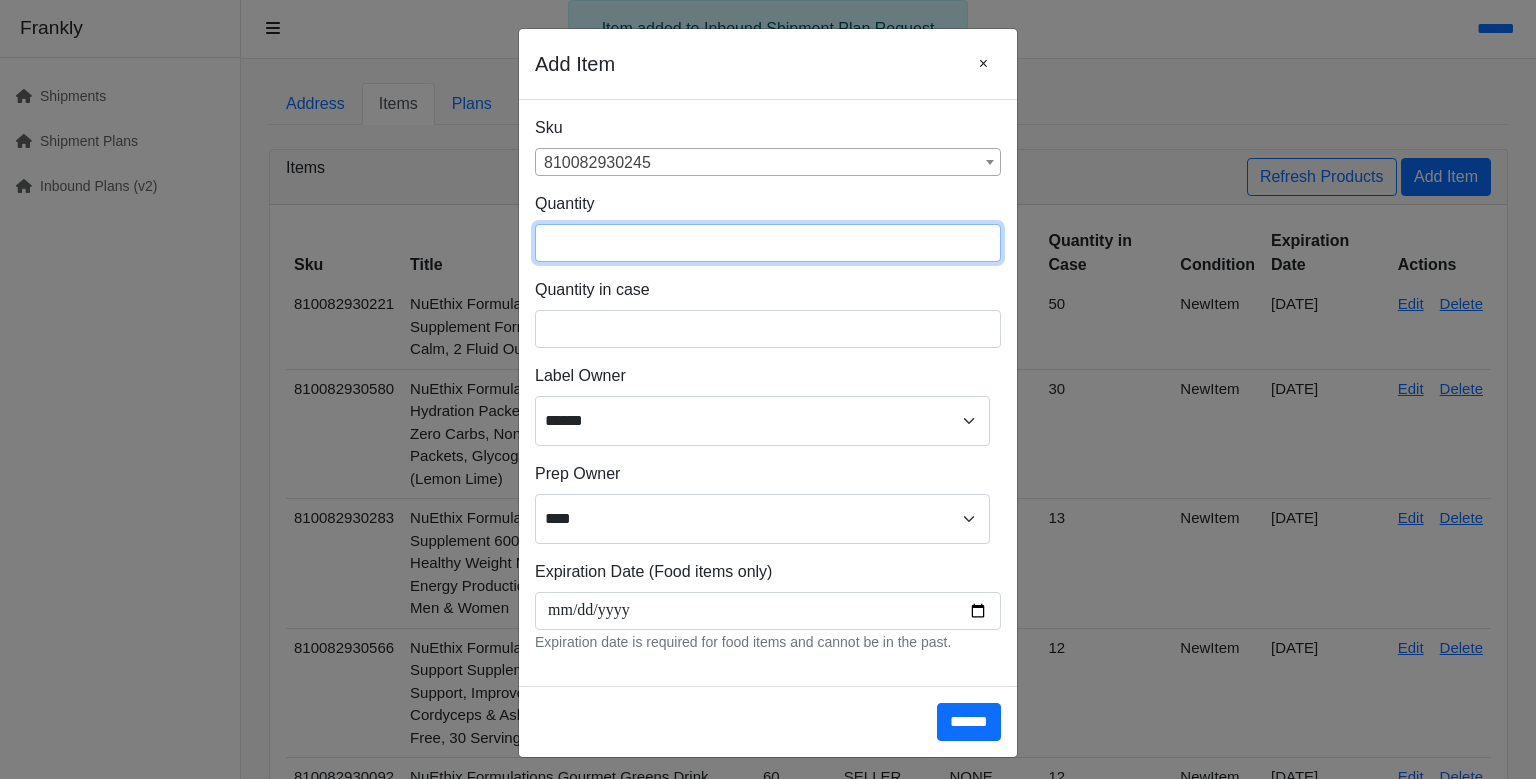 type on "***" 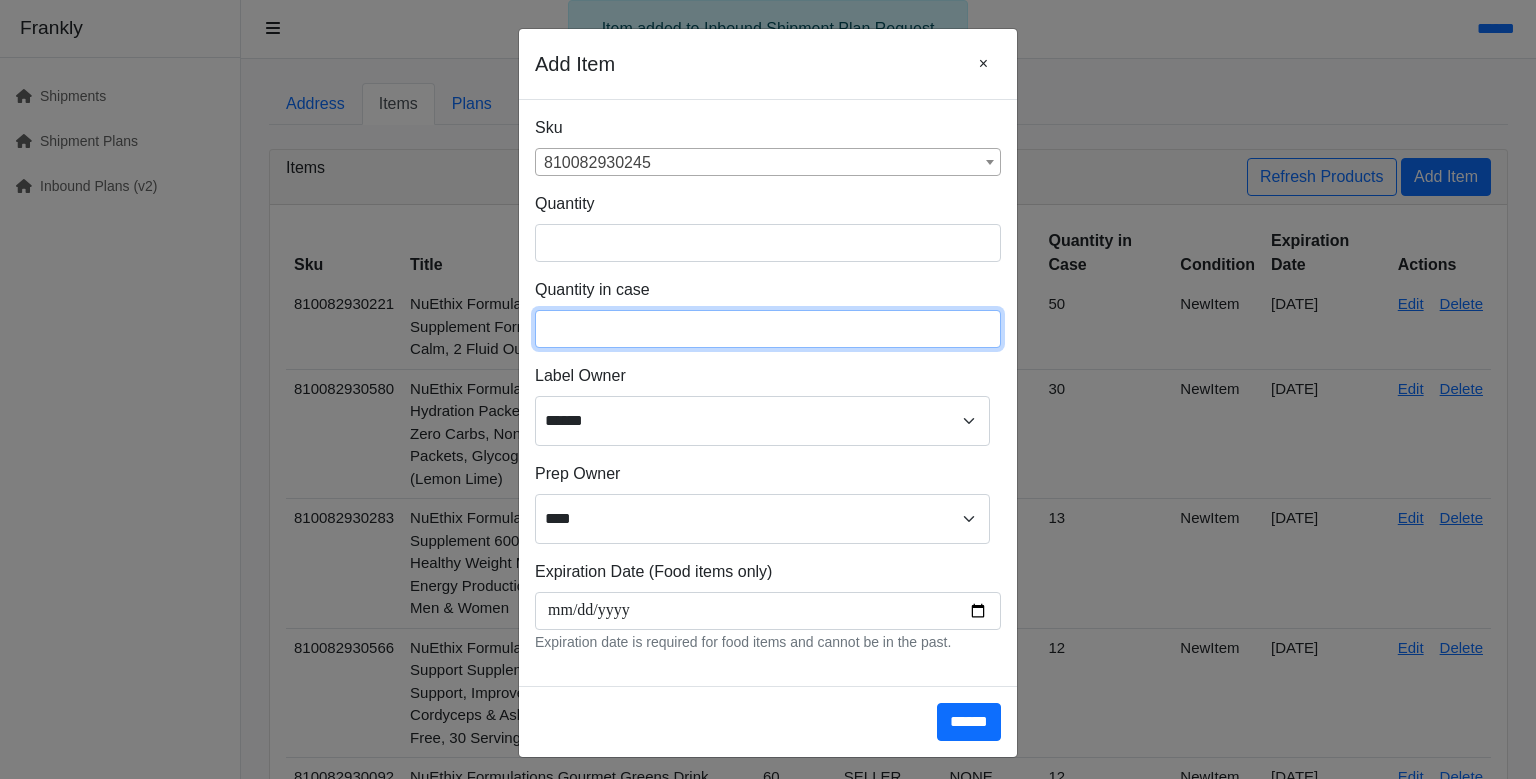 type on "**" 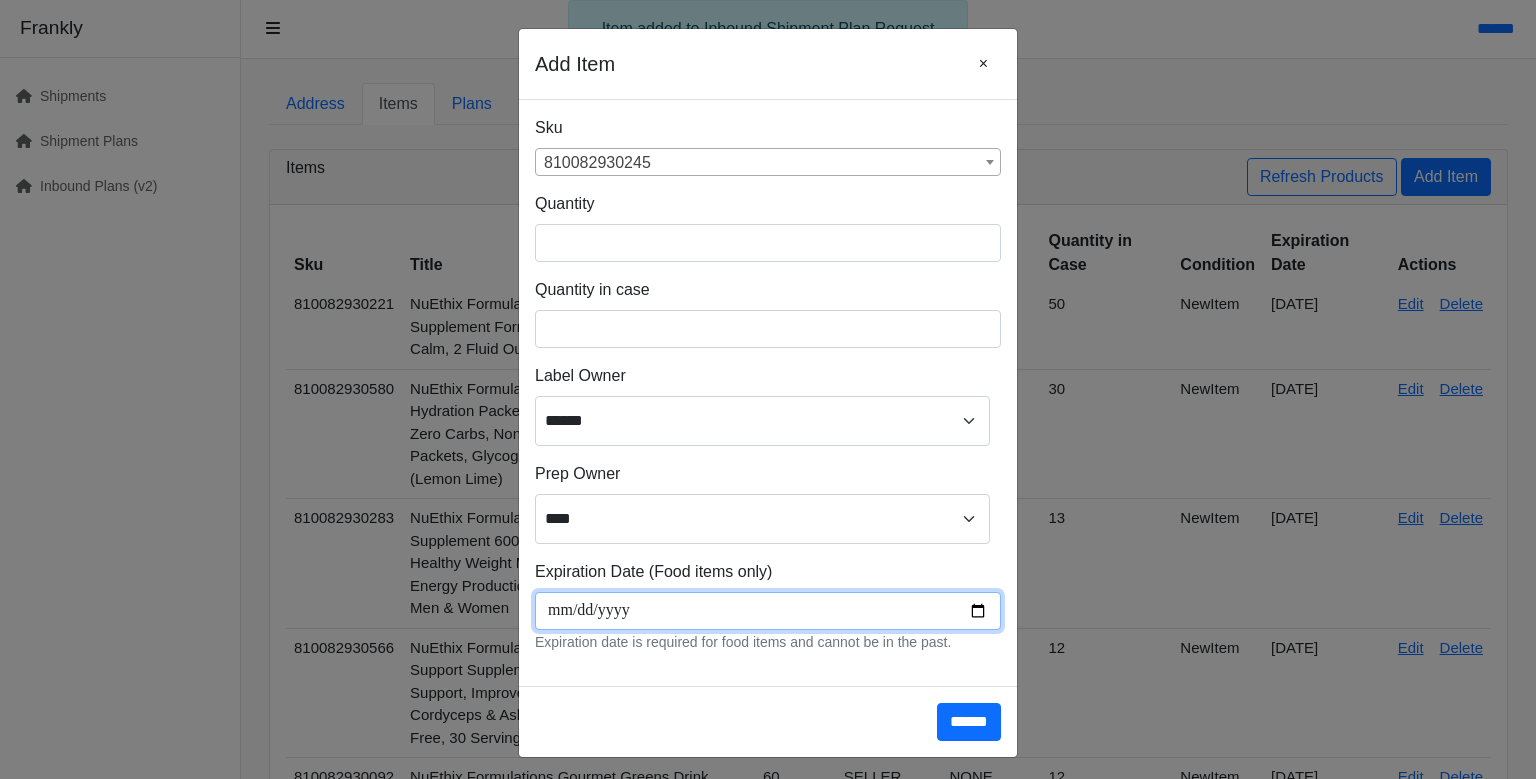 scroll, scrollTop: 266, scrollLeft: 0, axis: vertical 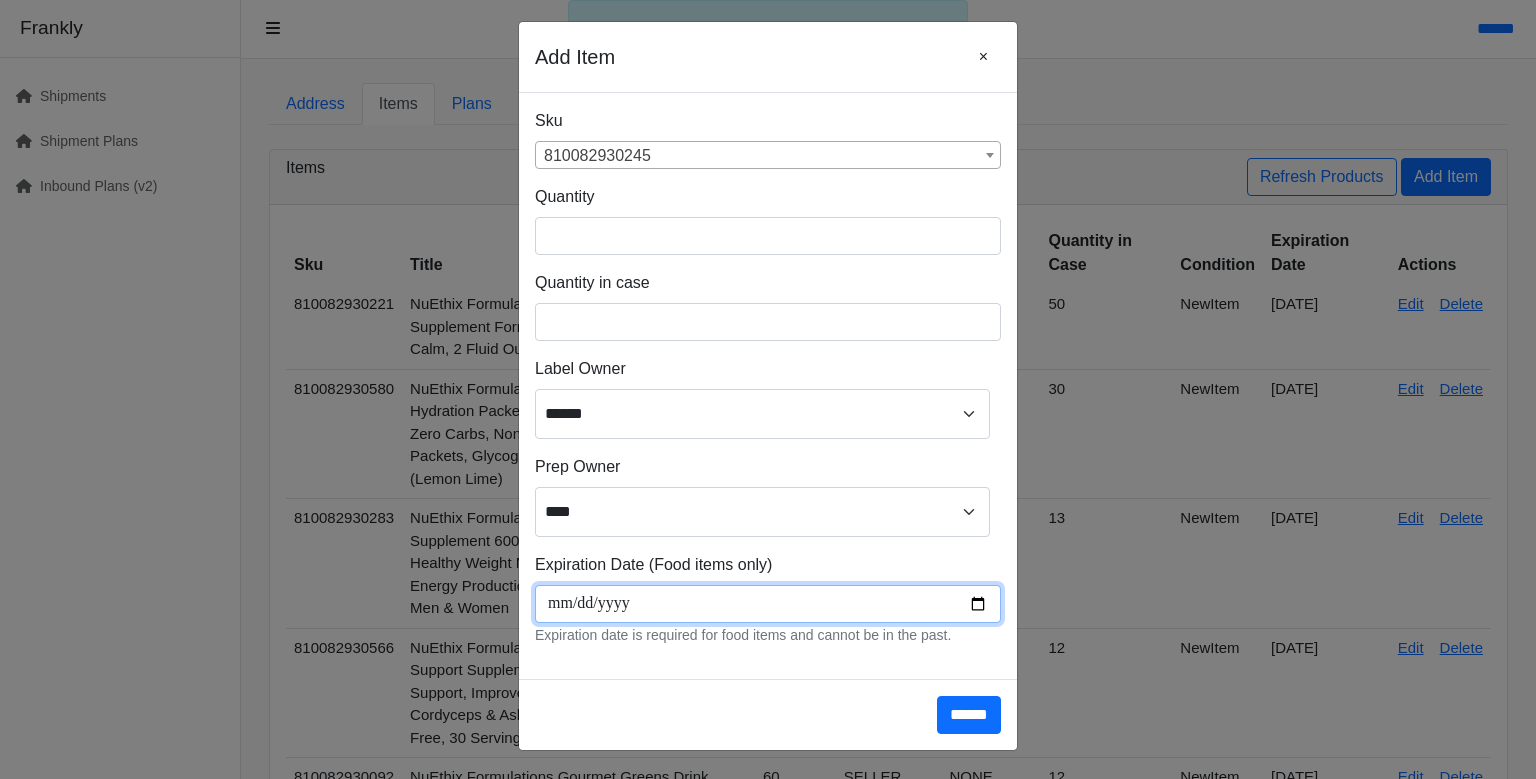 type on "**********" 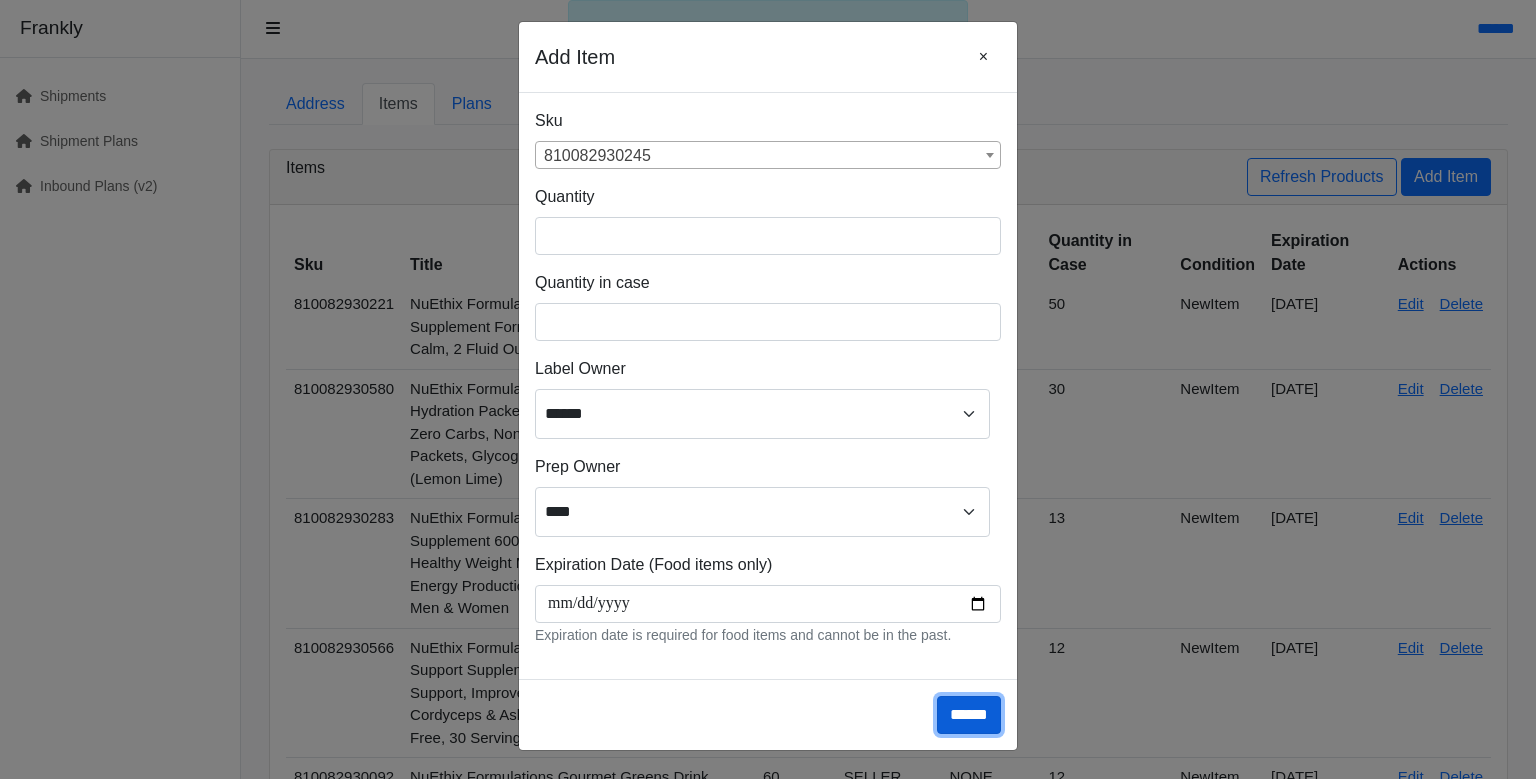 click on "******" at bounding box center (969, 715) 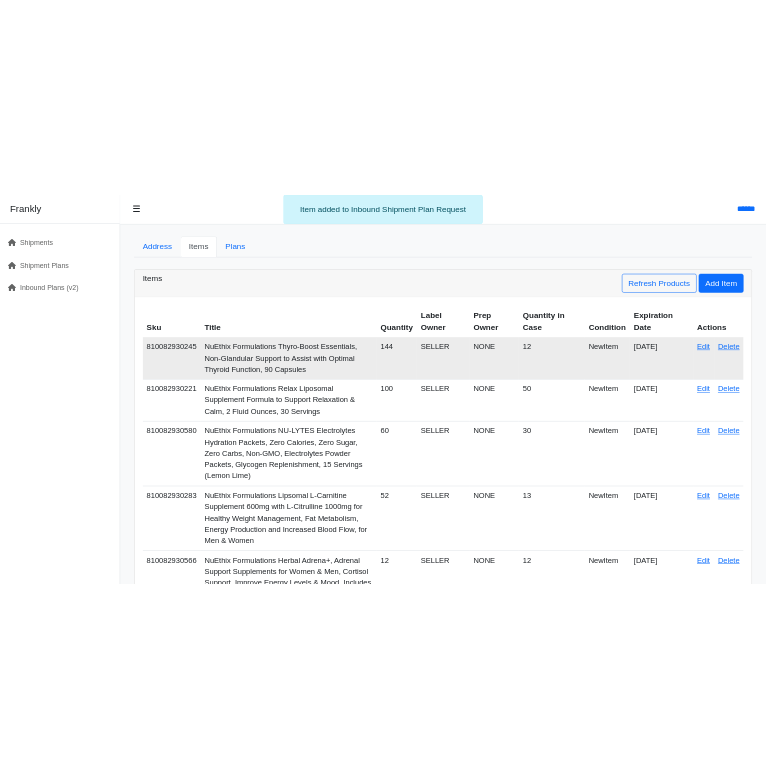 scroll, scrollTop: 0, scrollLeft: 0, axis: both 